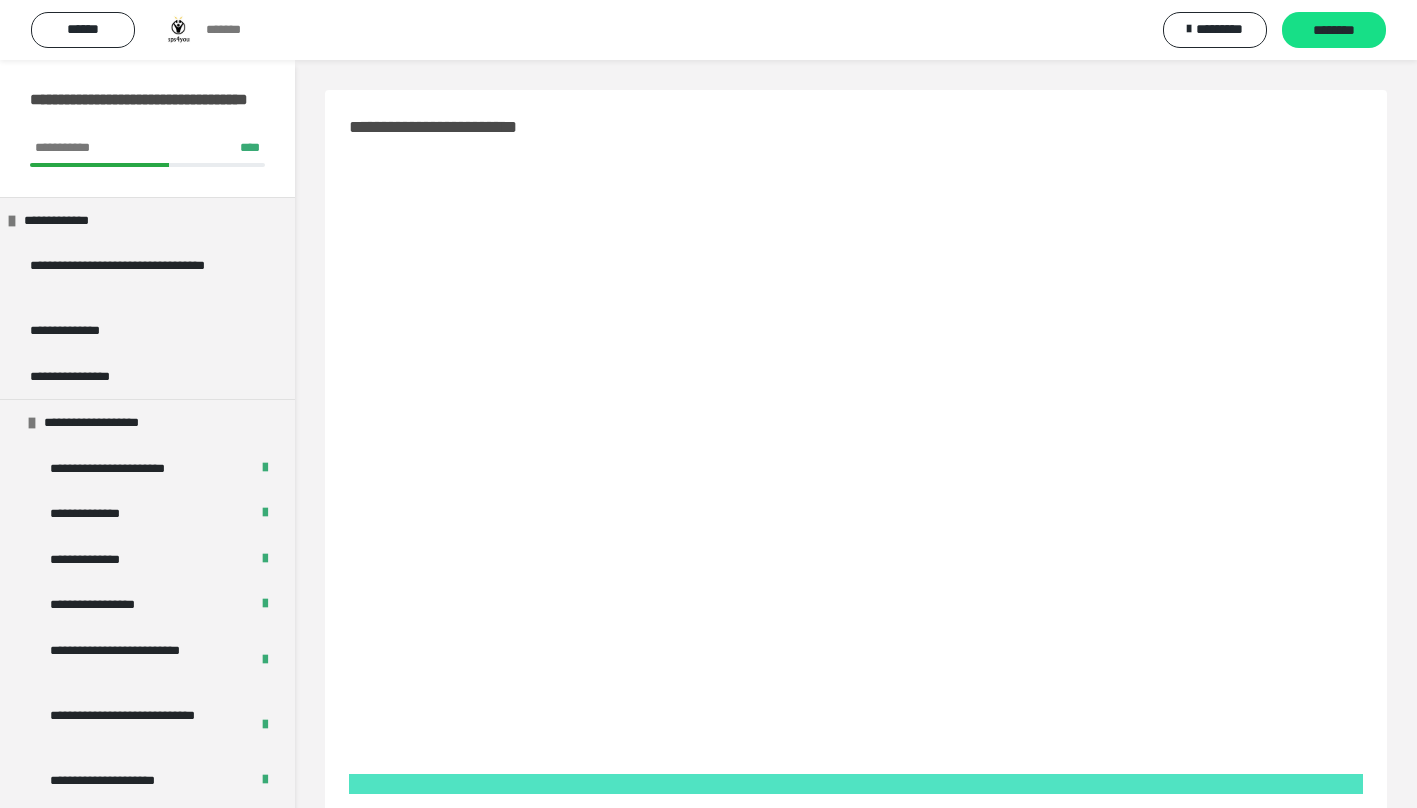 scroll, scrollTop: 0, scrollLeft: 0, axis: both 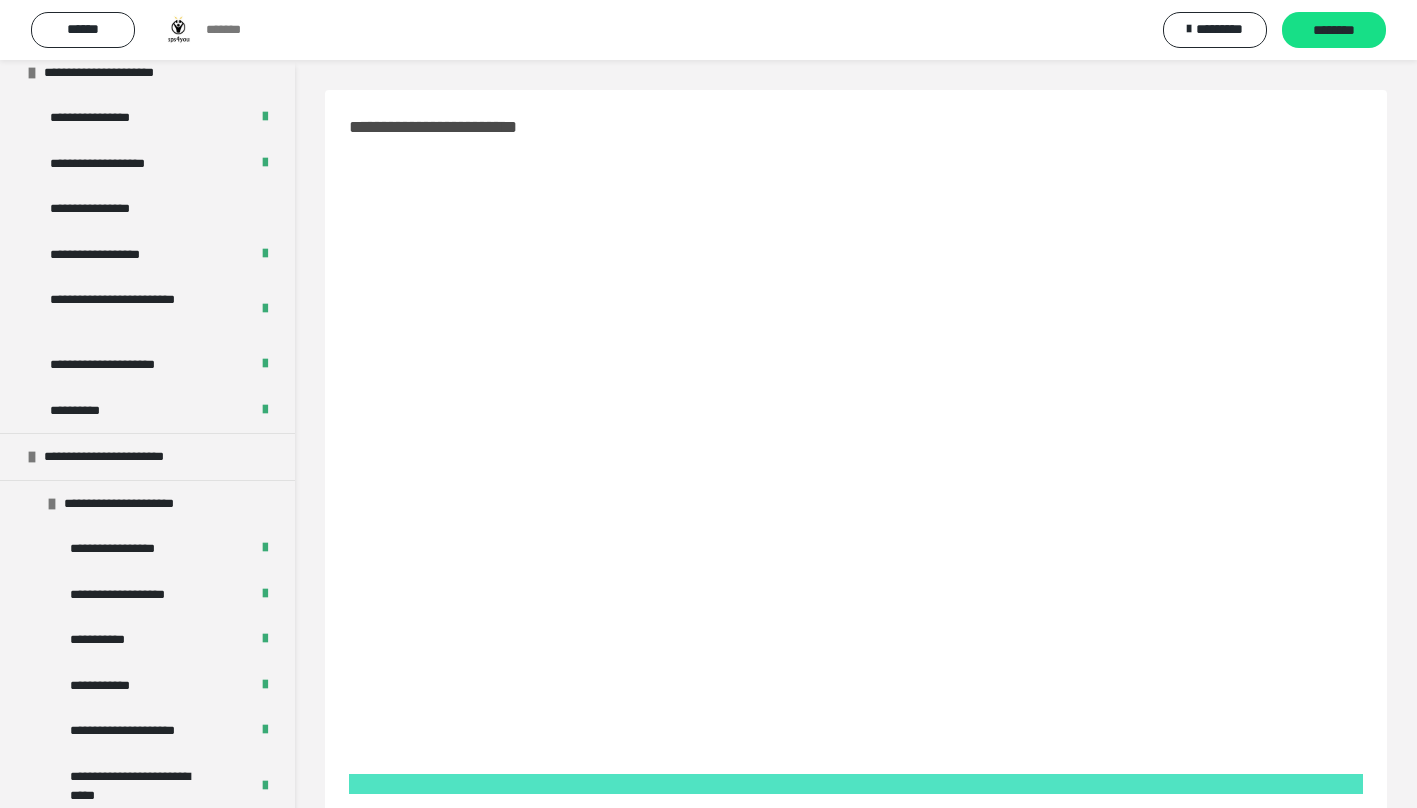 click on "********" at bounding box center (1334, 31) 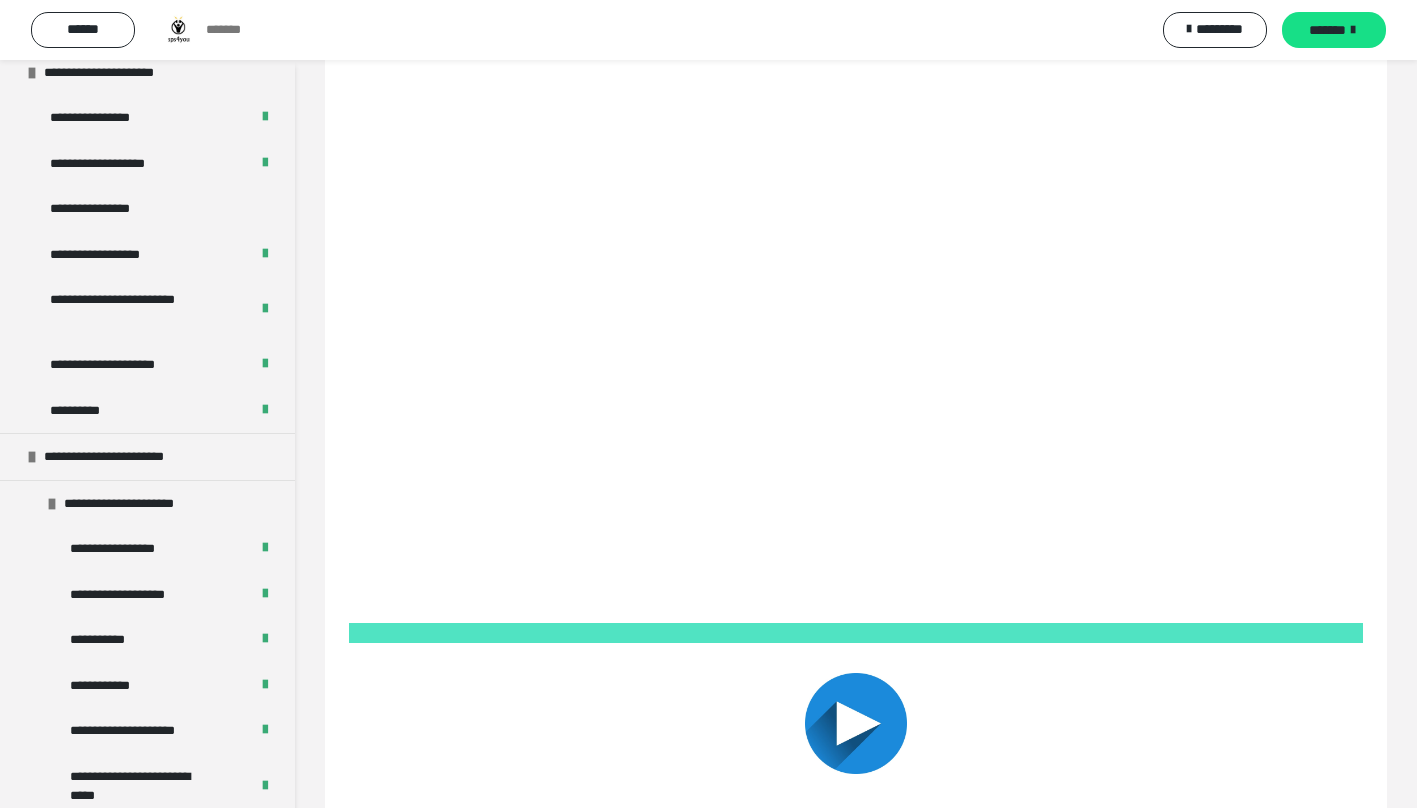 scroll, scrollTop: 300, scrollLeft: 0, axis: vertical 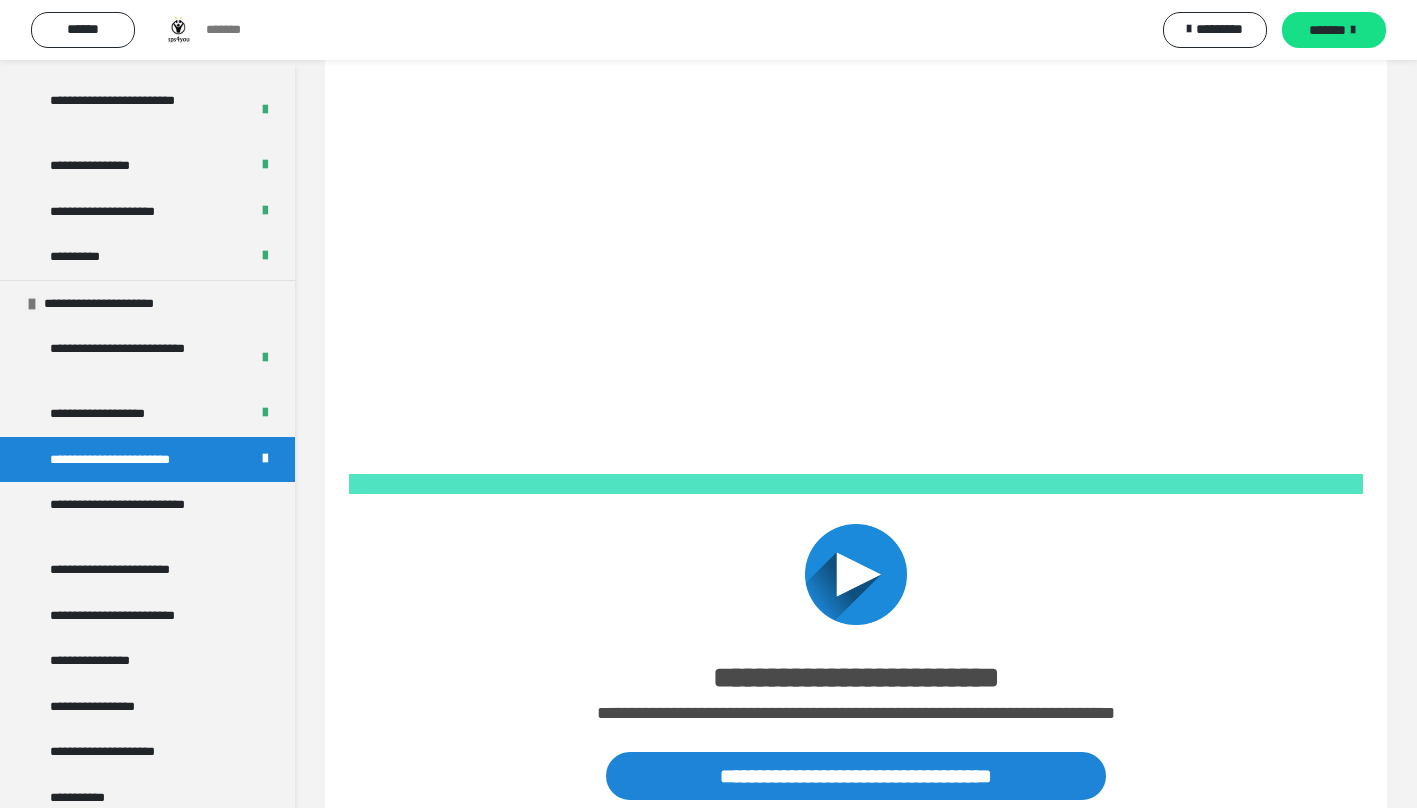 click on "**********" at bounding box center [110, 414] 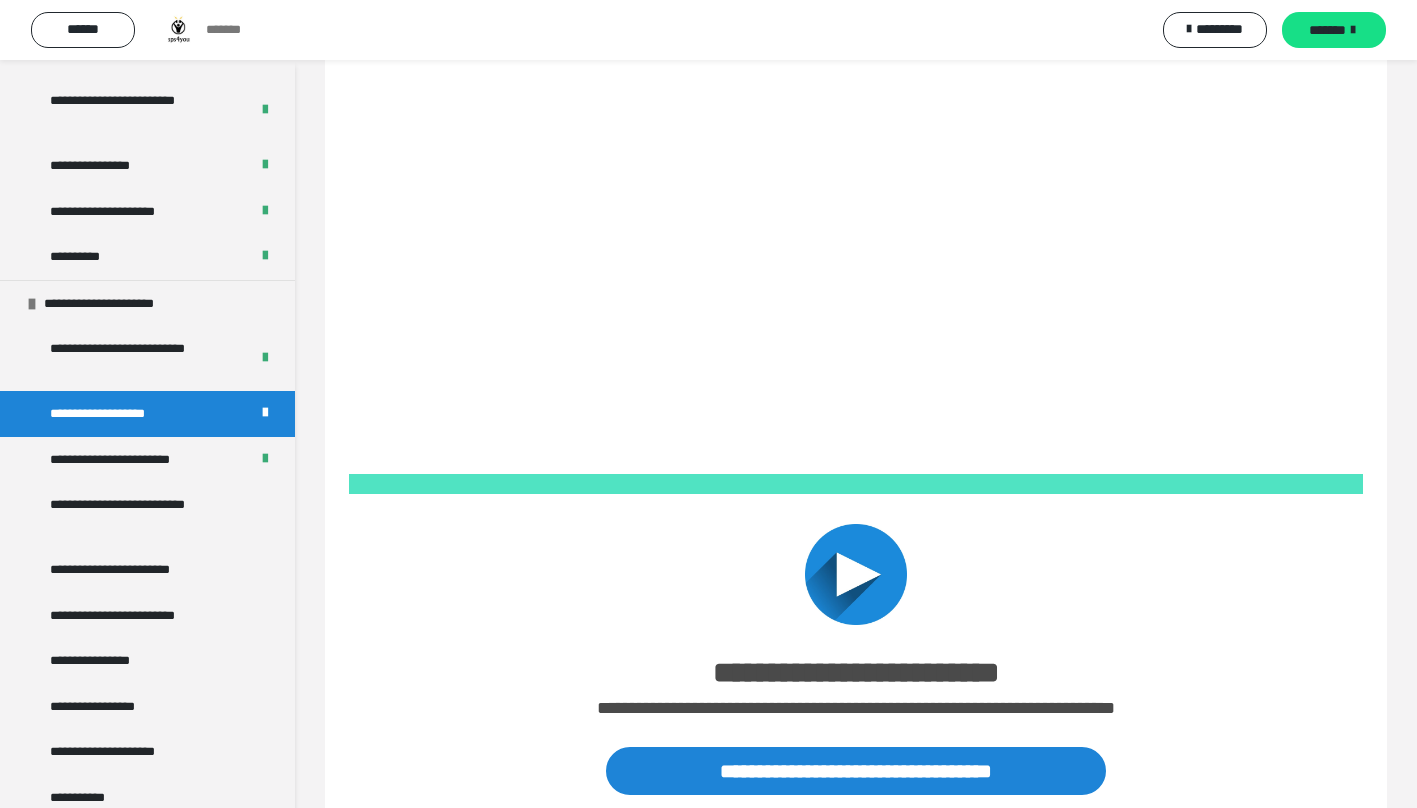 click on "**********" at bounding box center (142, 514) 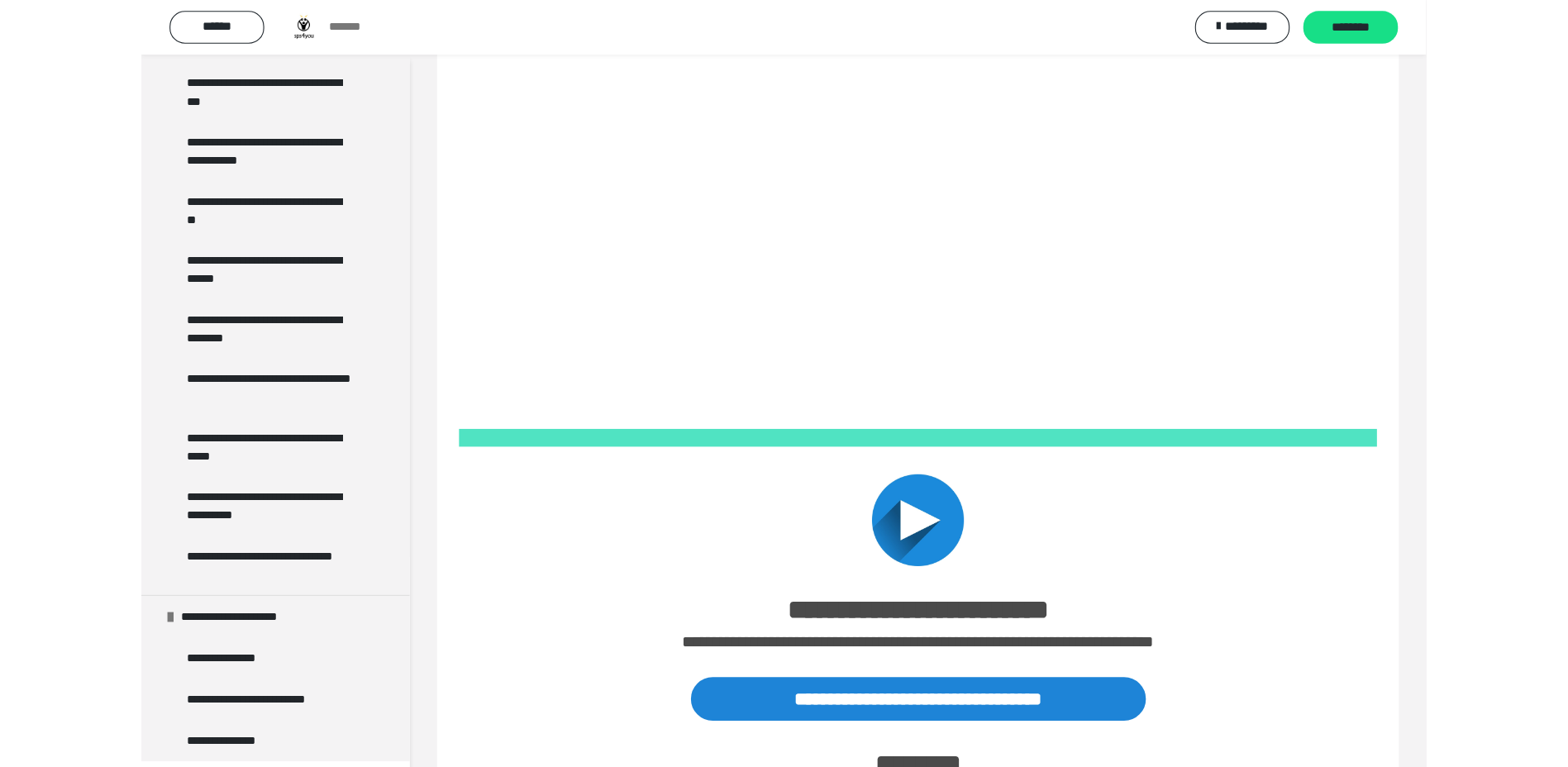 scroll, scrollTop: 3479, scrollLeft: 0, axis: vertical 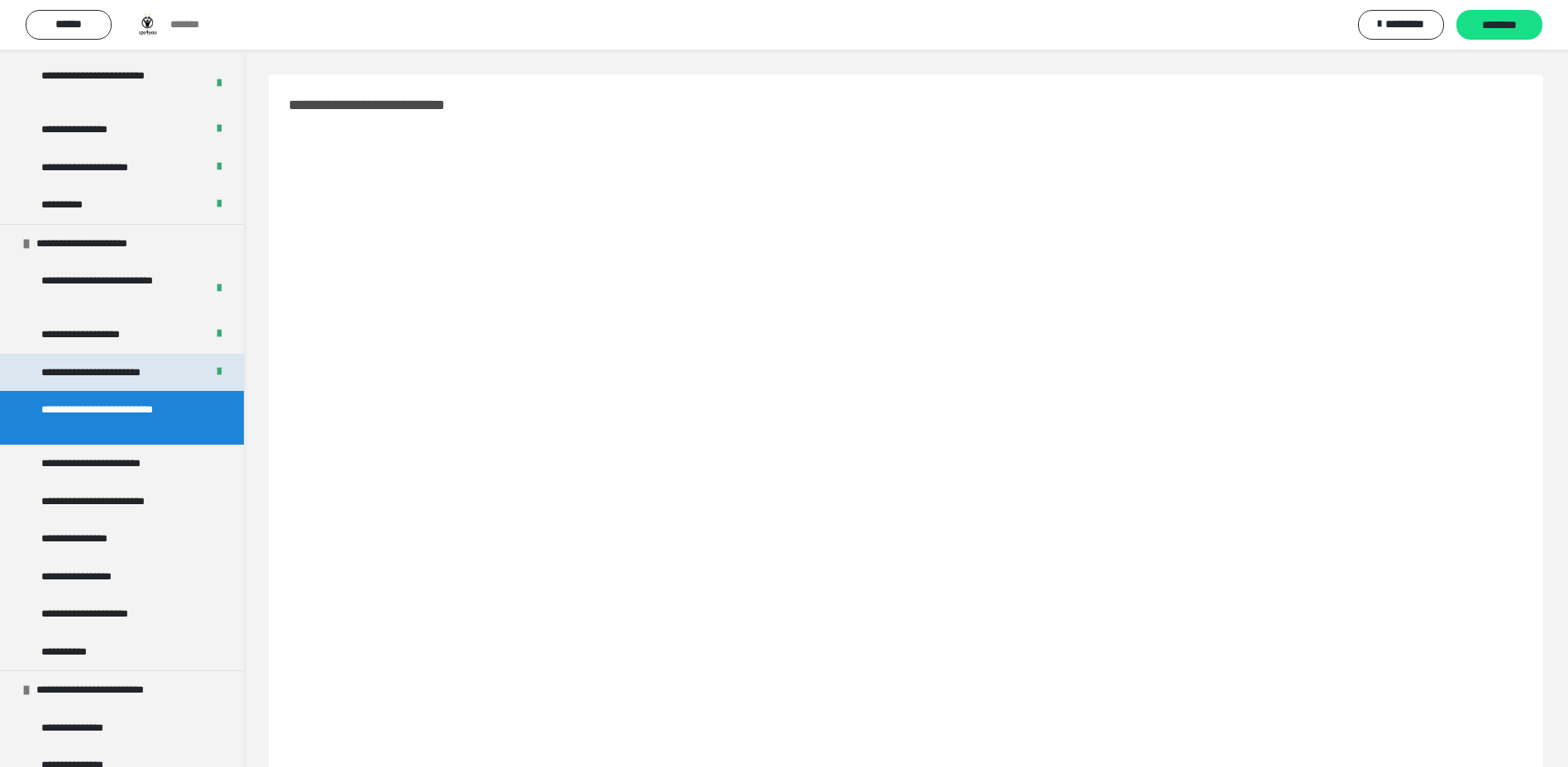click on "**********" at bounding box center [106, 373] 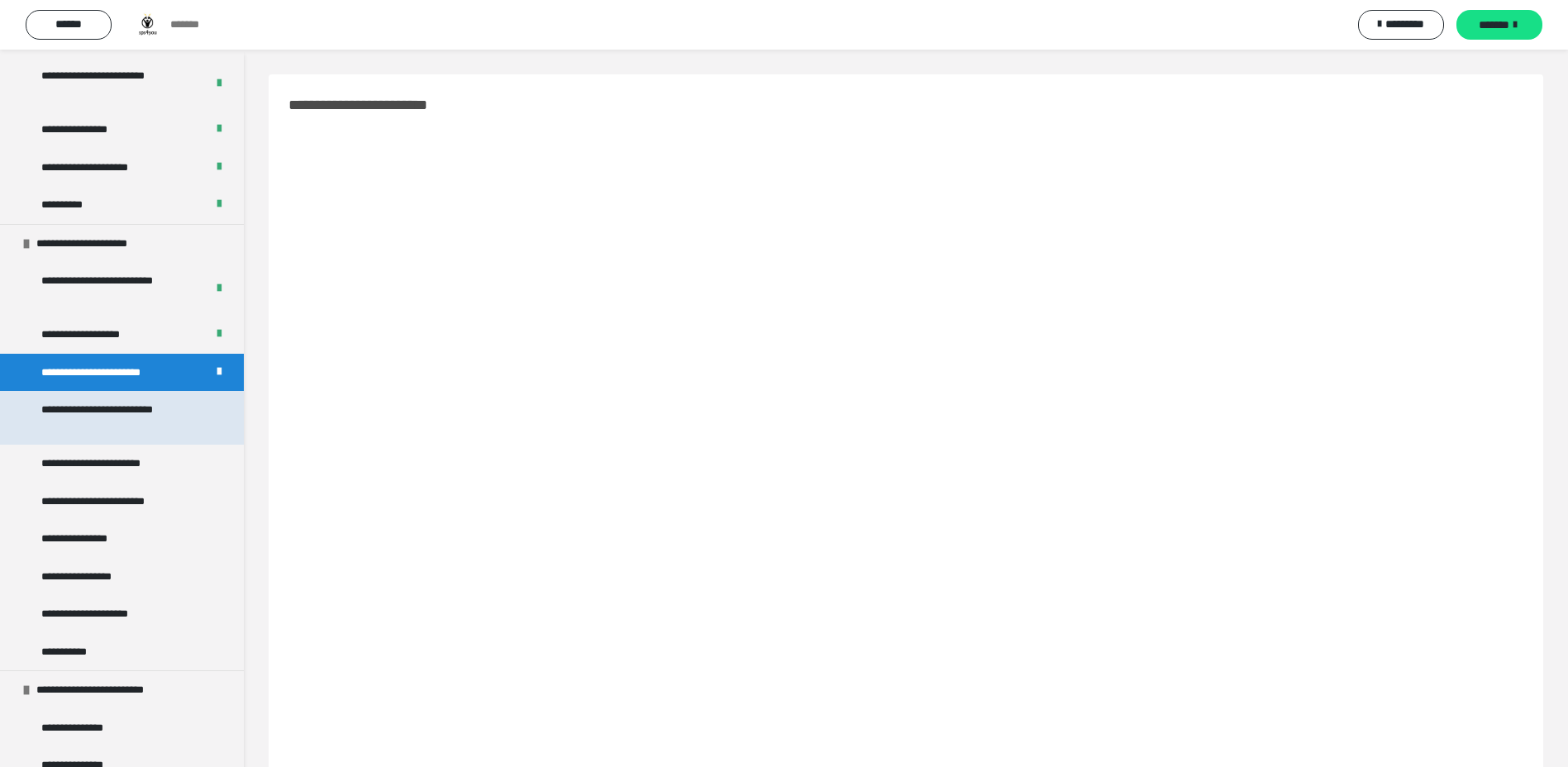 click on "**********" at bounding box center [117, 417] 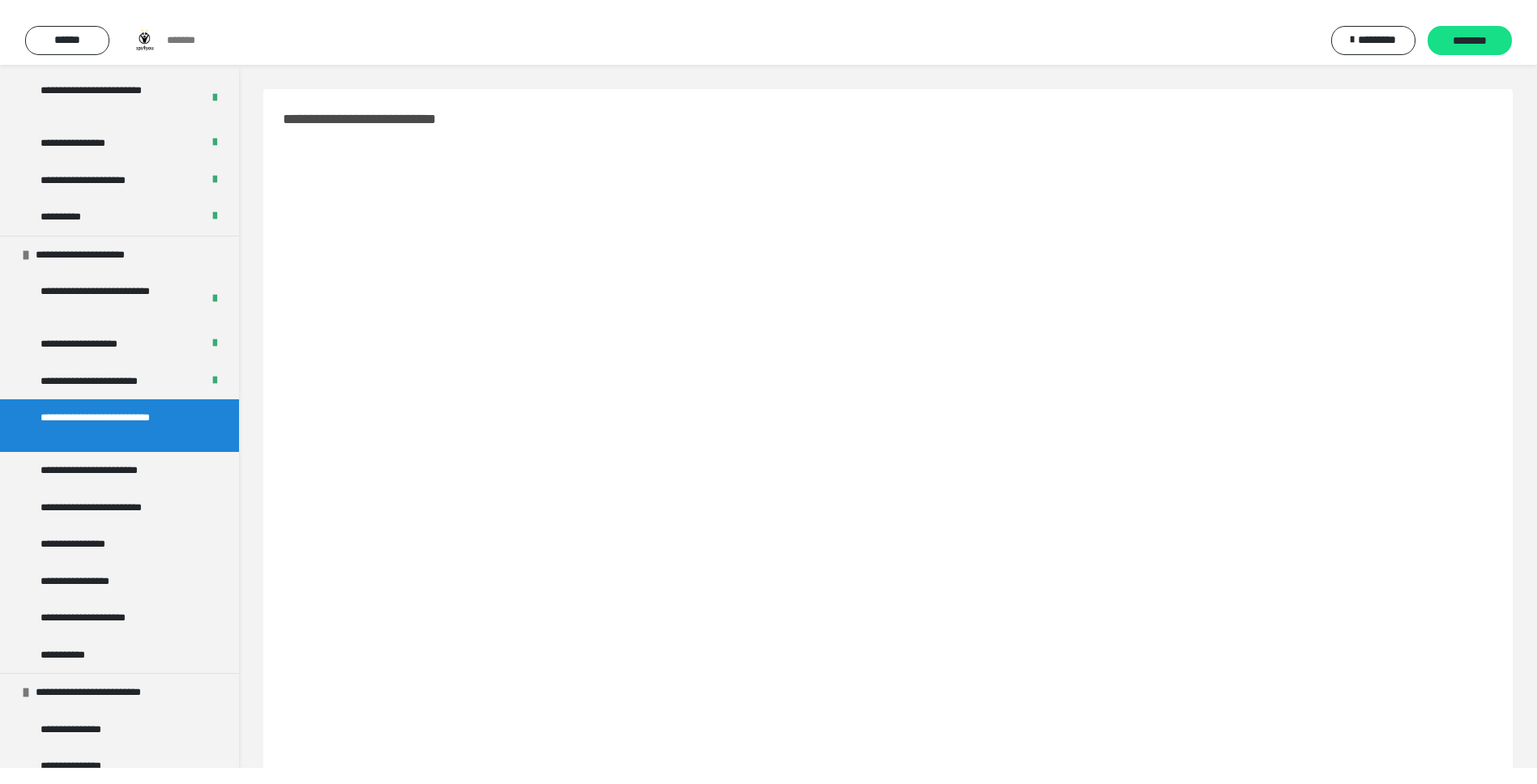 scroll, scrollTop: 243, scrollLeft: 0, axis: vertical 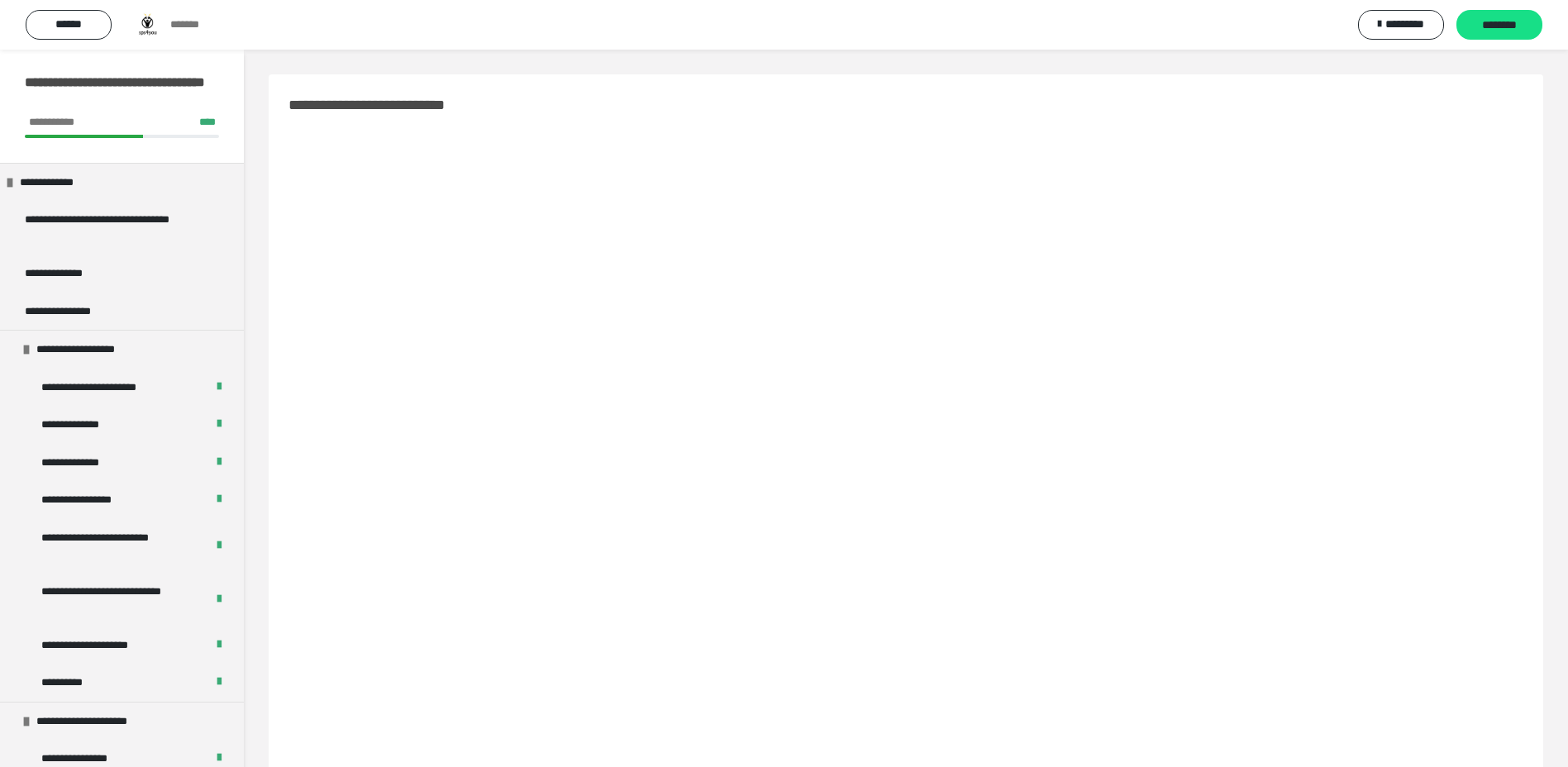 click on "********" at bounding box center (1499, 26) 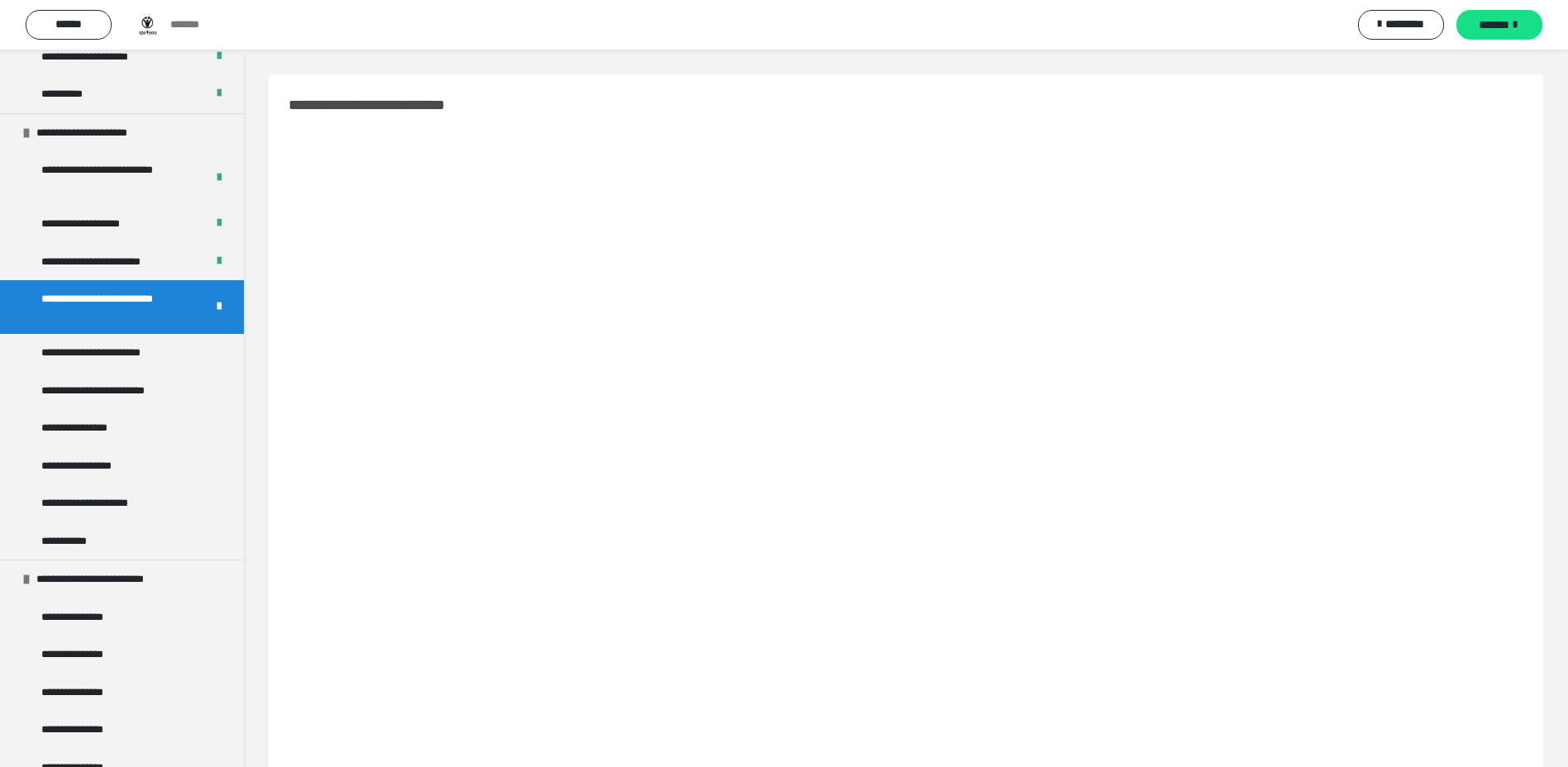 scroll, scrollTop: 2397, scrollLeft: 0, axis: vertical 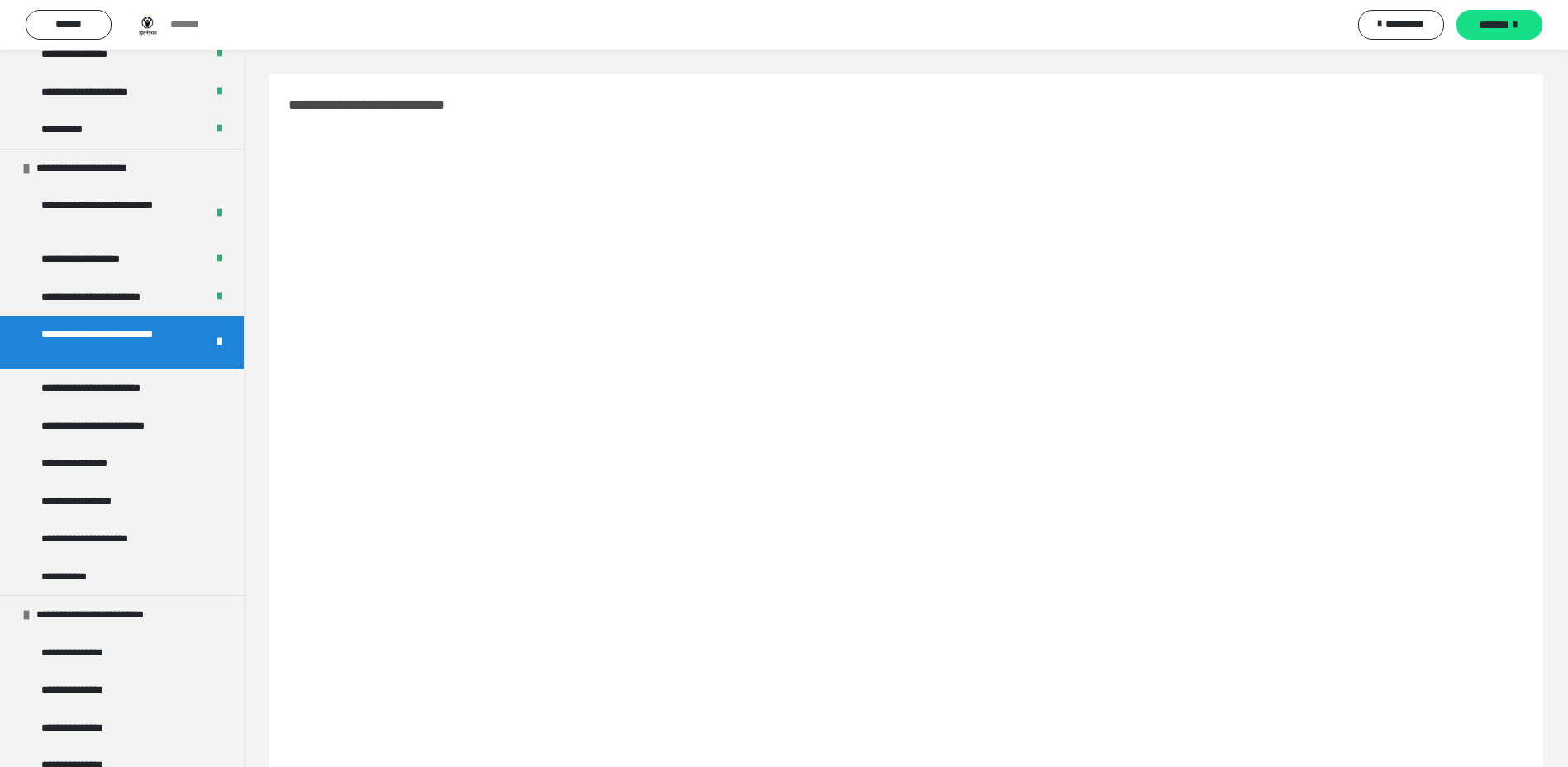click on "**********" at bounding box center (104, 388) 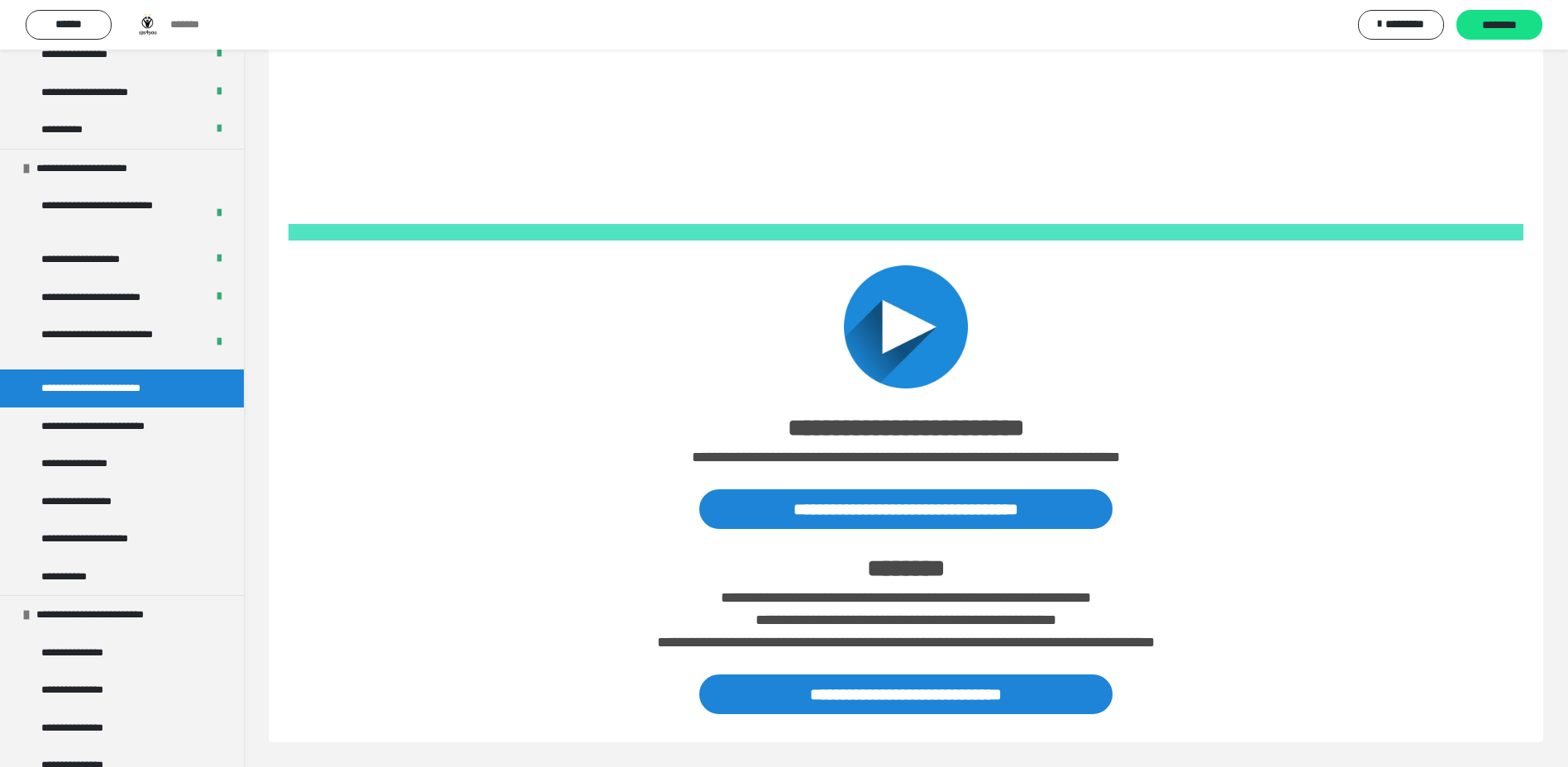 scroll, scrollTop: 391, scrollLeft: 0, axis: vertical 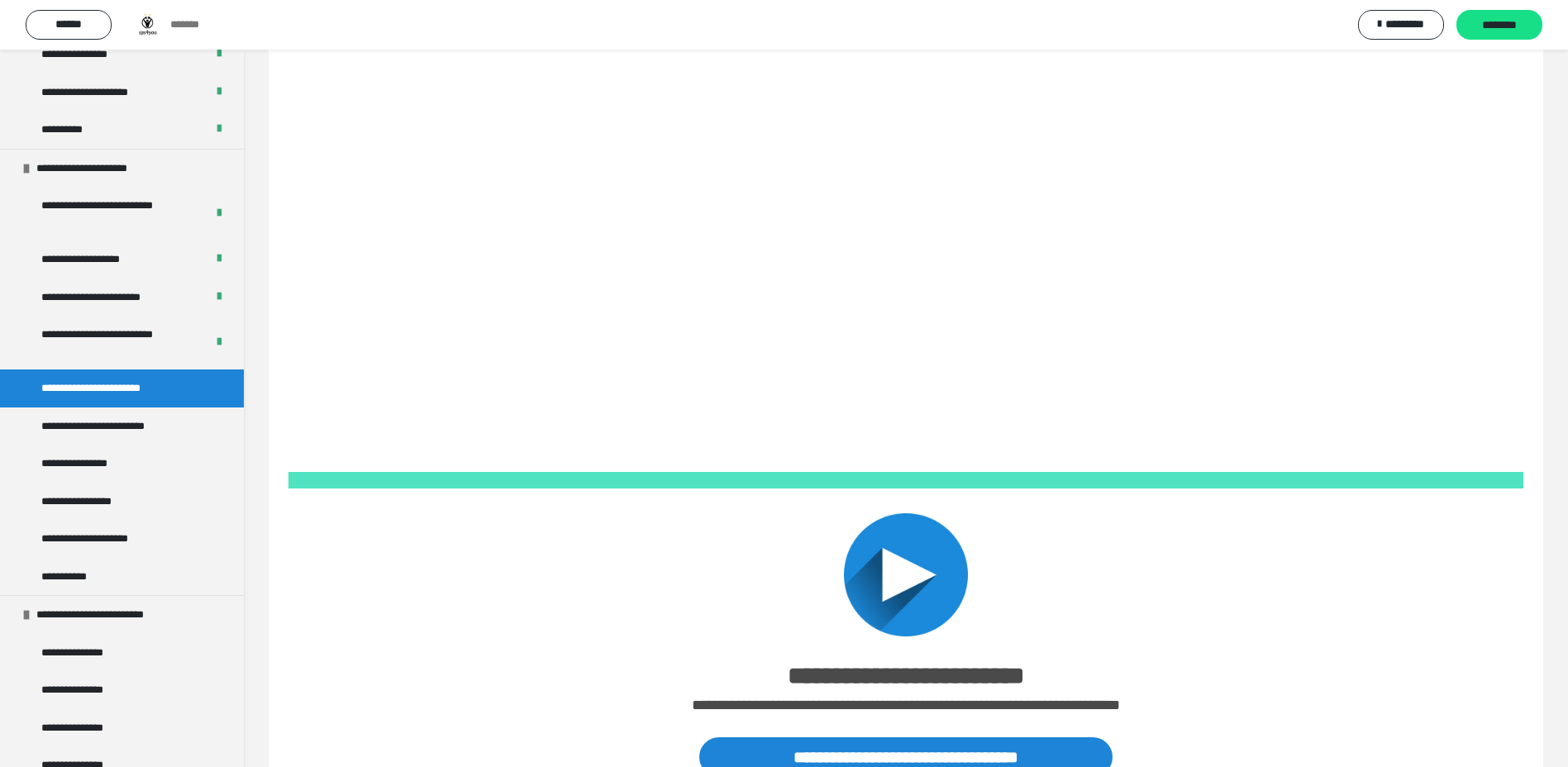 click on "********" at bounding box center [1499, 26] 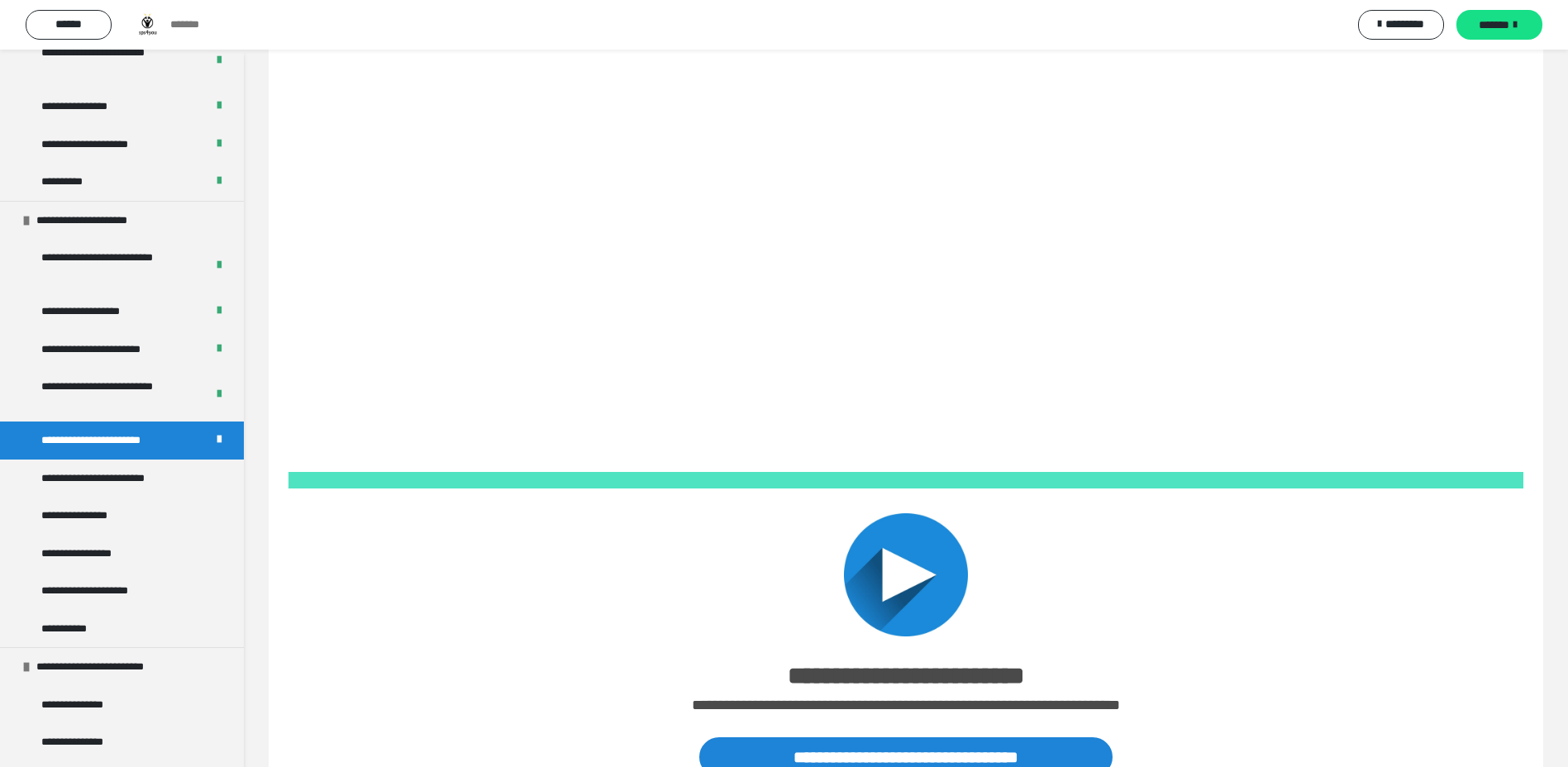 scroll, scrollTop: 2562, scrollLeft: 0, axis: vertical 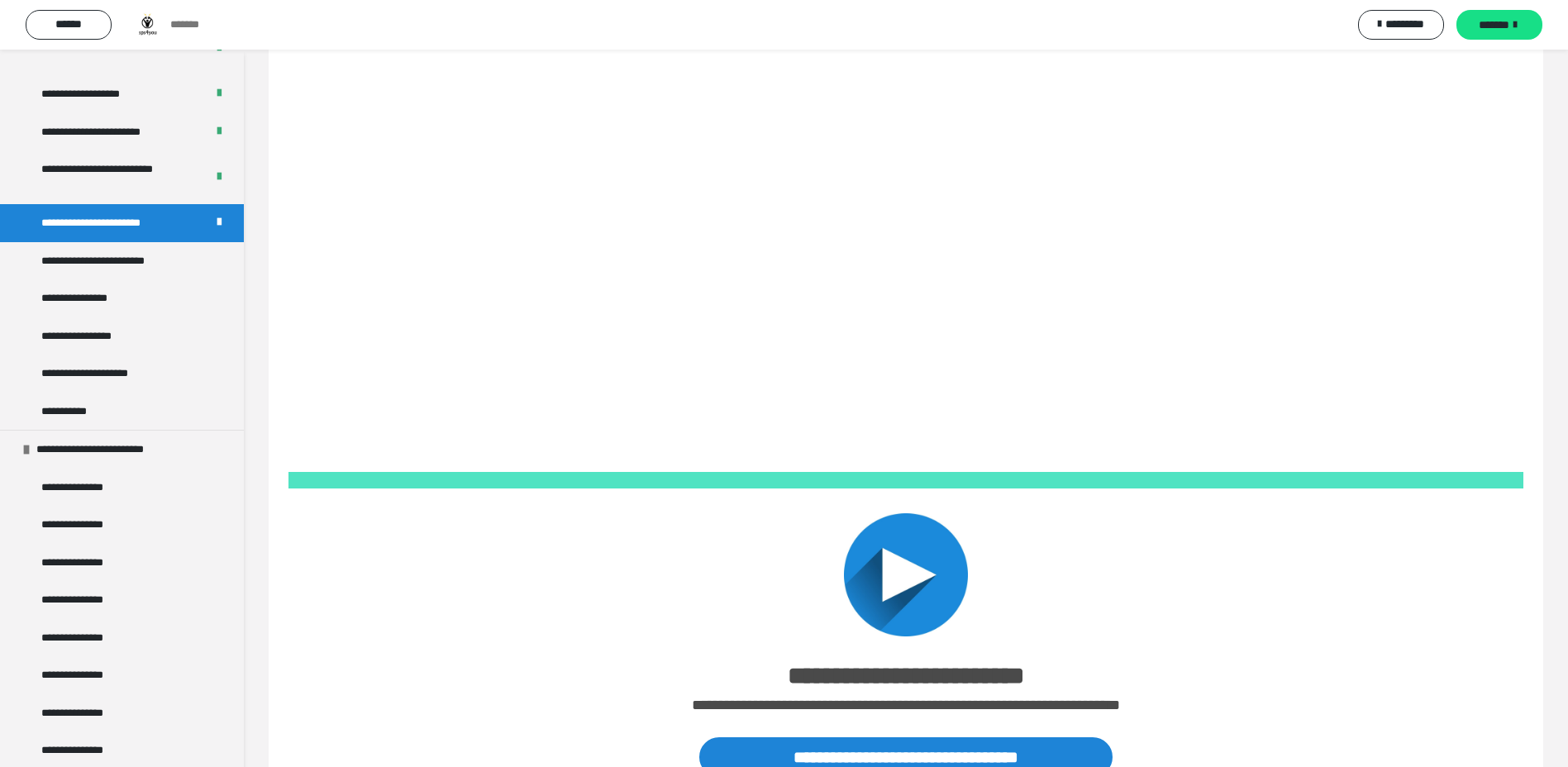 click on "**********" at bounding box center [117, 261] 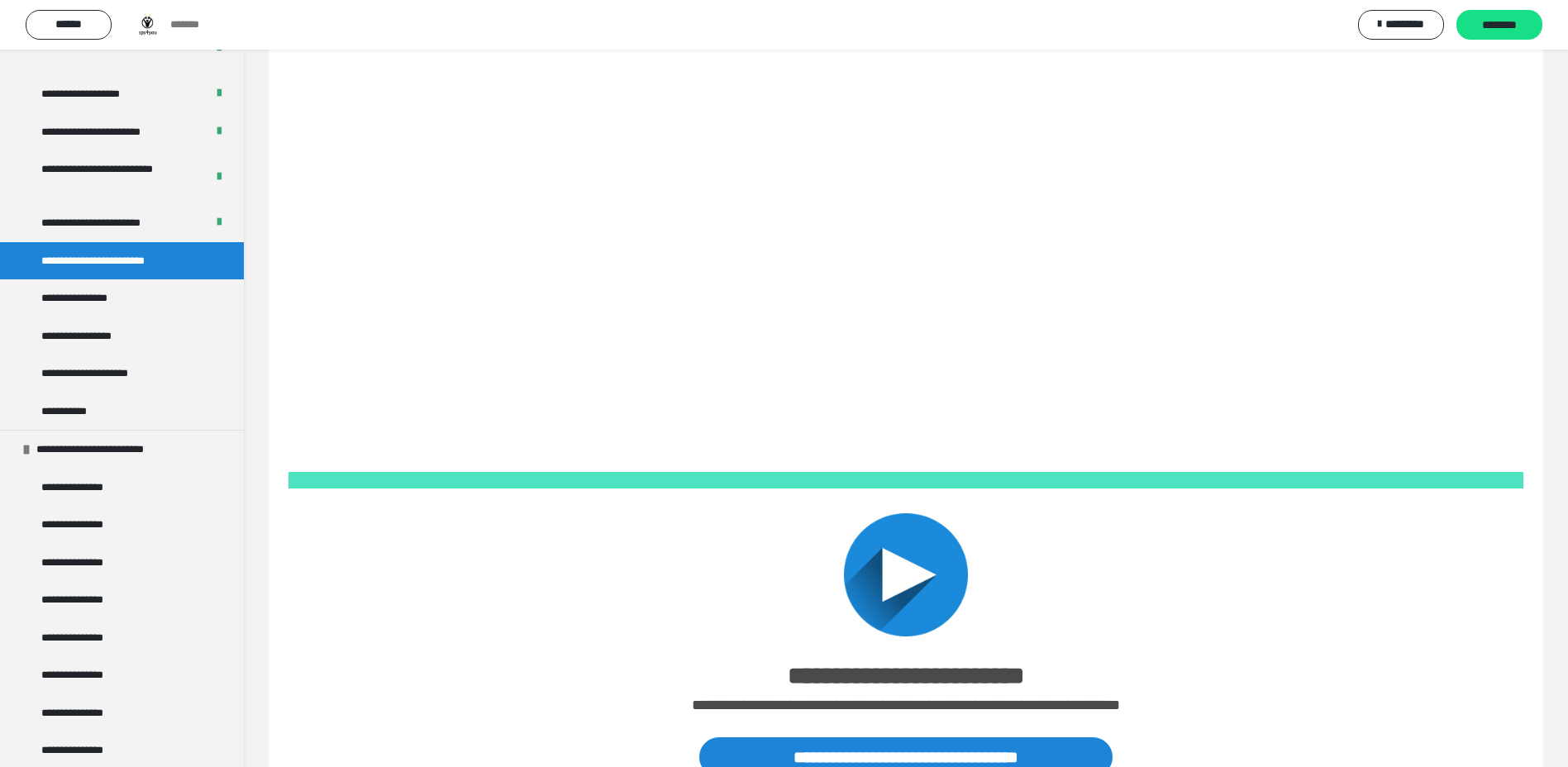 click on "********" at bounding box center (1499, 26) 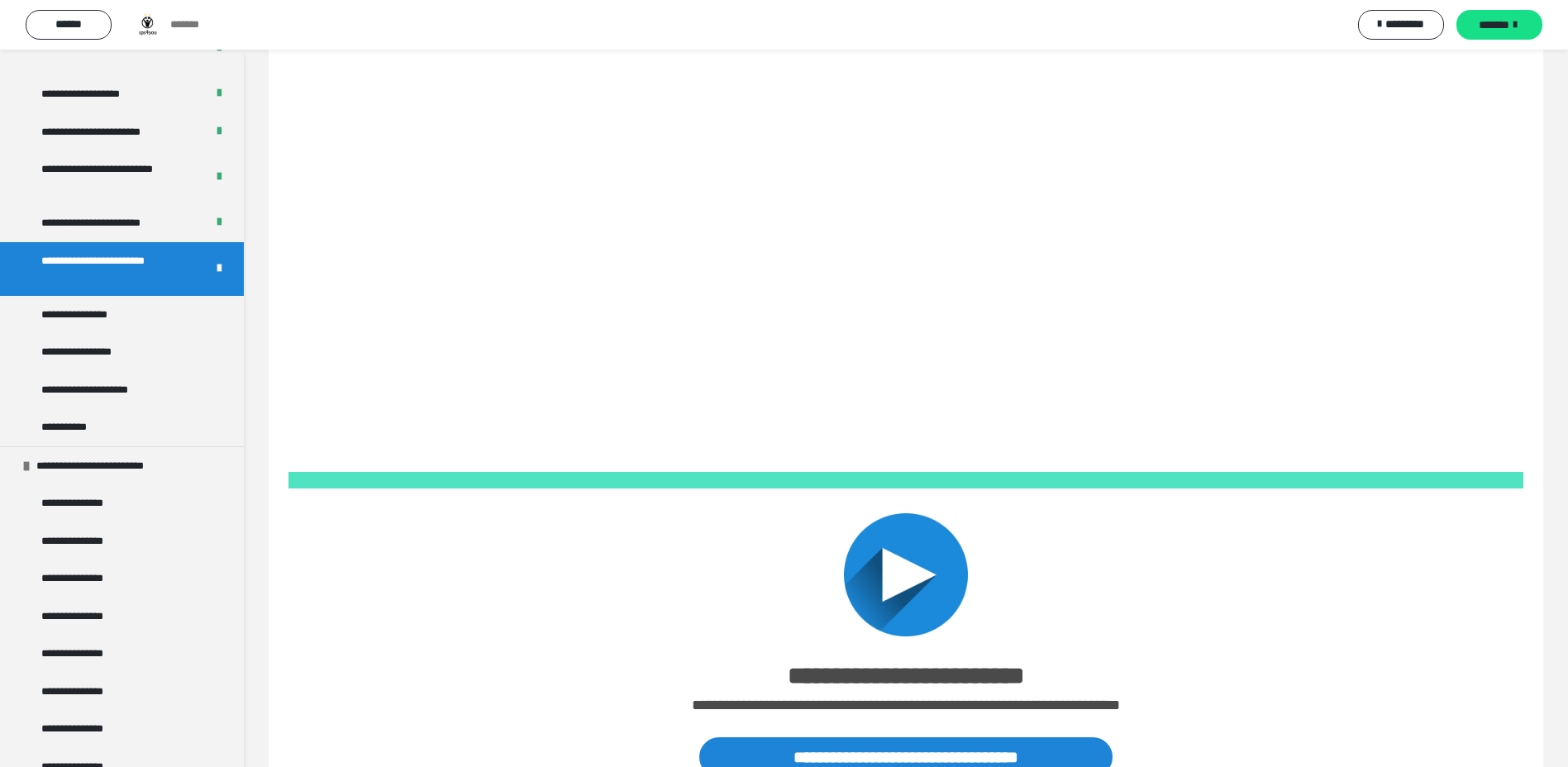 click on "**********" at bounding box center (83, 315) 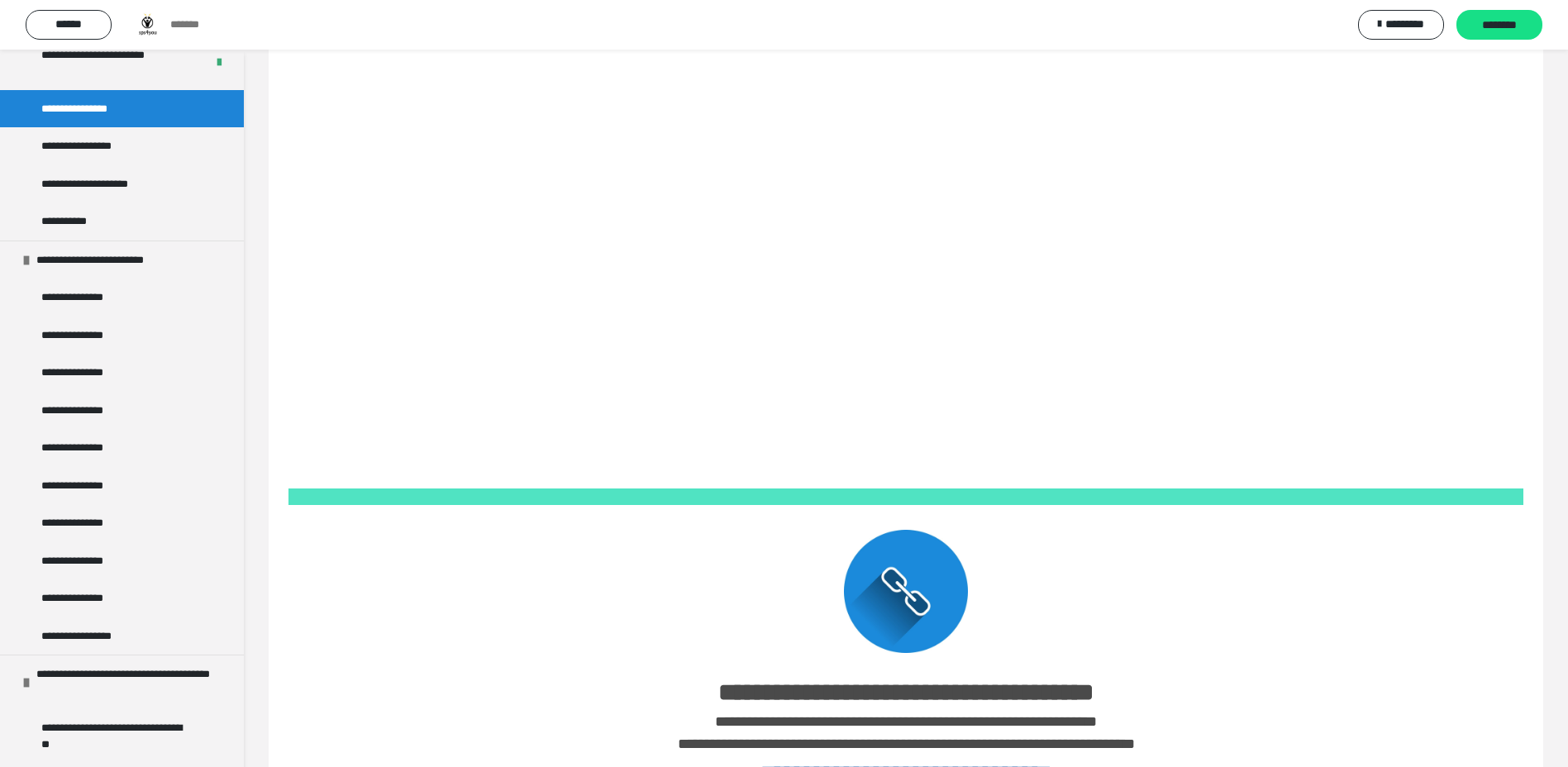scroll, scrollTop: 2480, scrollLeft: 0, axis: vertical 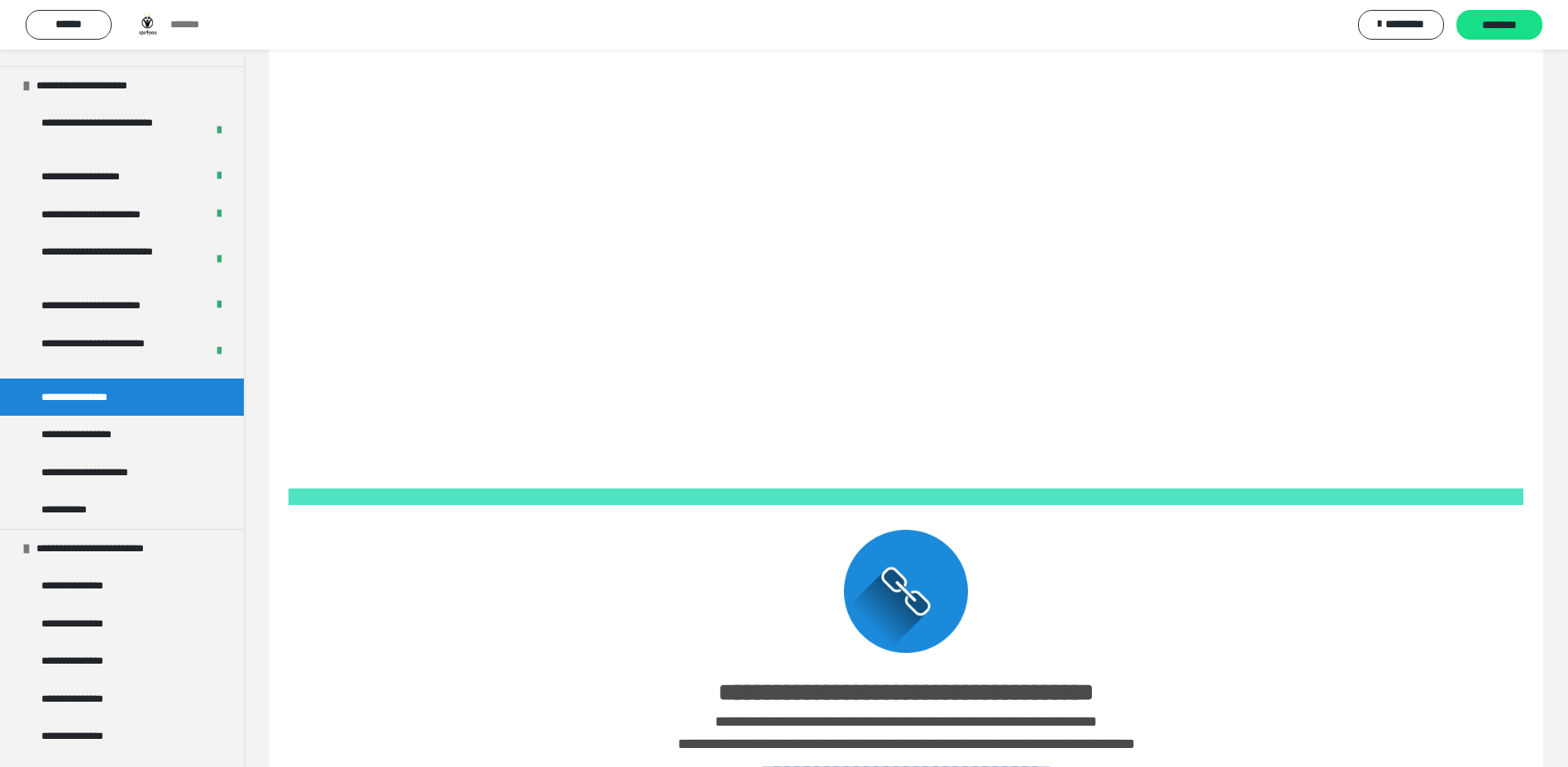 click on "**********" at bounding box center (83, 398) 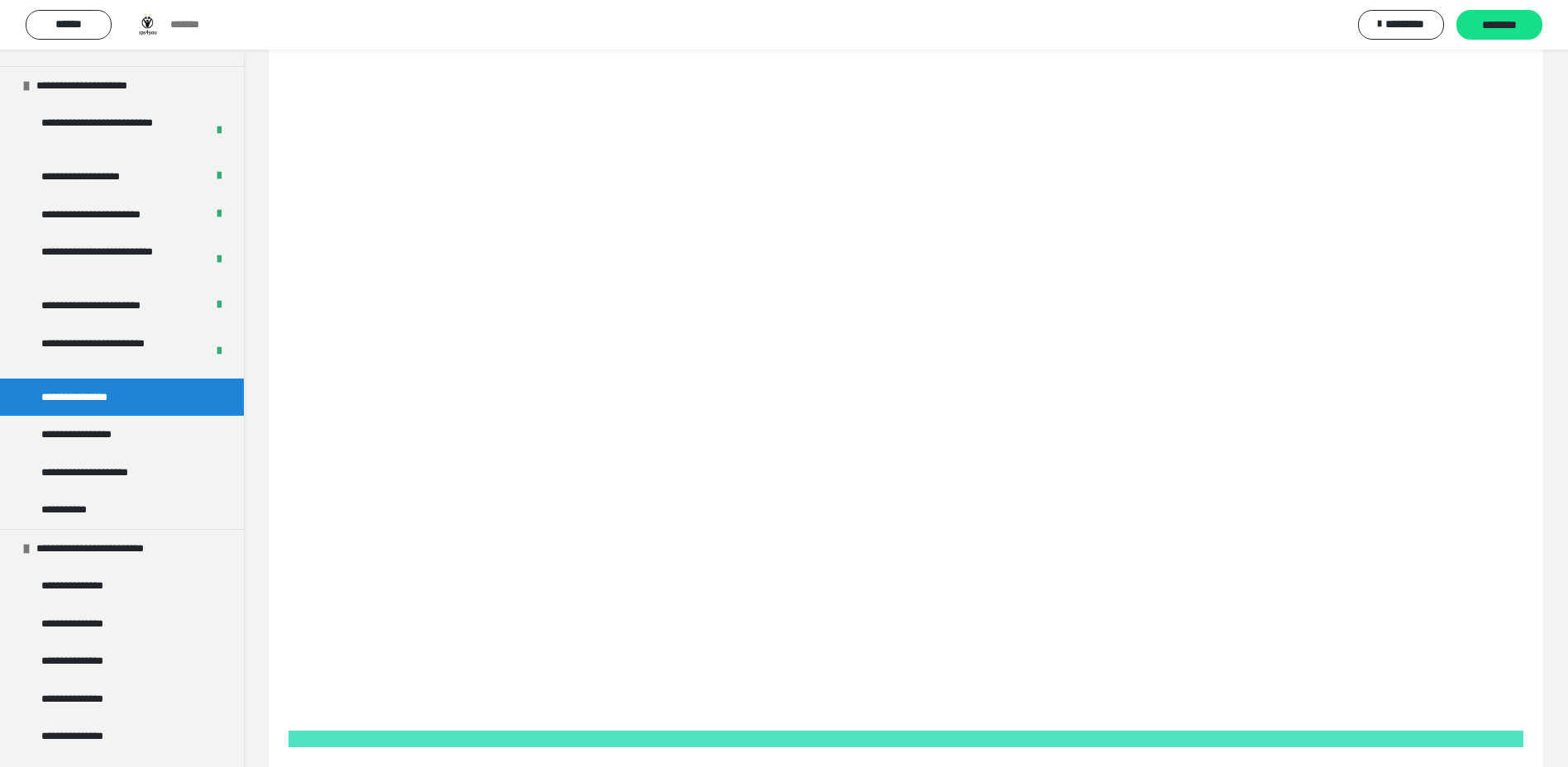 scroll, scrollTop: 143, scrollLeft: 0, axis: vertical 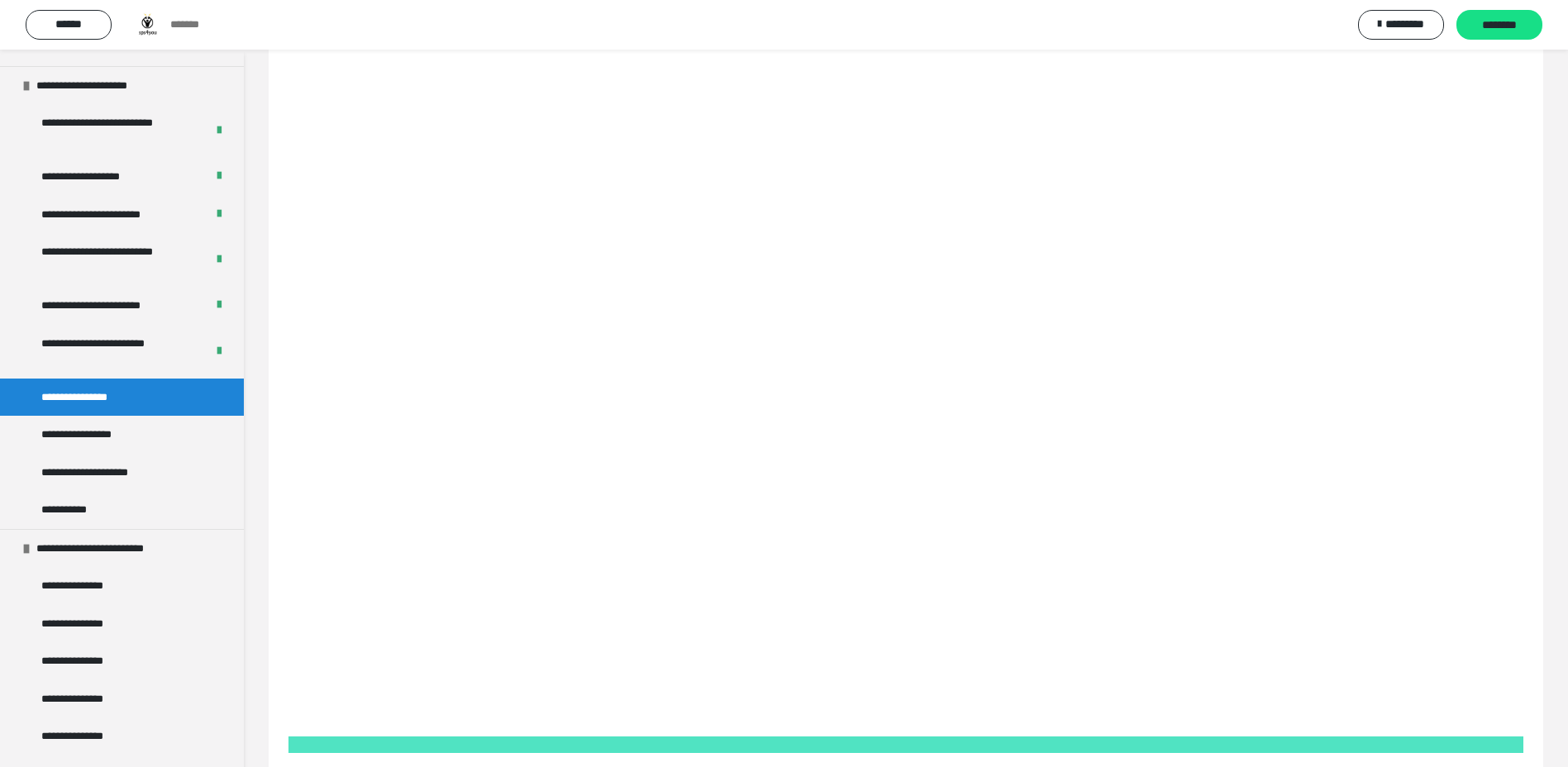 click on "**********" at bounding box center (111, 351) 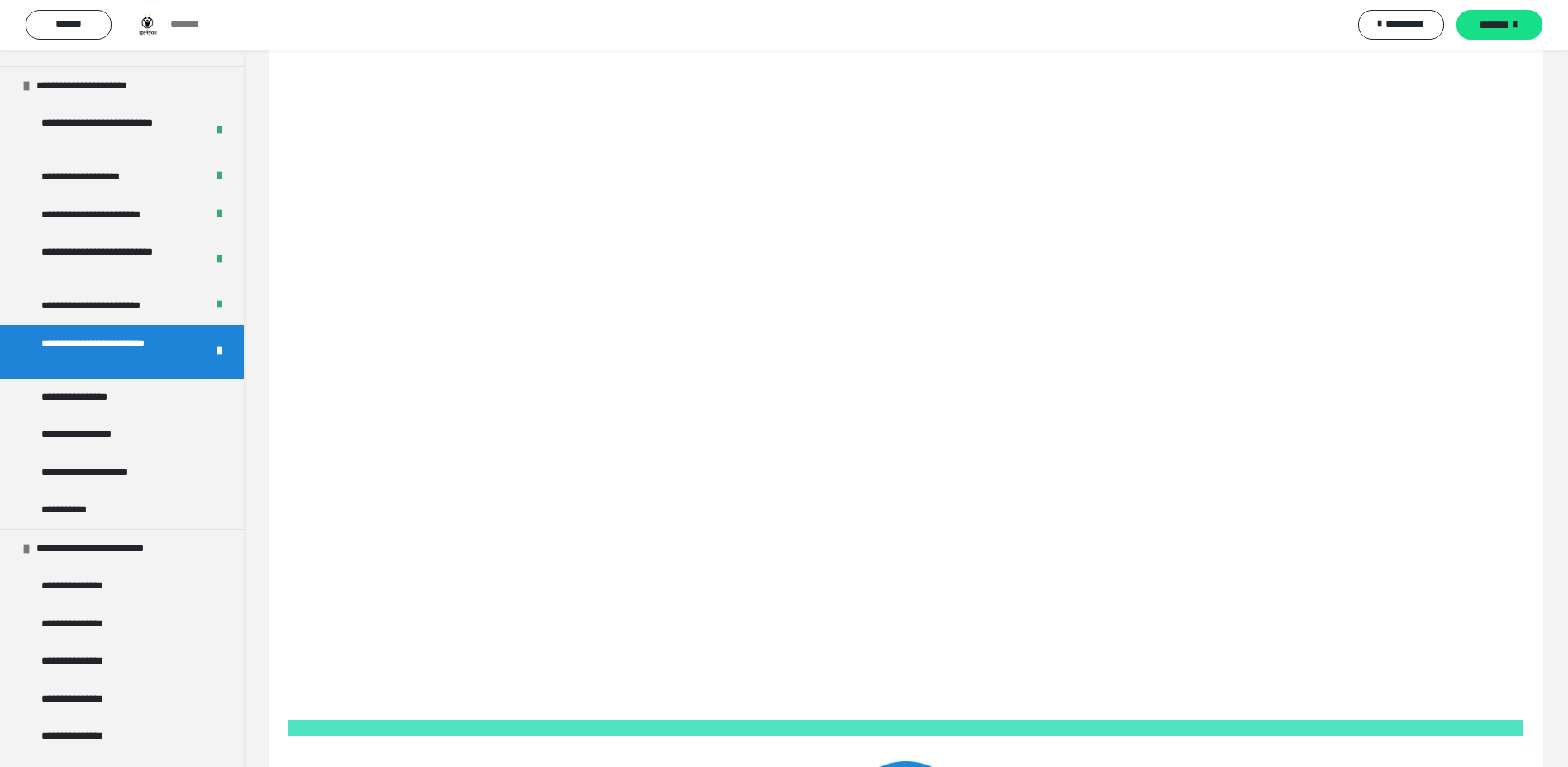 click on "**********" at bounding box center (122, 398) 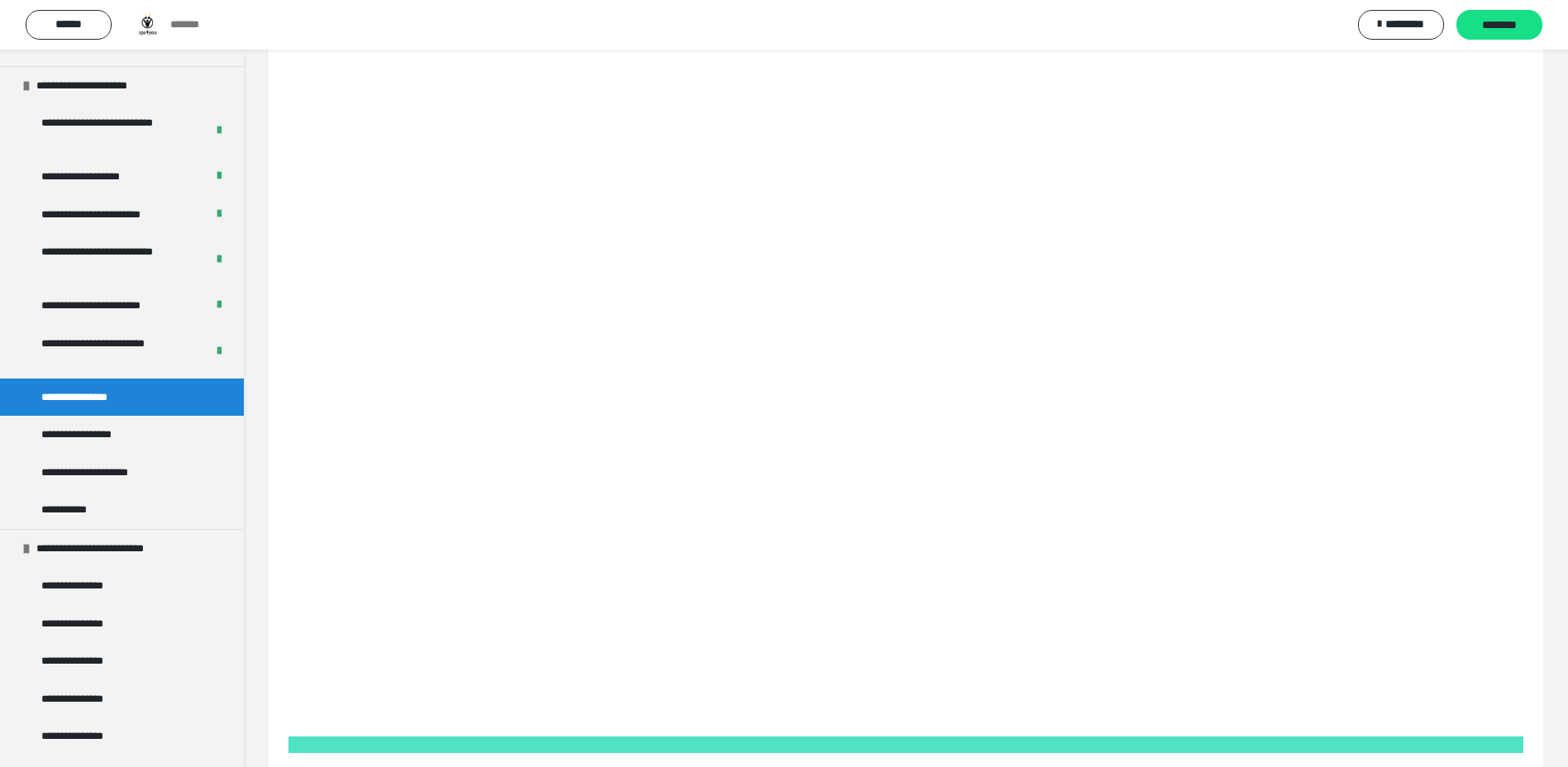 click on "********" at bounding box center (1499, 26) 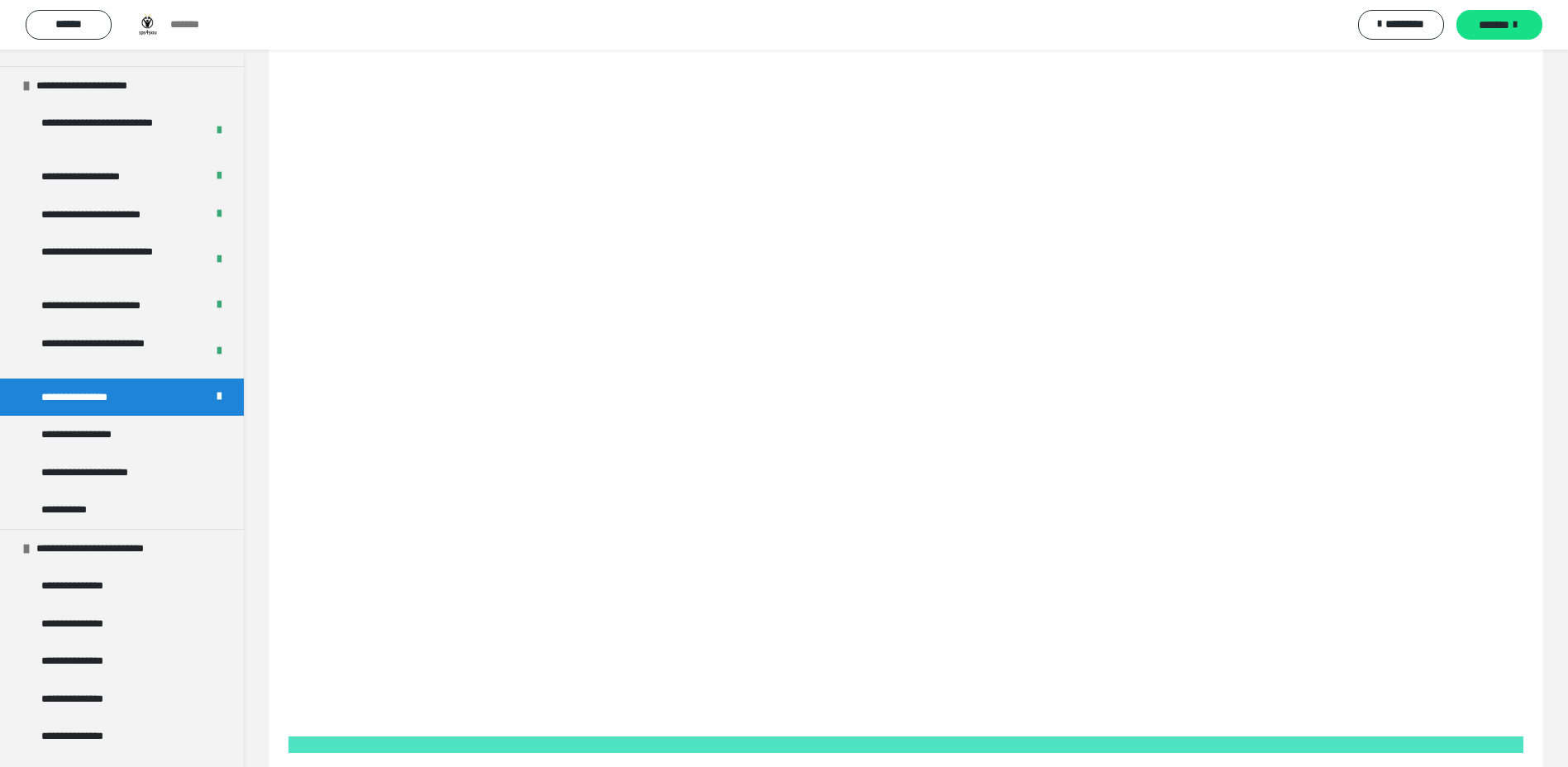 click on "**********" at bounding box center [83, 435] 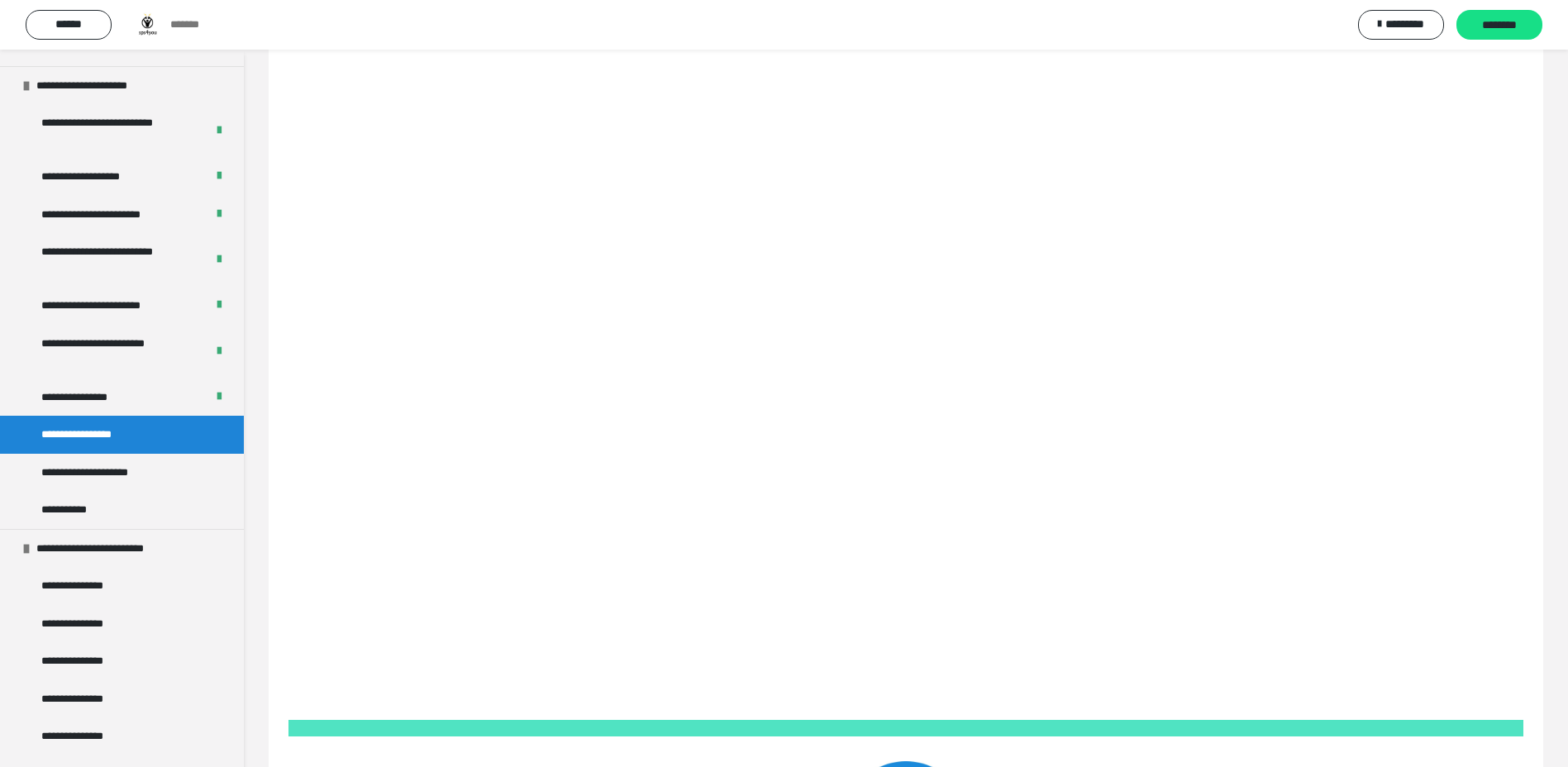 click on "********" at bounding box center (1499, 26) 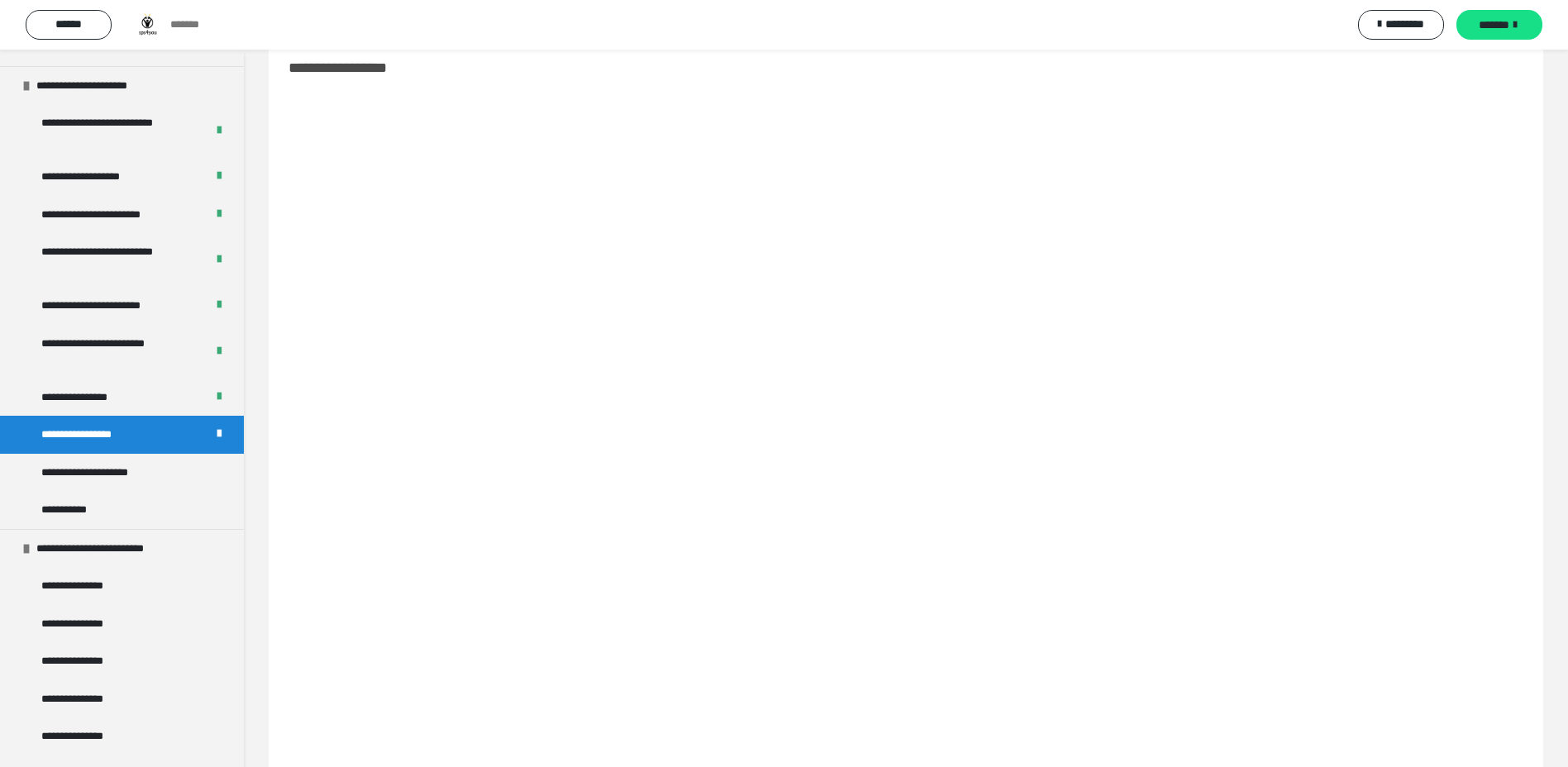scroll, scrollTop: 0, scrollLeft: 0, axis: both 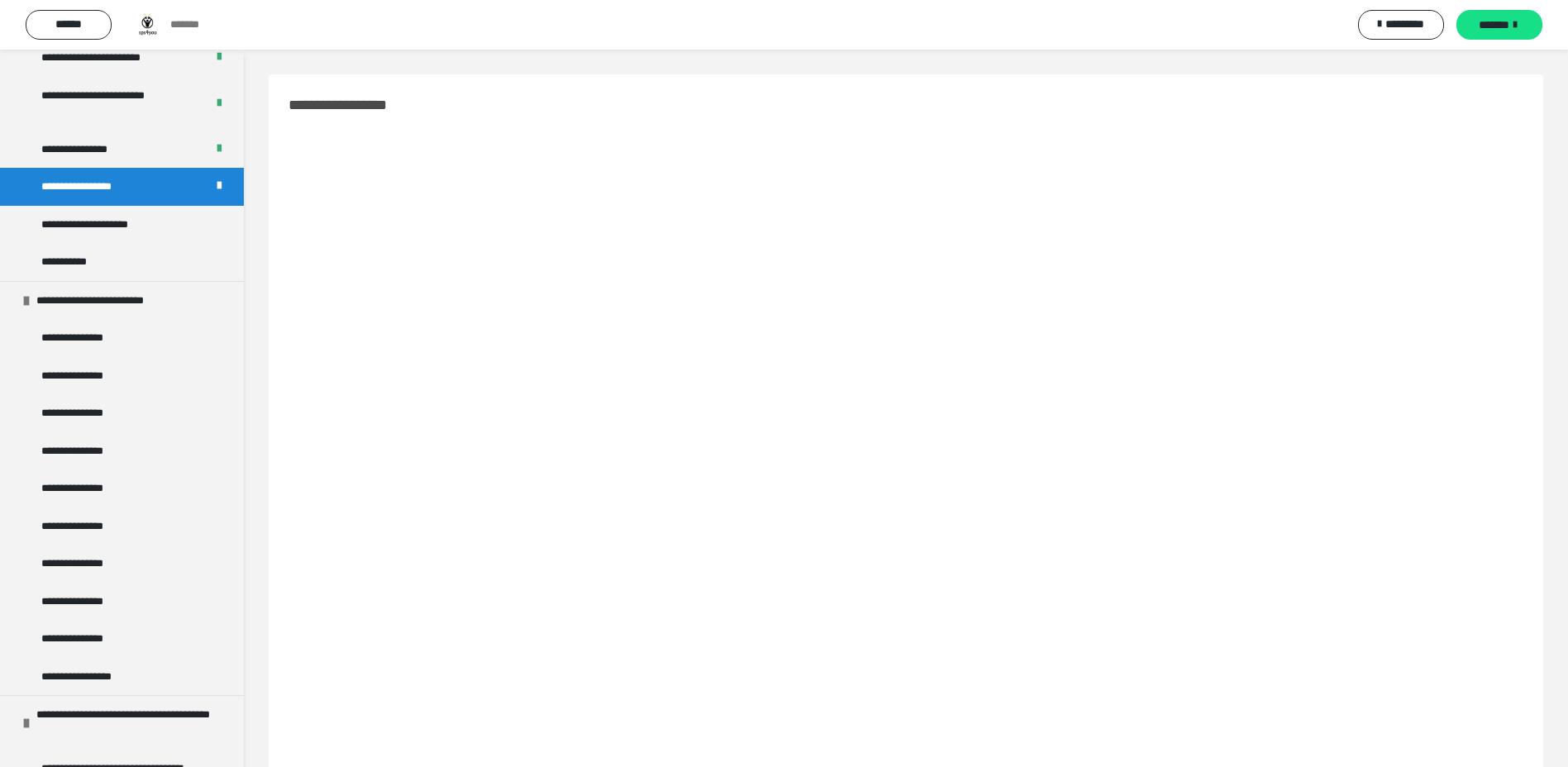 click on "**********" at bounding box center (106, 225) 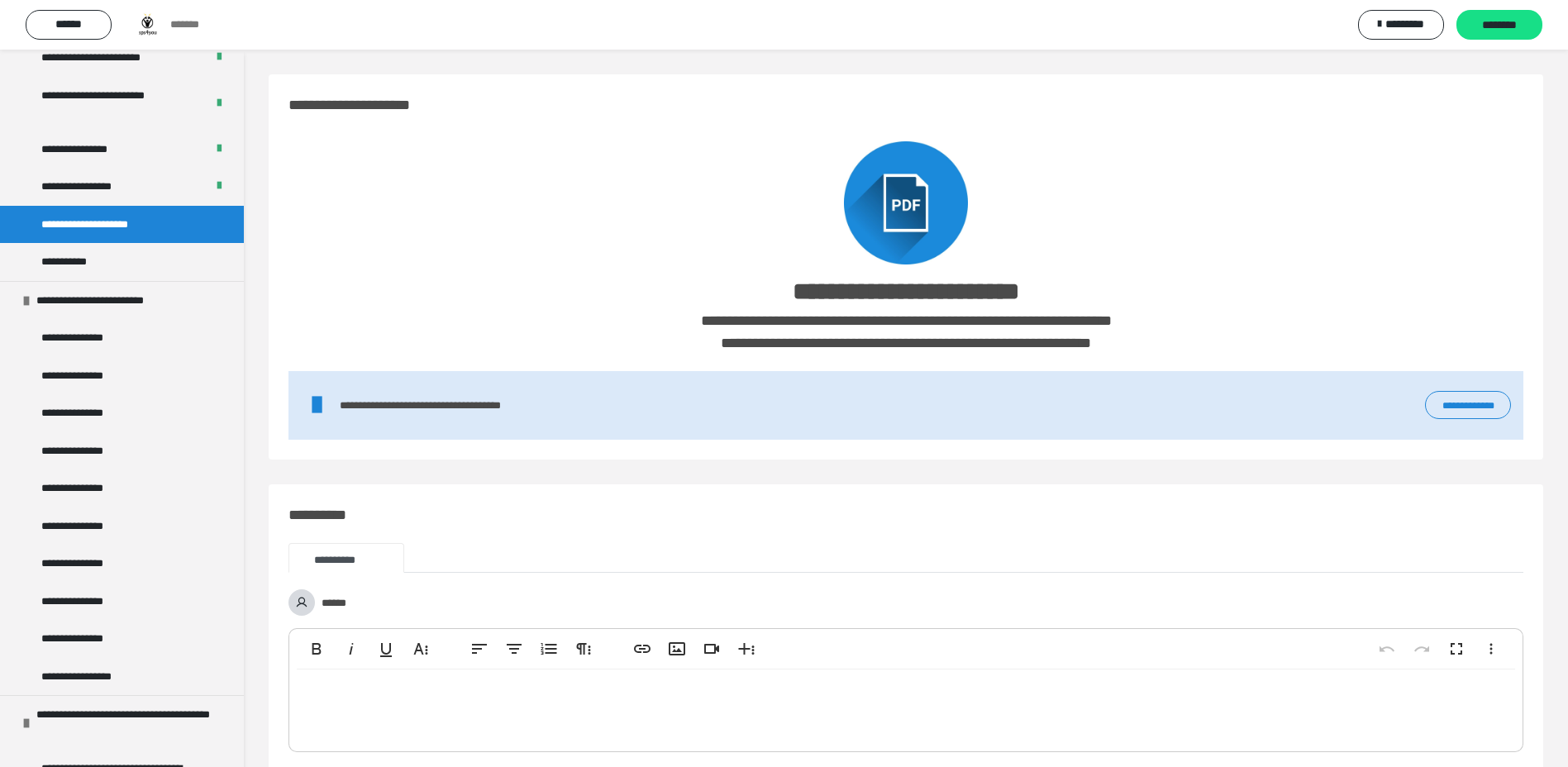 click on "**********" at bounding box center [1468, 405] 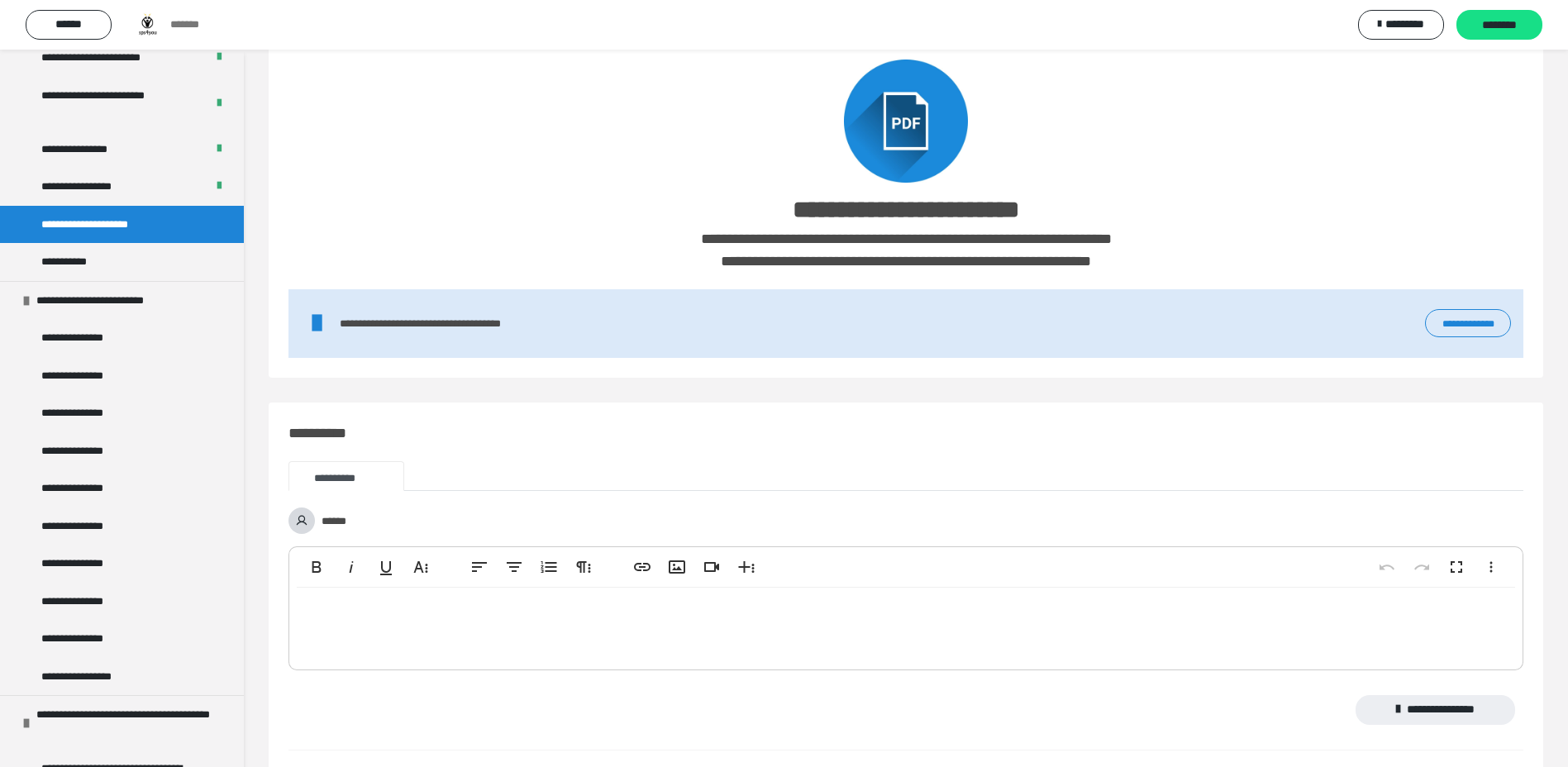 scroll, scrollTop: 83, scrollLeft: 0, axis: vertical 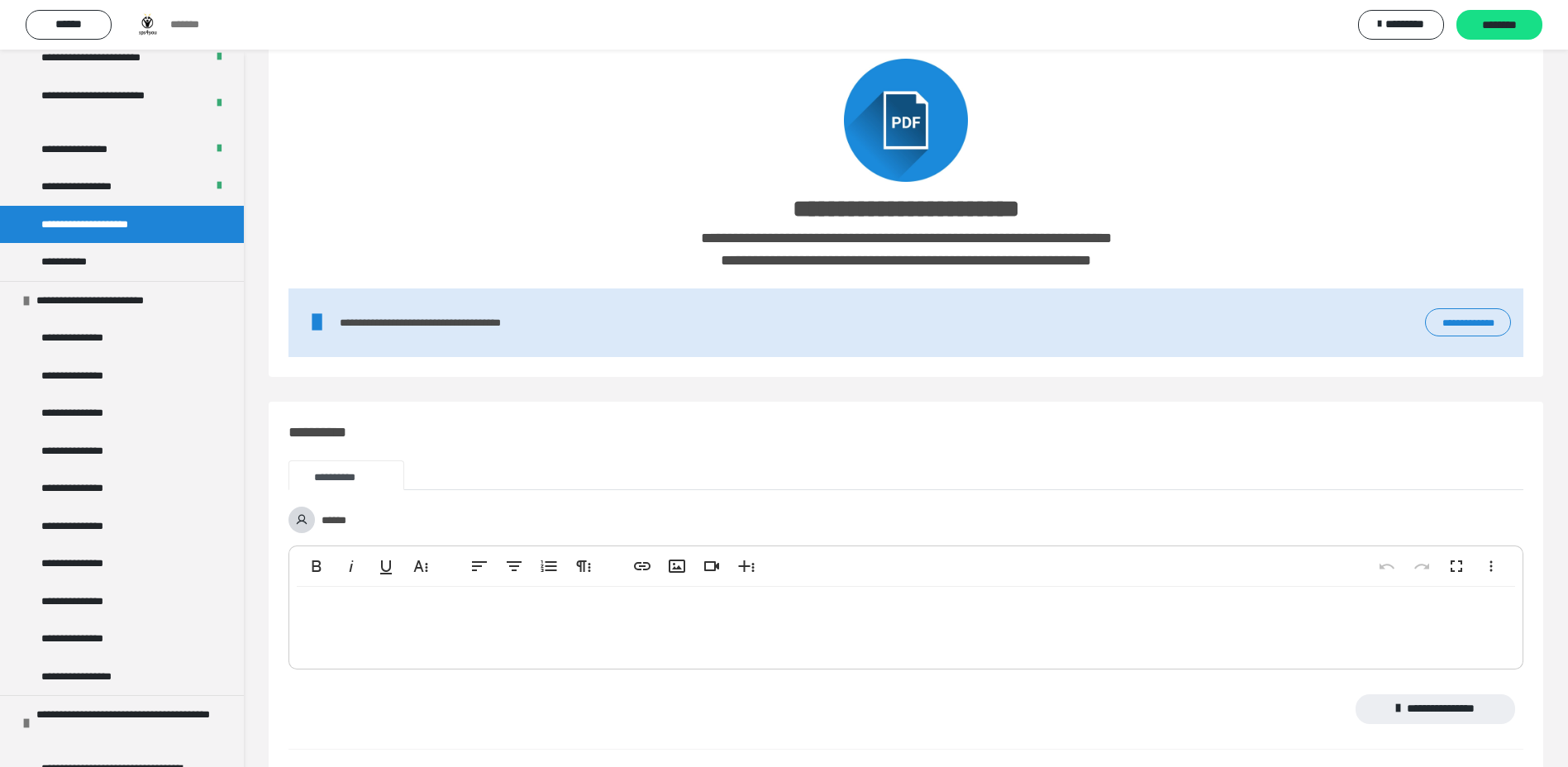 click on "**********" at bounding box center (68, 262) 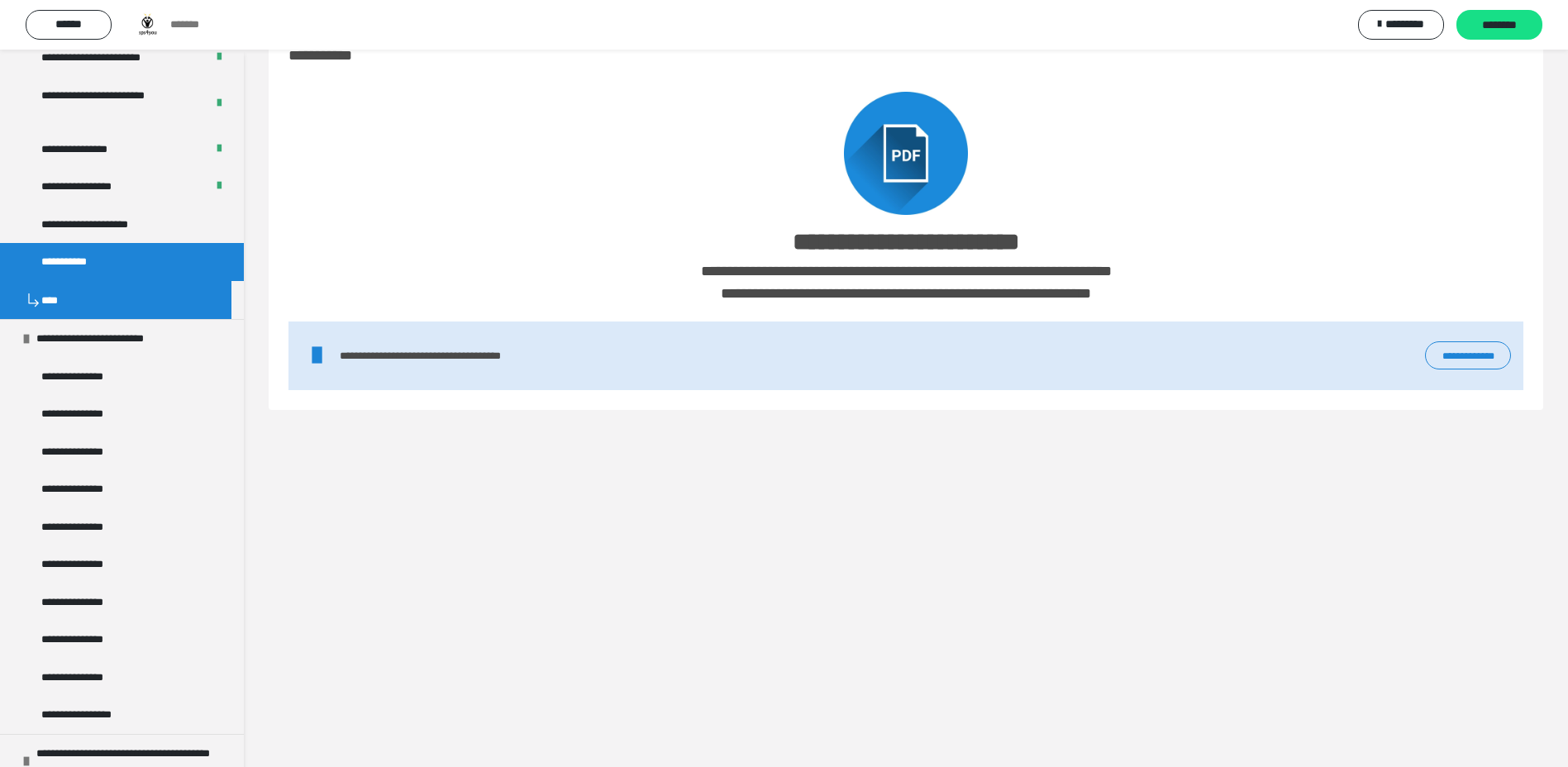 scroll, scrollTop: 50, scrollLeft: 0, axis: vertical 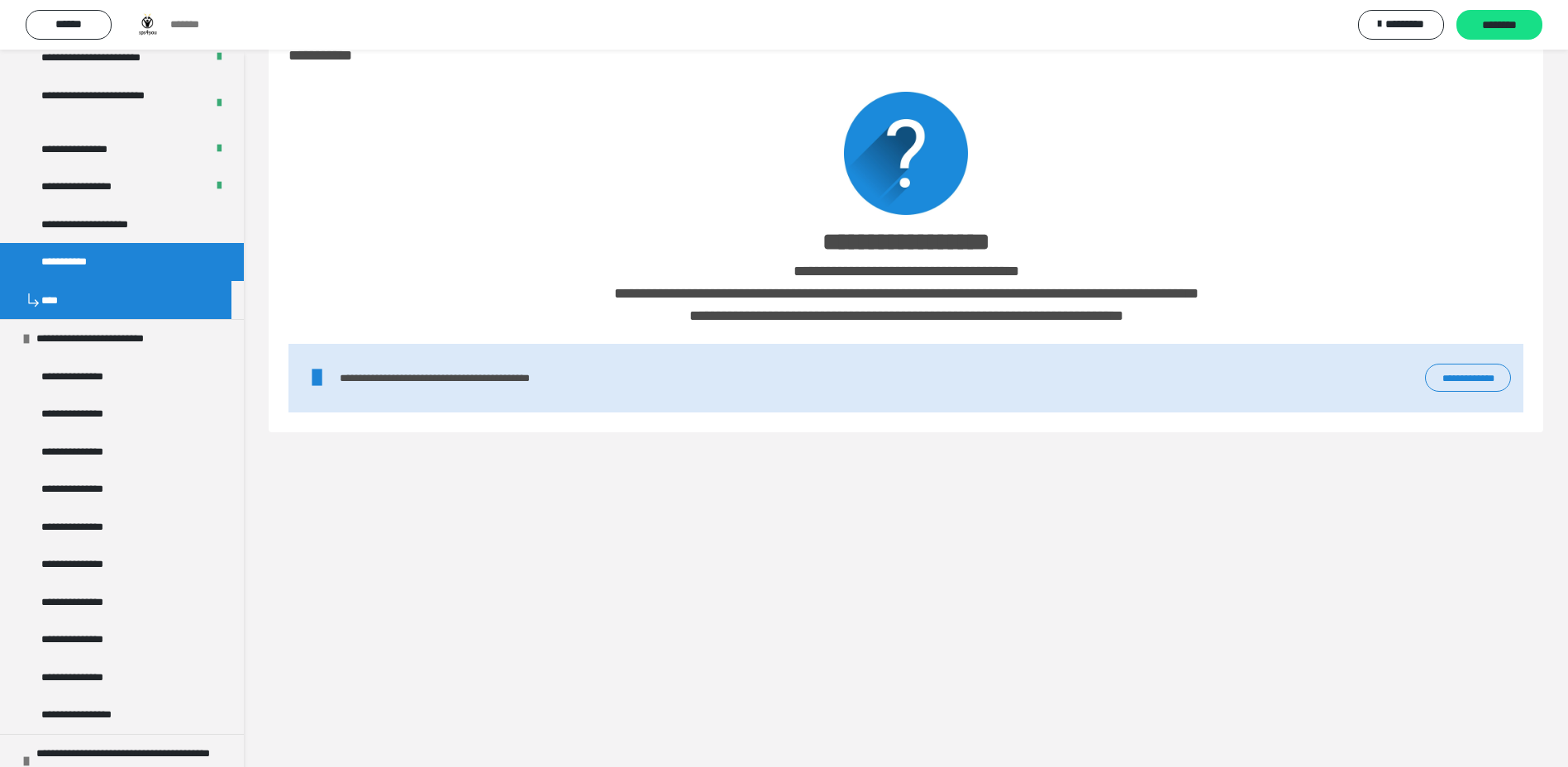 click on "**********" at bounding box center (1468, 378) 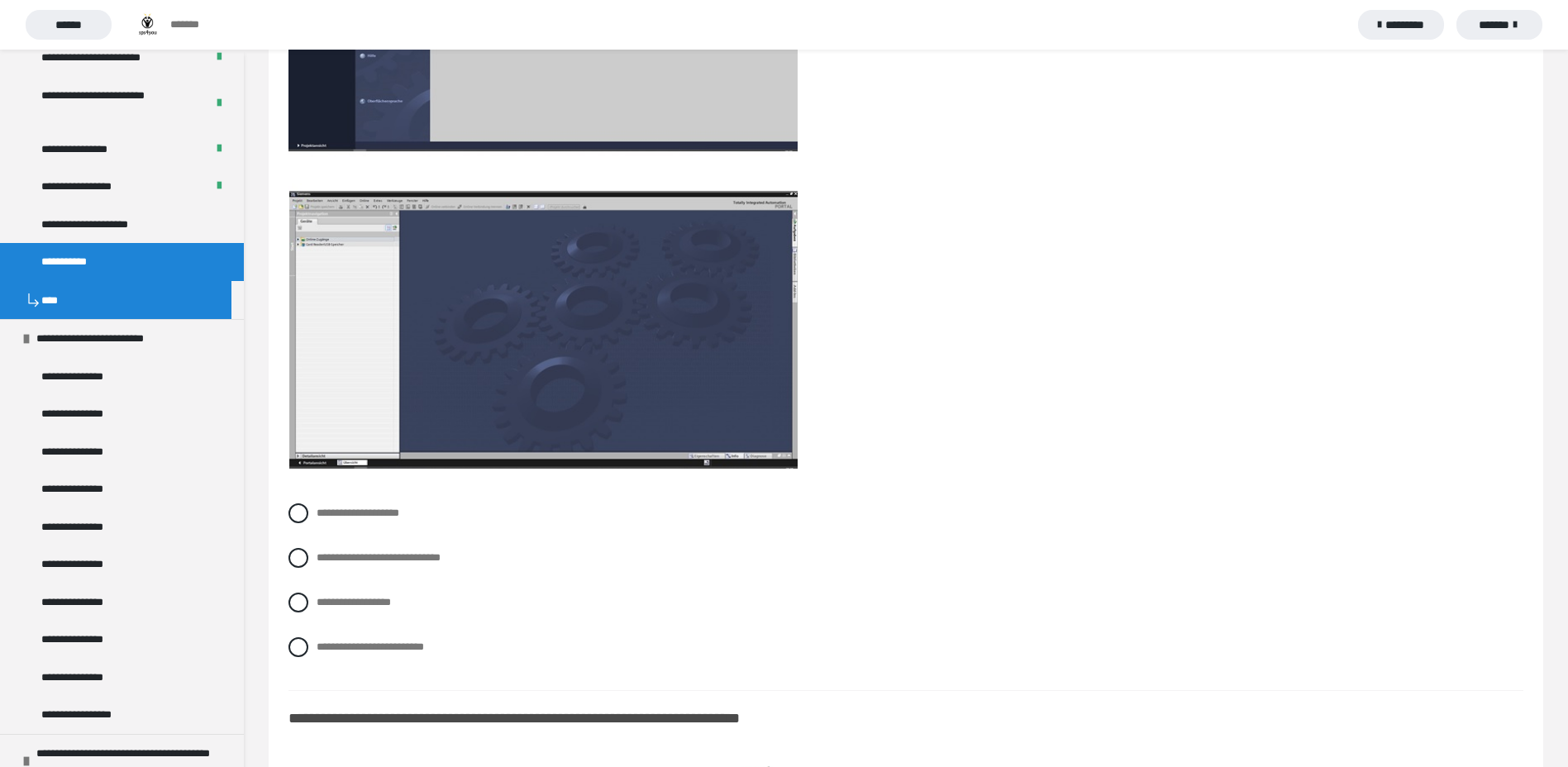 scroll, scrollTop: 331, scrollLeft: 0, axis: vertical 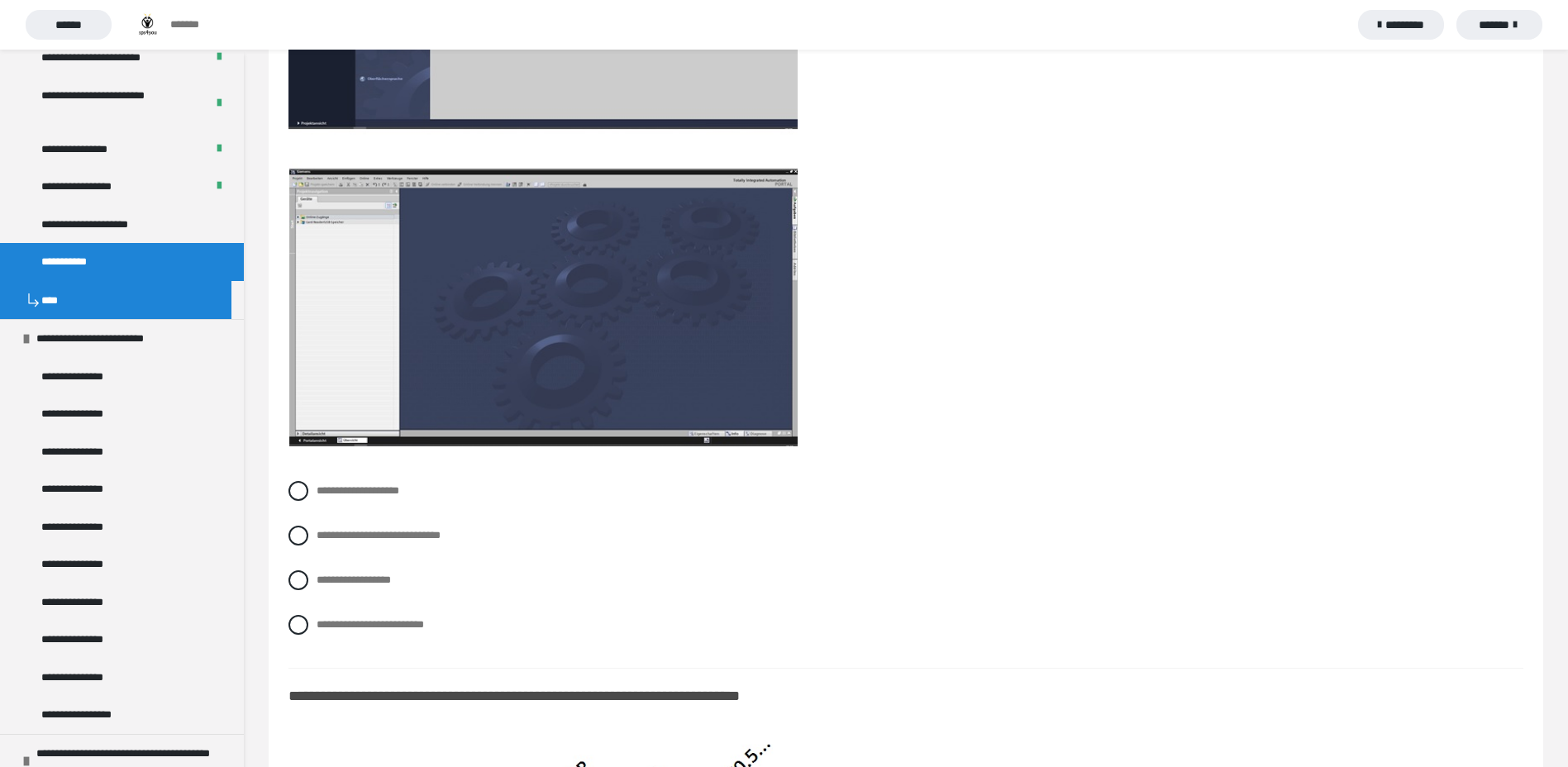 click on "**********" at bounding box center [906, 536] 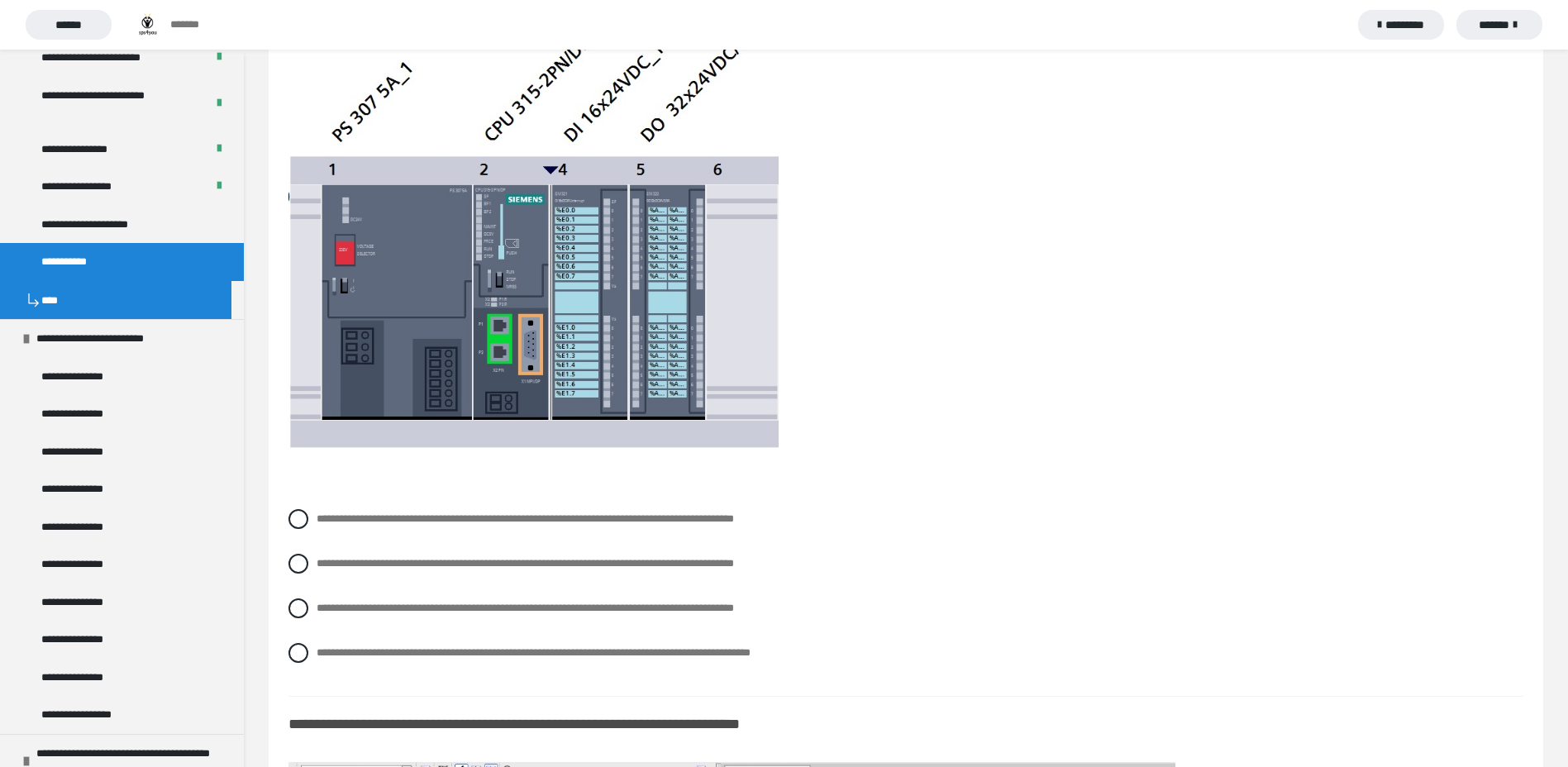 scroll, scrollTop: 1074, scrollLeft: 0, axis: vertical 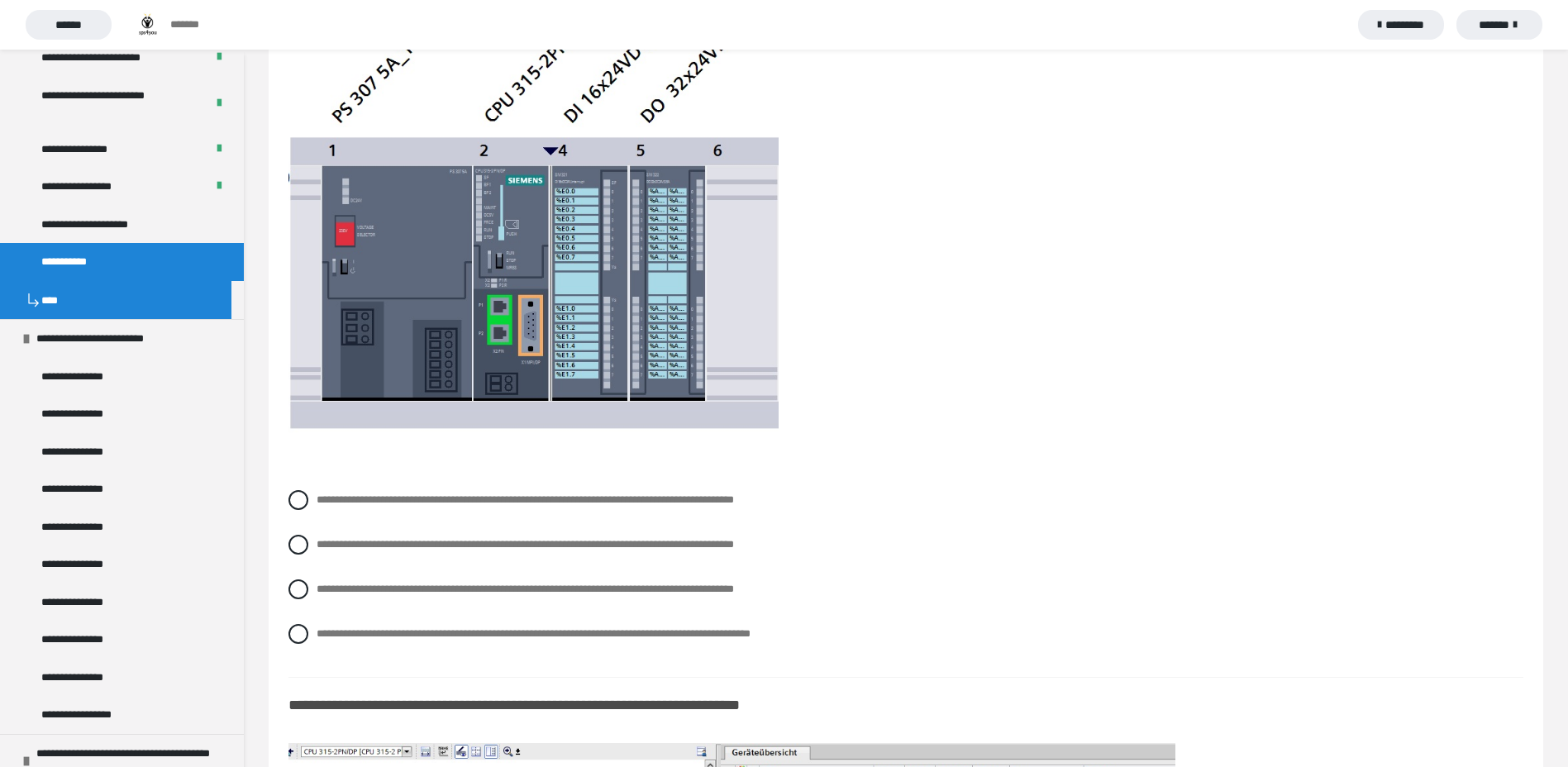 click at bounding box center [298, 545] 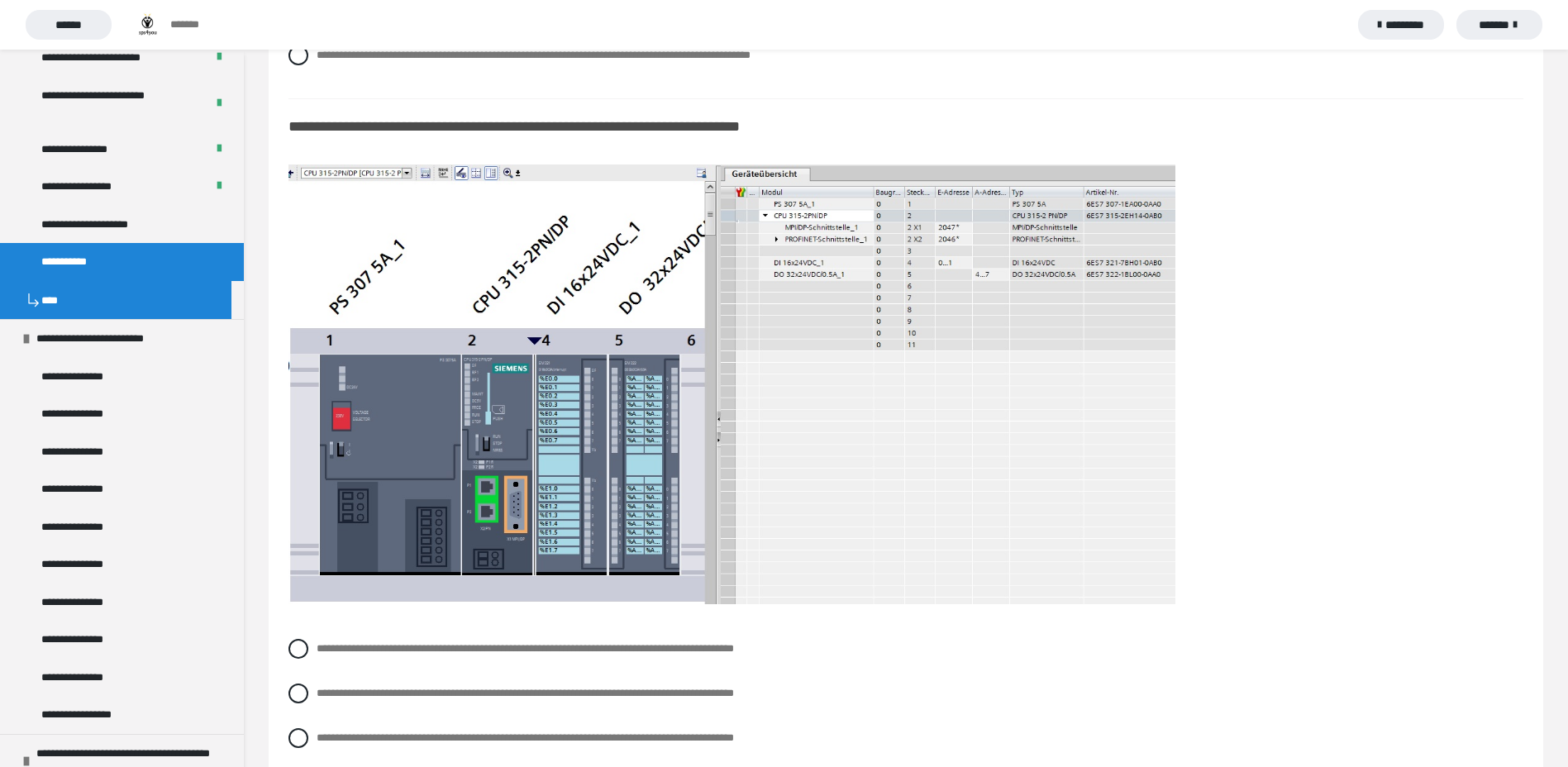 scroll, scrollTop: 1736, scrollLeft: 0, axis: vertical 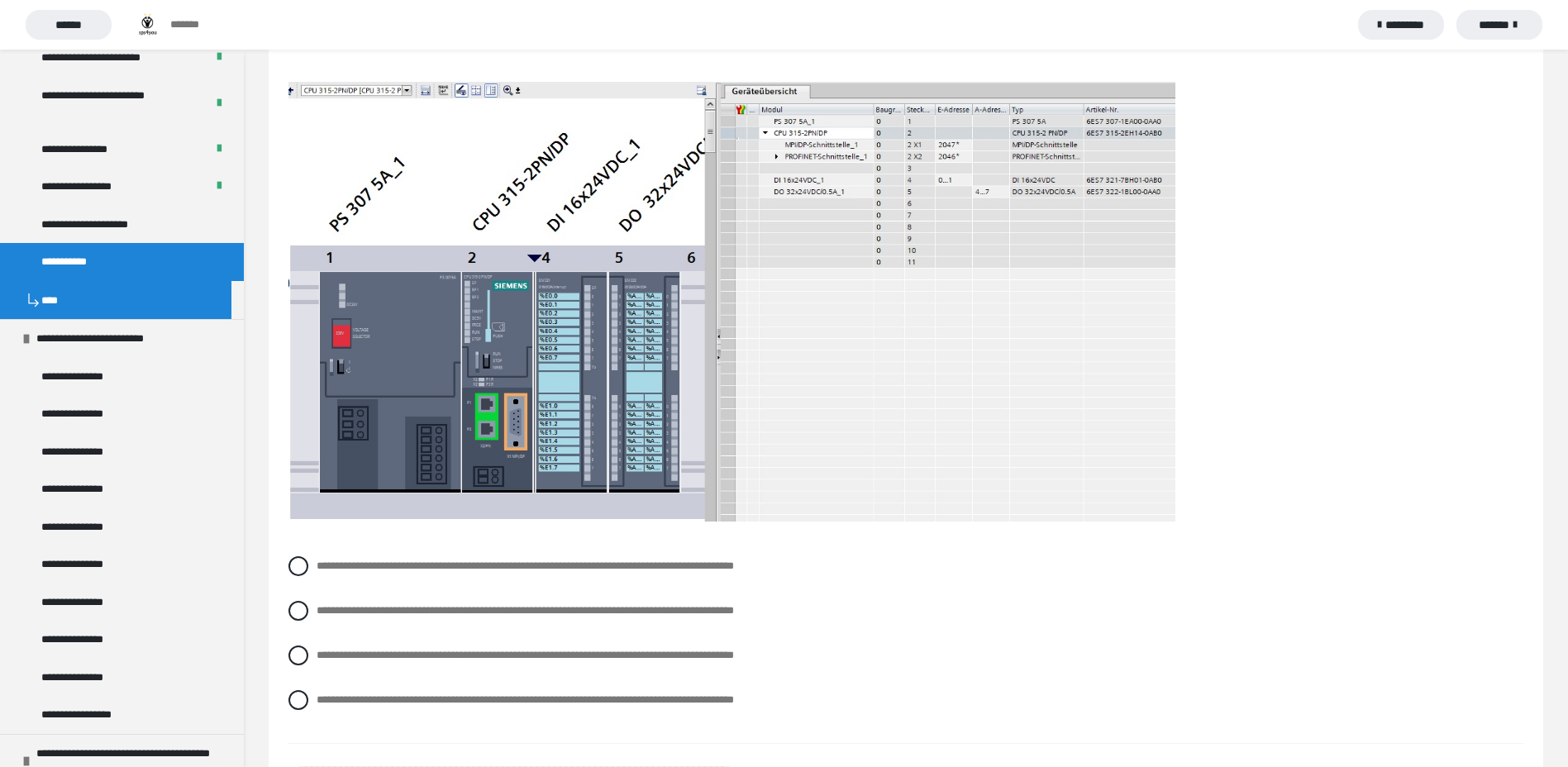 click at bounding box center [298, 700] 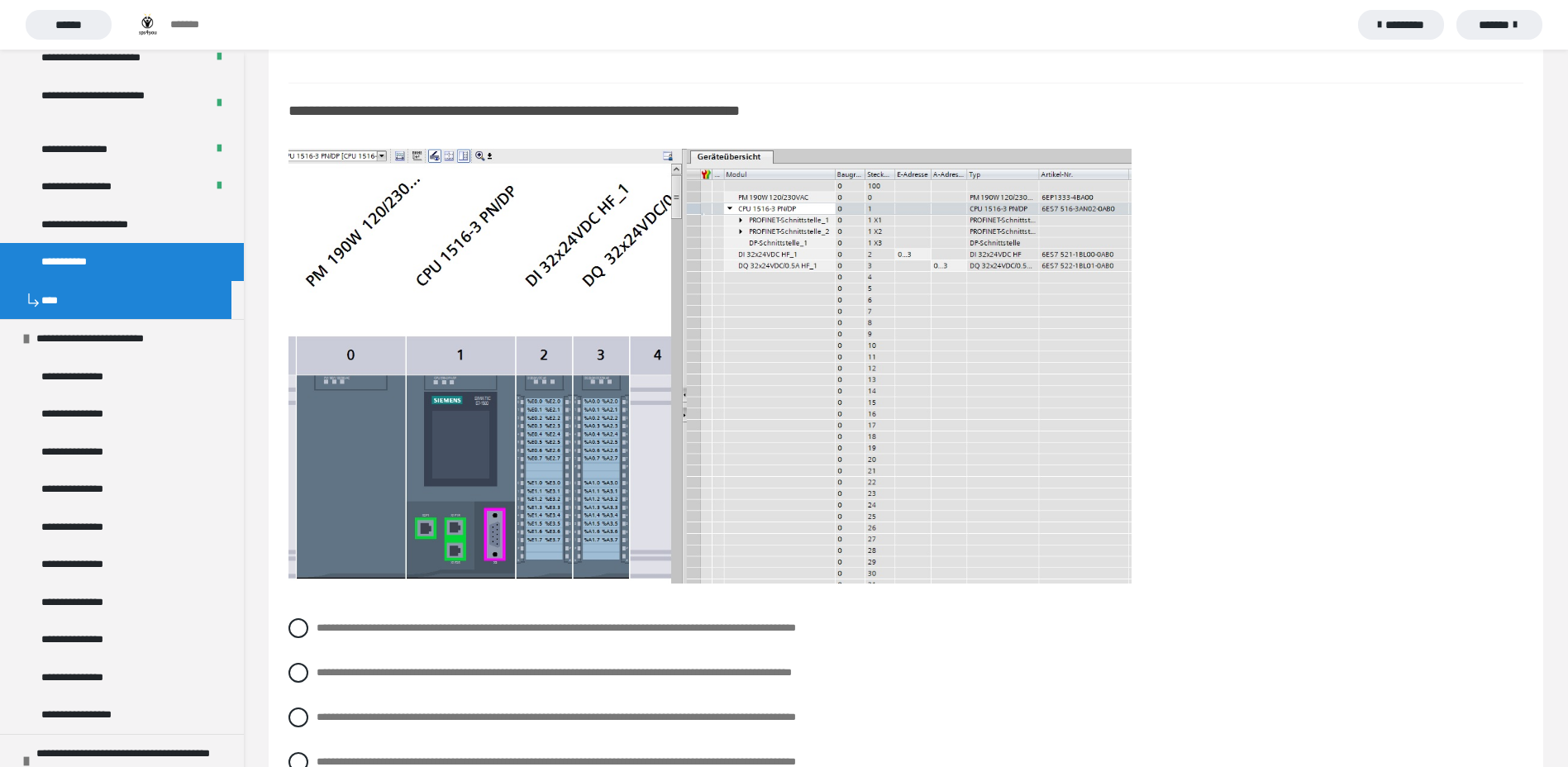 scroll, scrollTop: 2397, scrollLeft: 0, axis: vertical 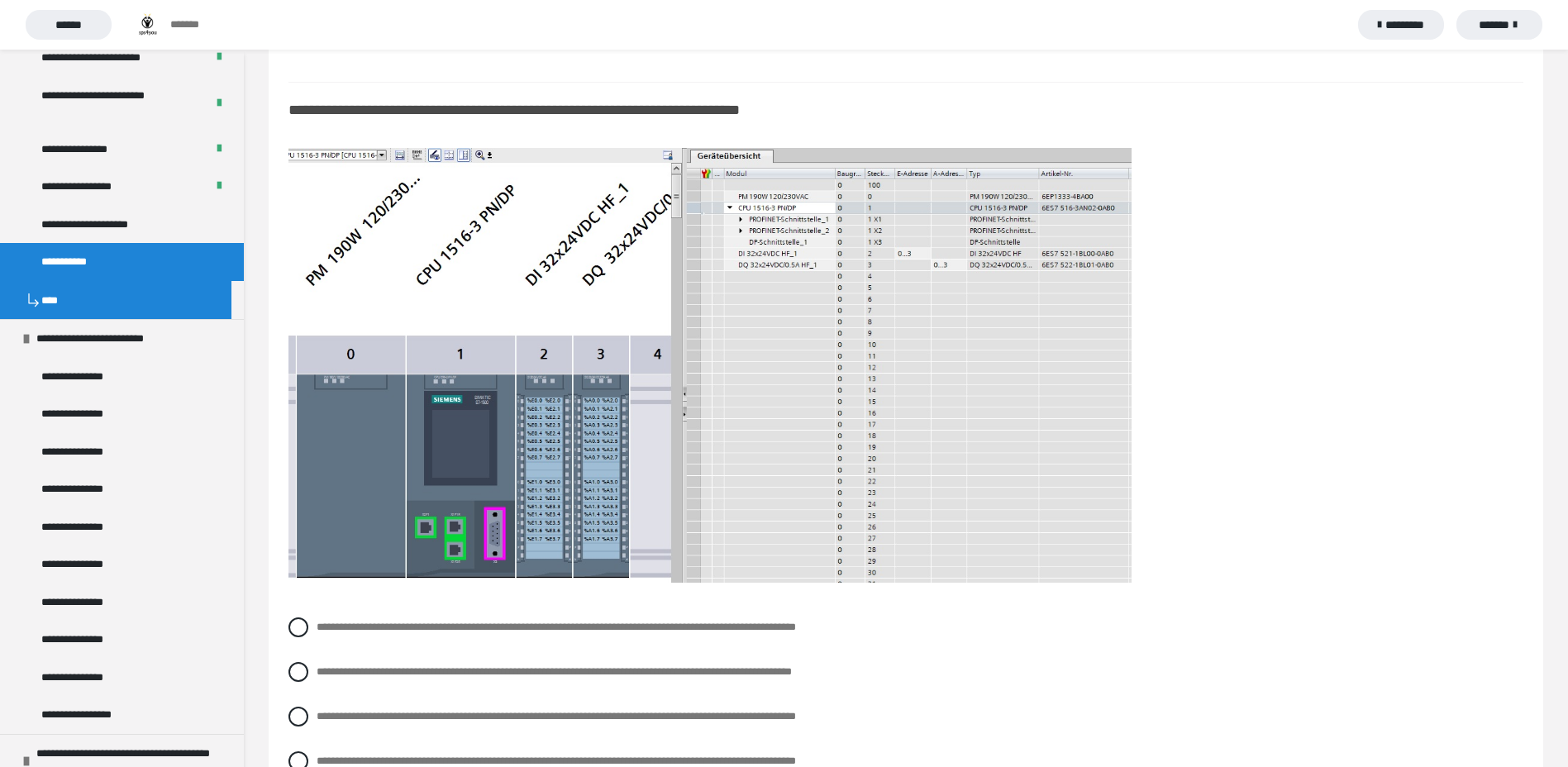 click at bounding box center (298, 627) 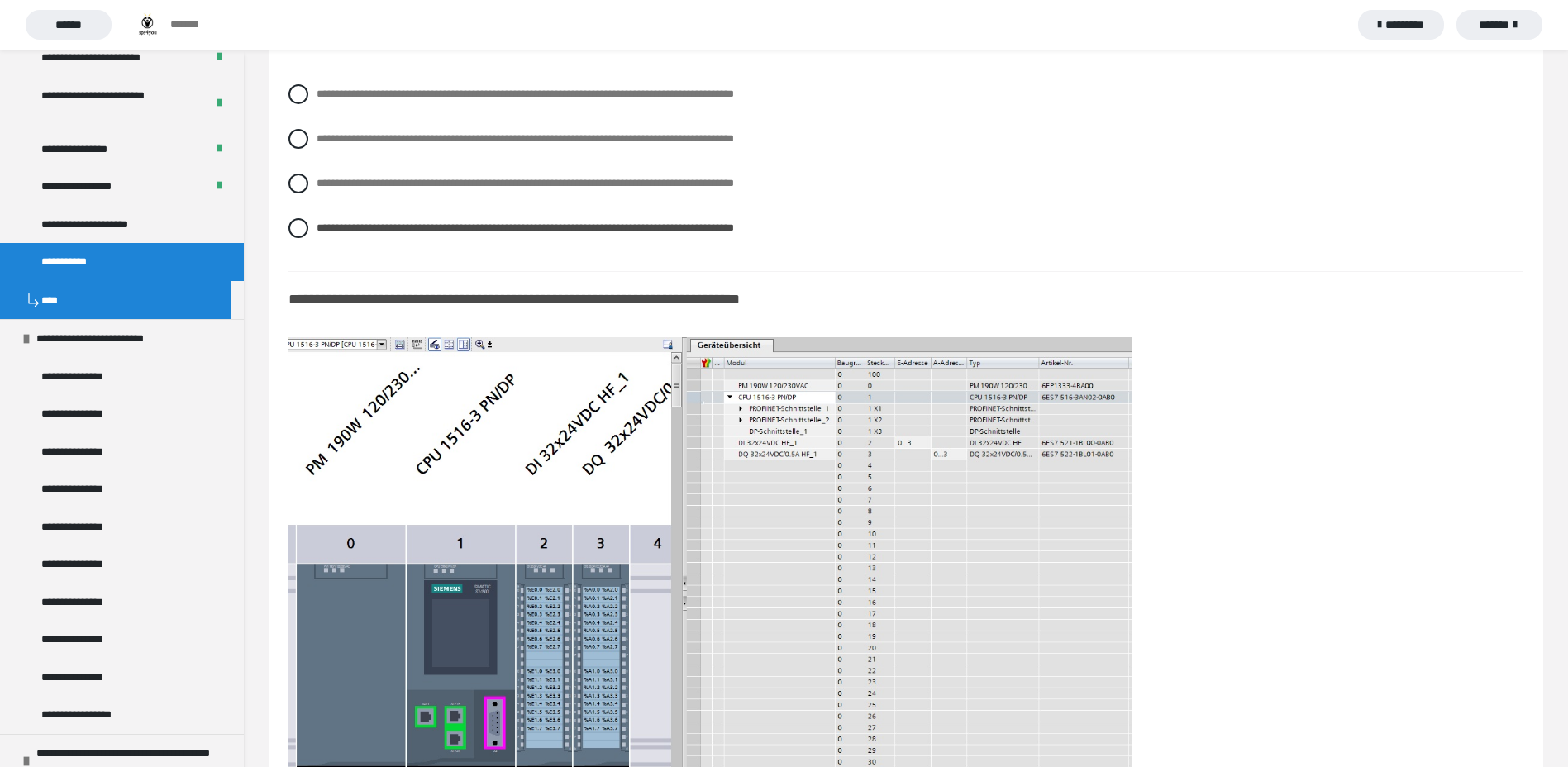 scroll, scrollTop: 2149, scrollLeft: 0, axis: vertical 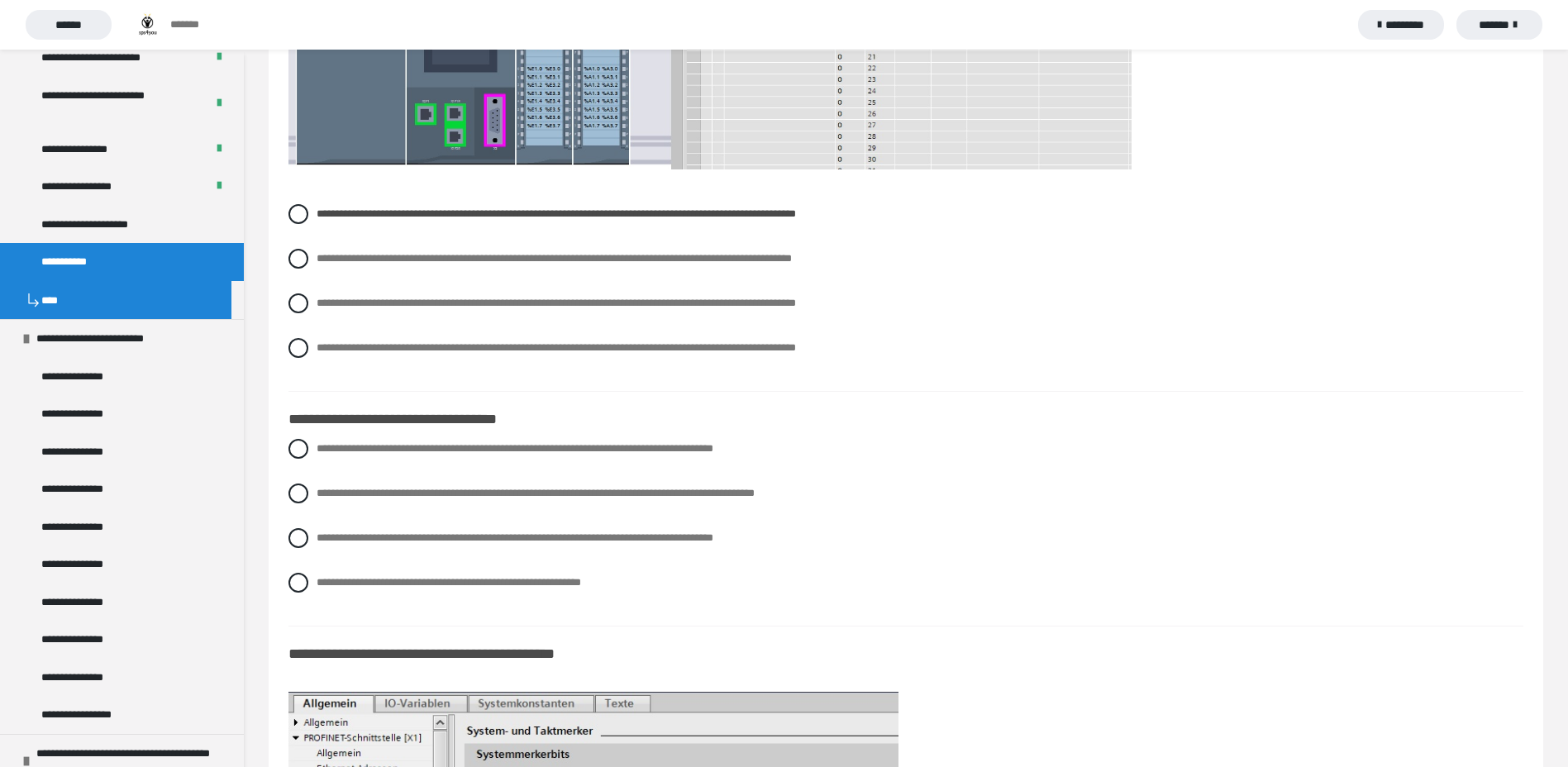 click at bounding box center [298, 493] 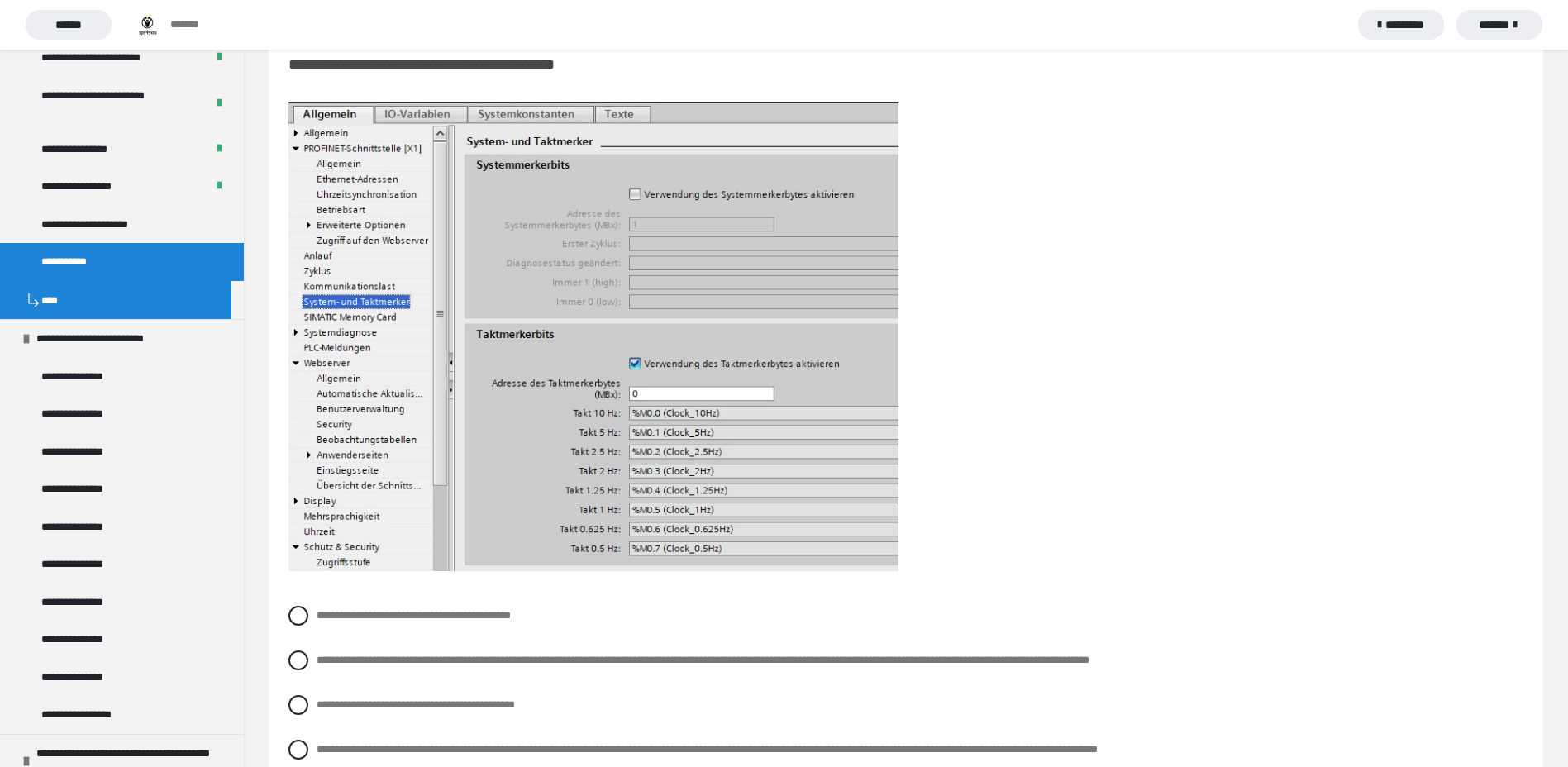 scroll, scrollTop: 3471, scrollLeft: 0, axis: vertical 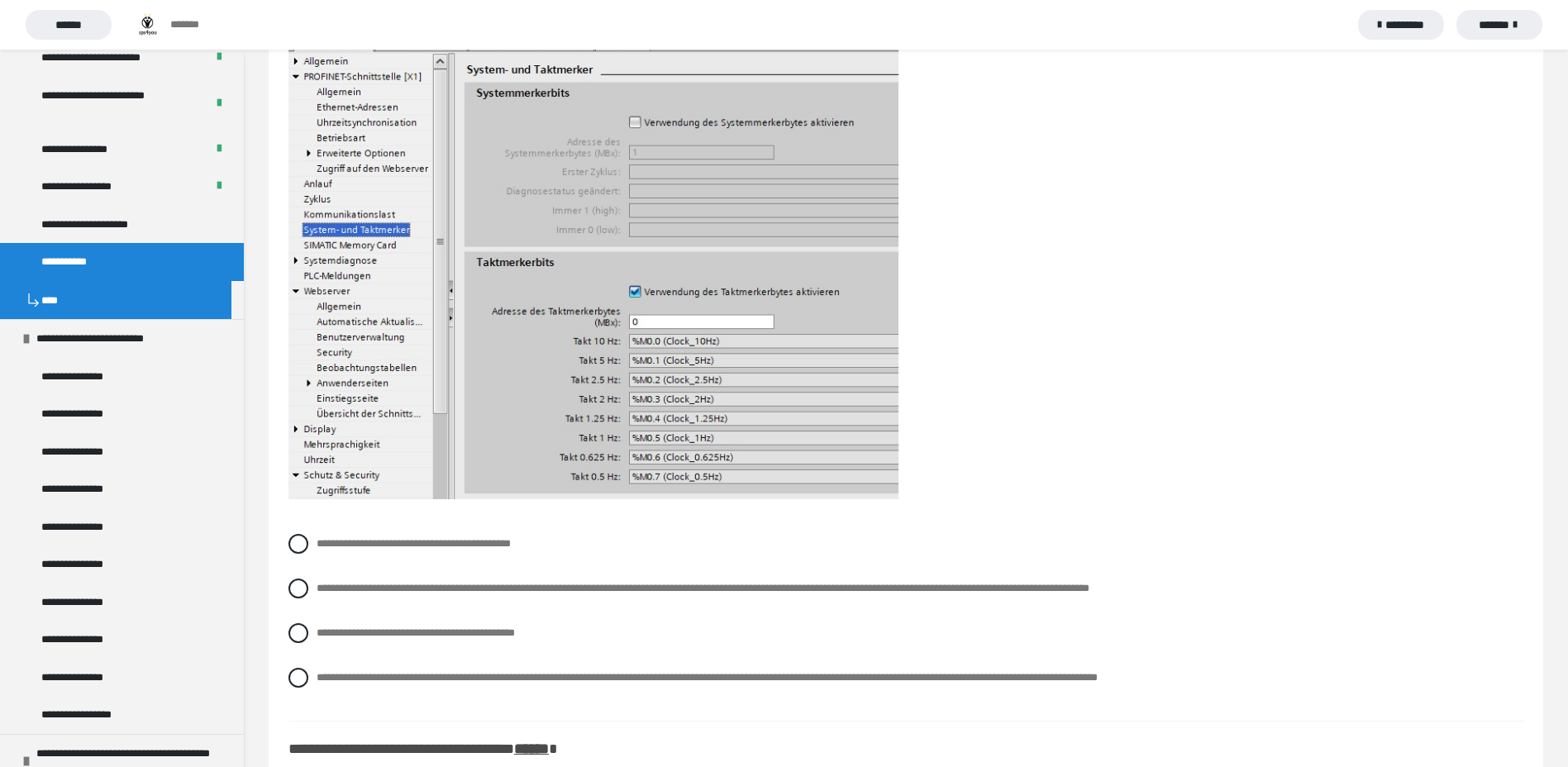 click at bounding box center (298, 588) 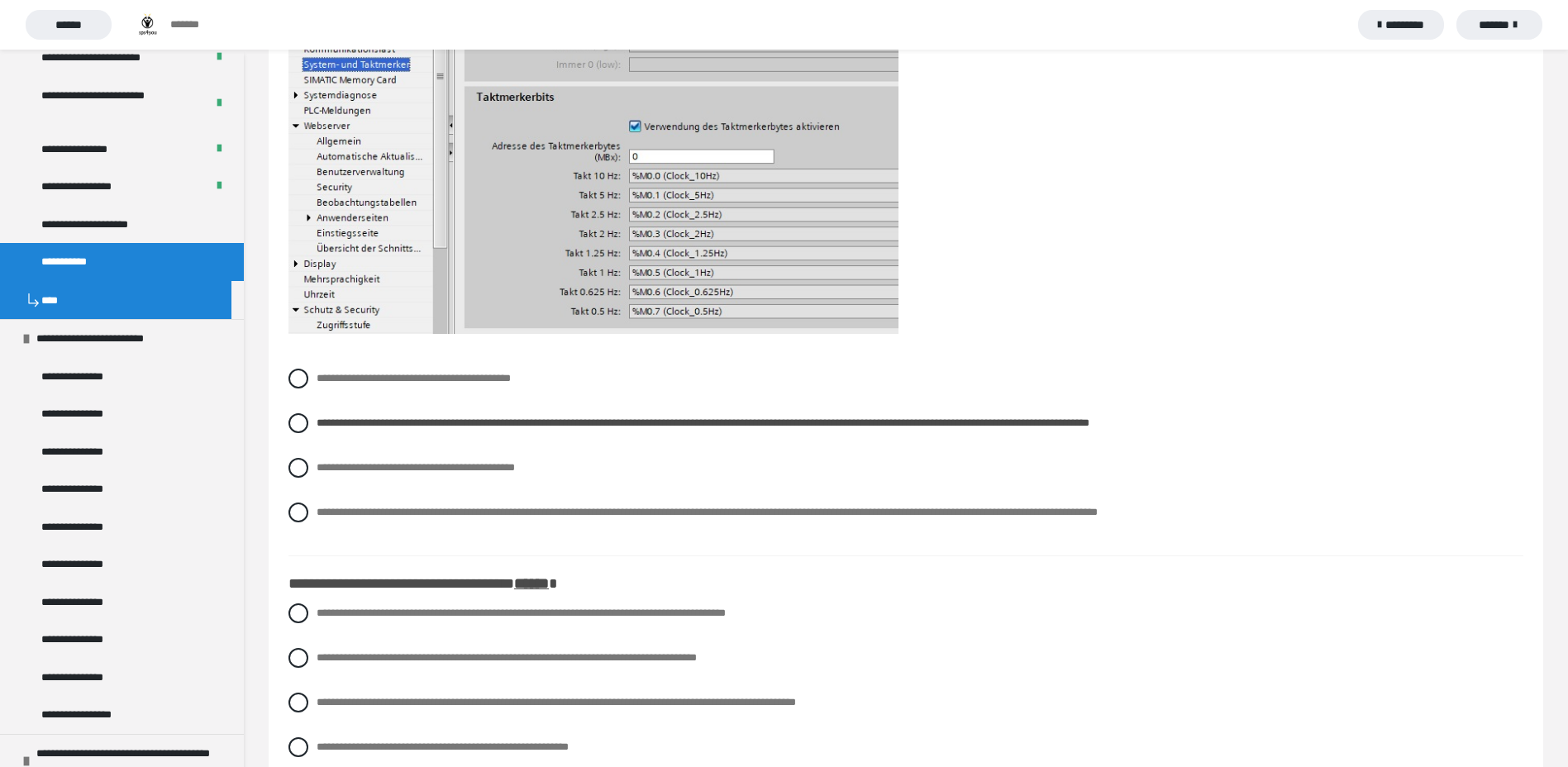 scroll, scrollTop: 3802, scrollLeft: 0, axis: vertical 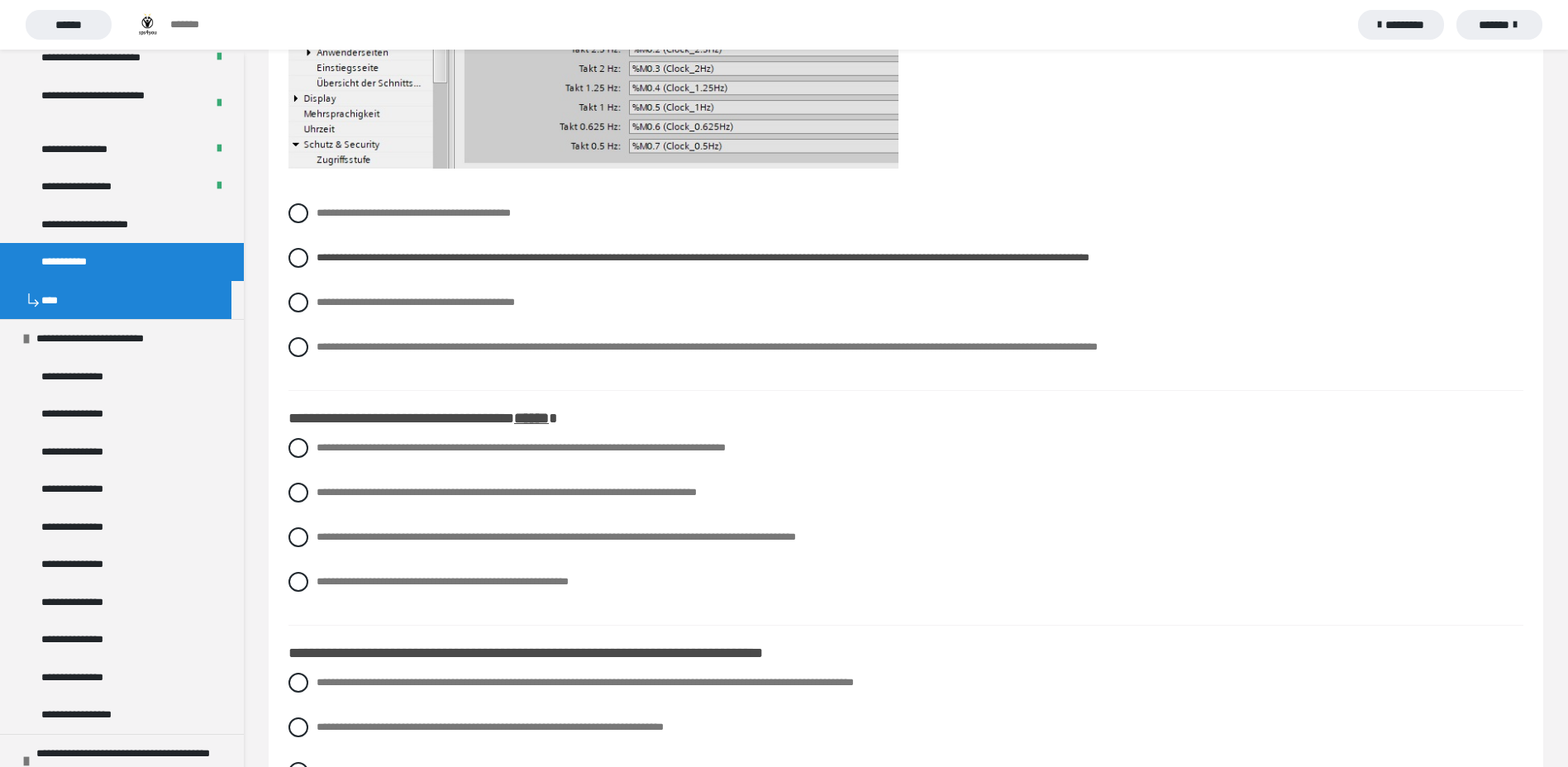 click at bounding box center [298, 582] 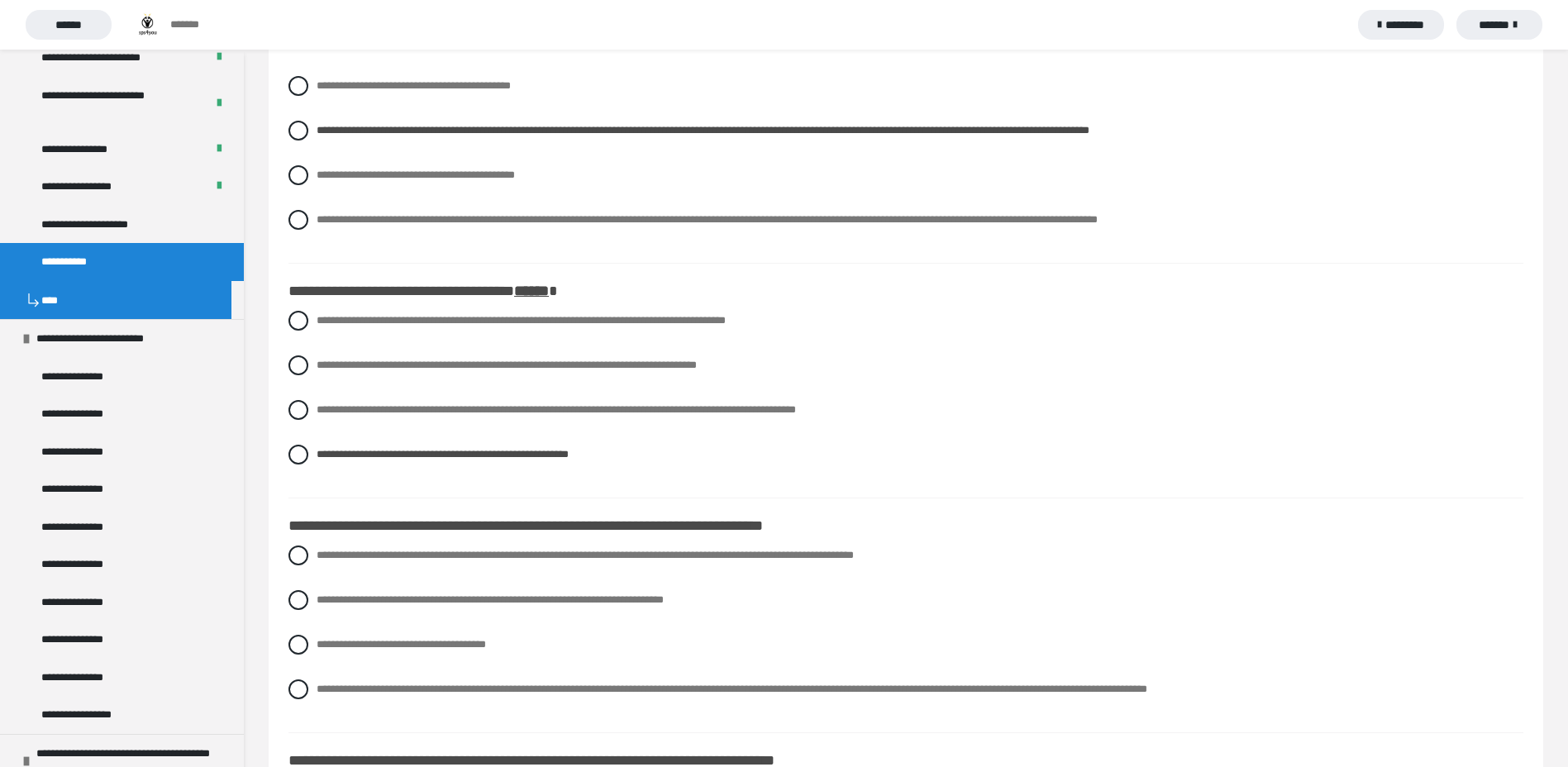 scroll, scrollTop: 3967, scrollLeft: 0, axis: vertical 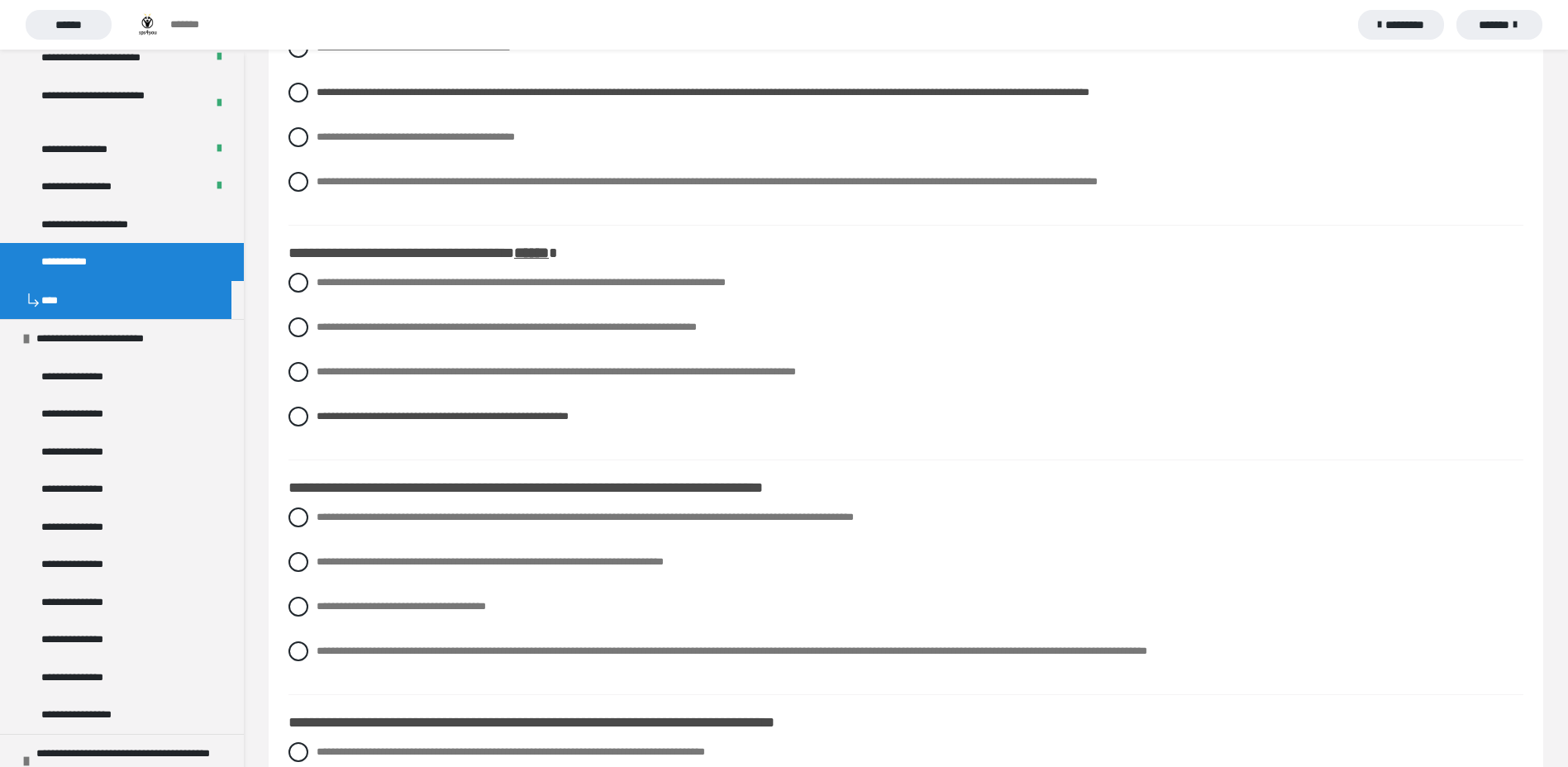 click at bounding box center [298, 651] 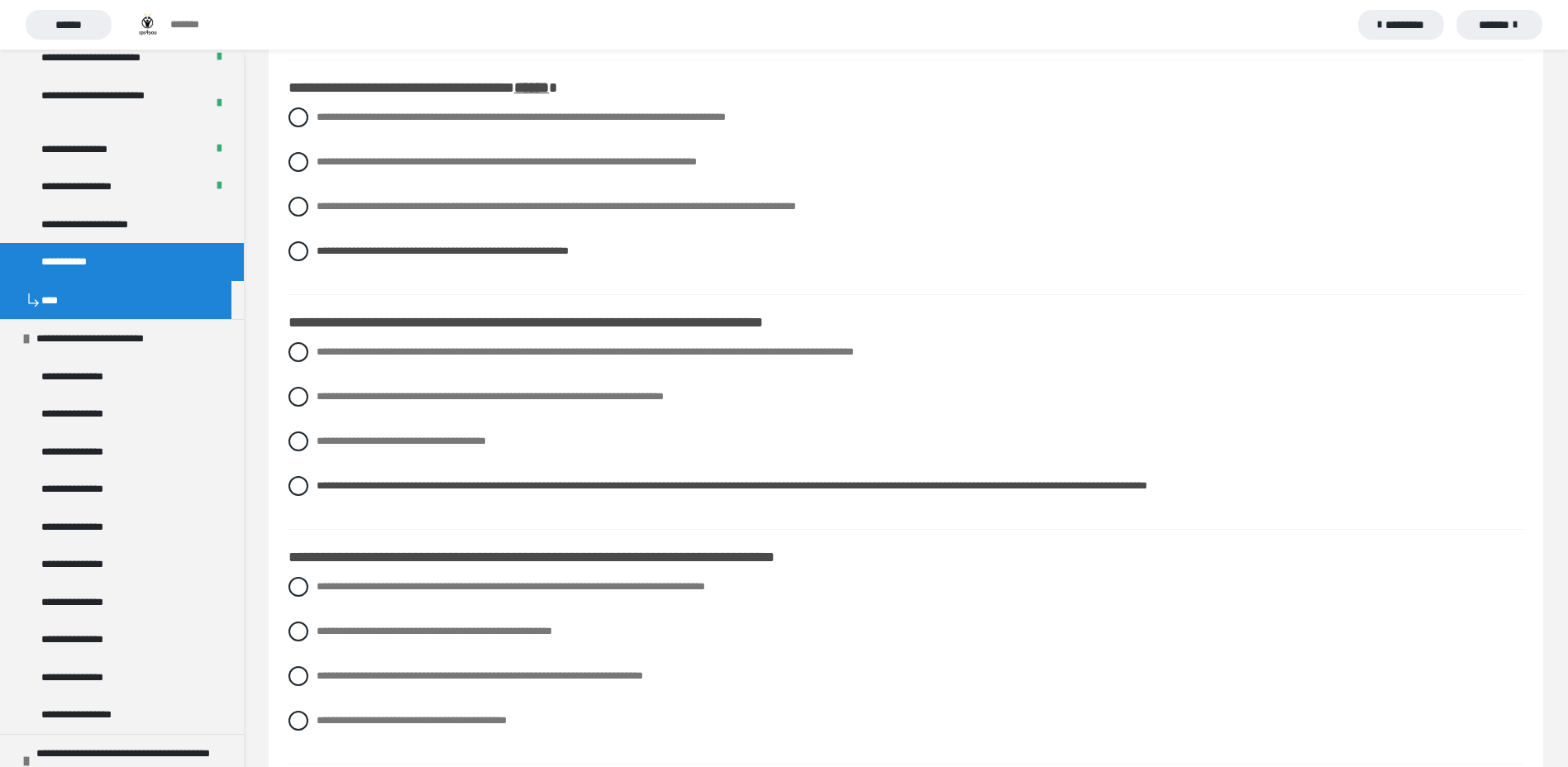 scroll, scrollTop: 4215, scrollLeft: 0, axis: vertical 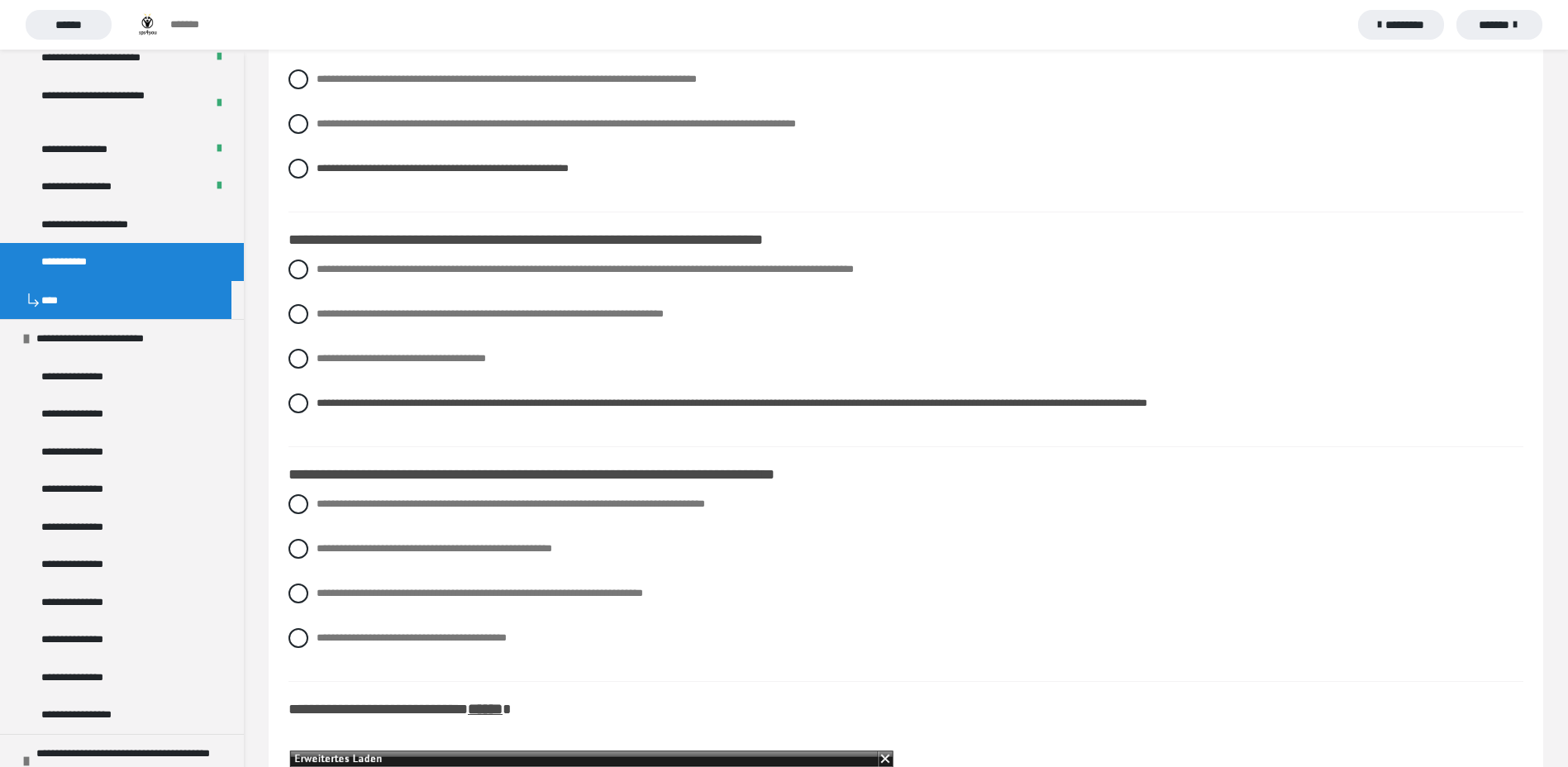 click at bounding box center (298, 593) 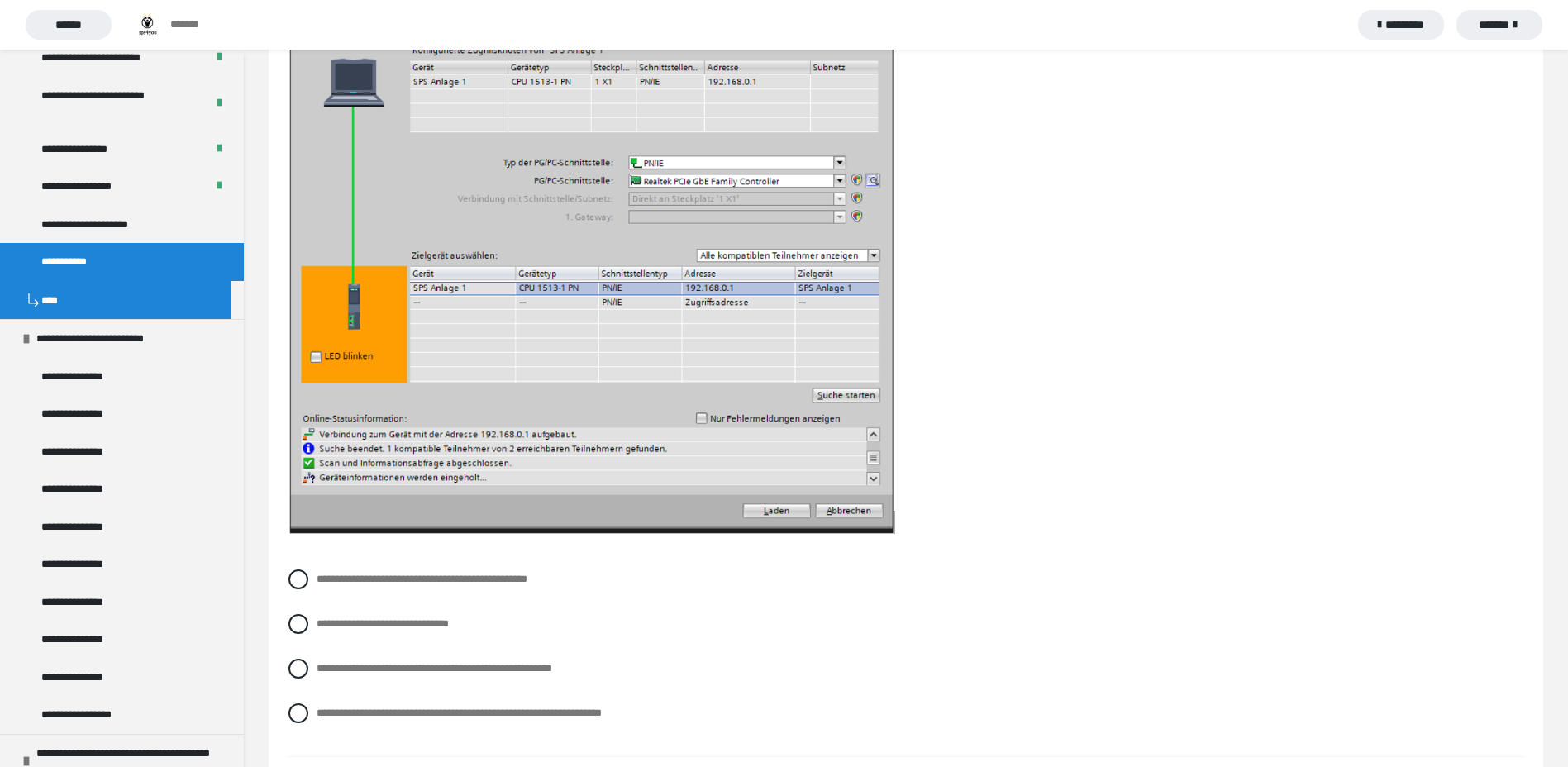 scroll, scrollTop: 4959, scrollLeft: 0, axis: vertical 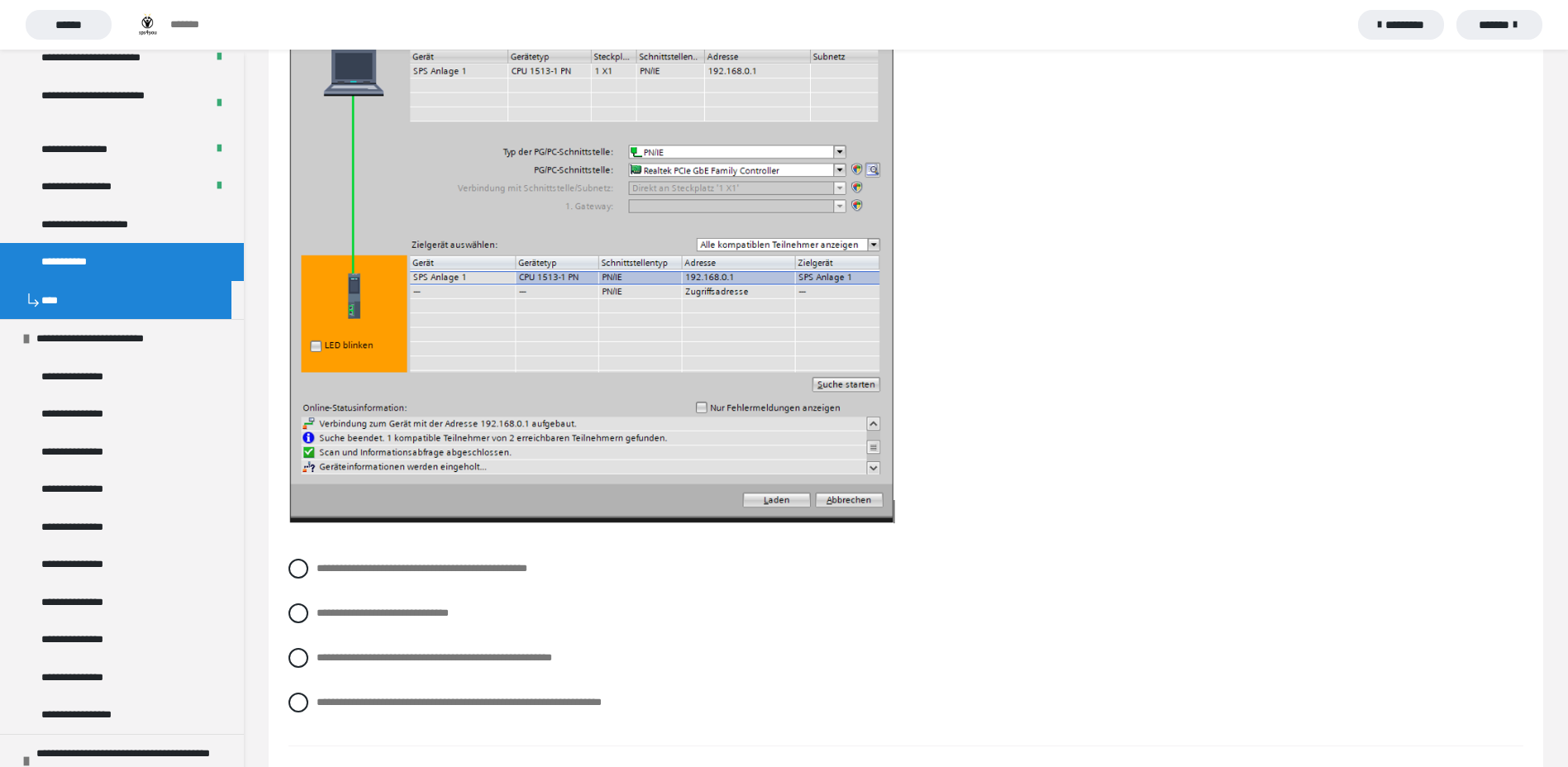 click at bounding box center (298, 658) 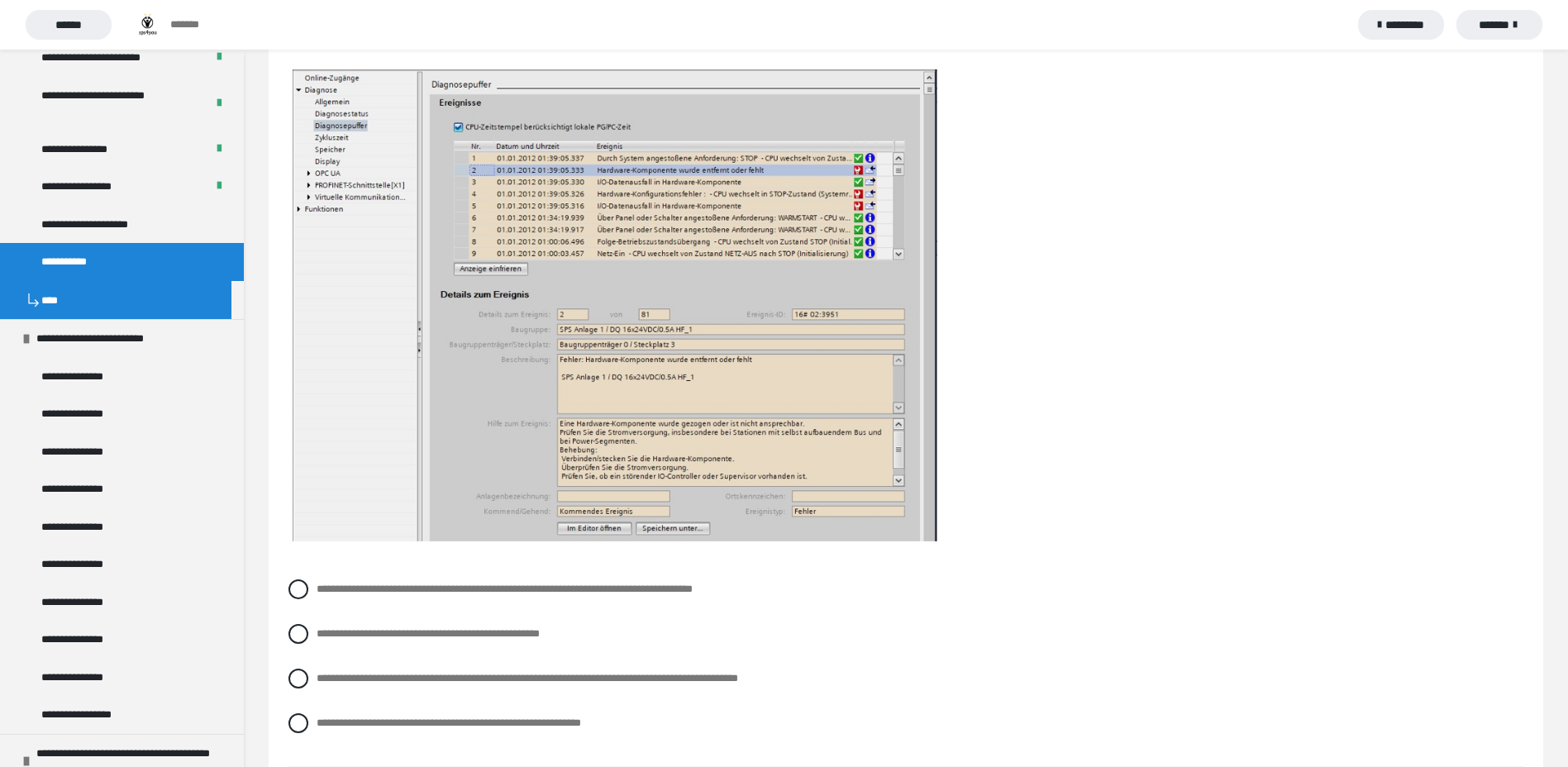 scroll, scrollTop: 5703, scrollLeft: 0, axis: vertical 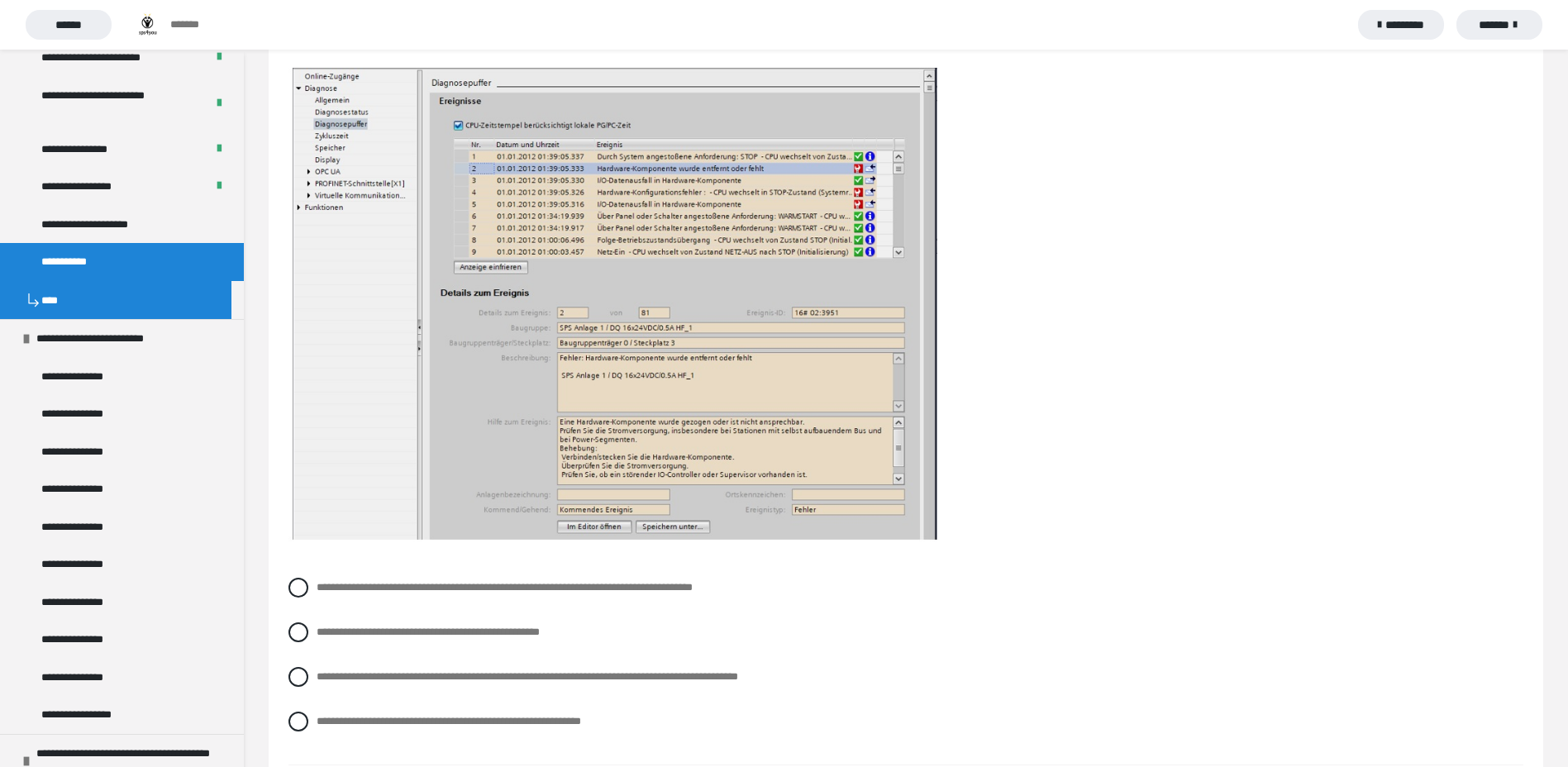 click at bounding box center [298, 588] 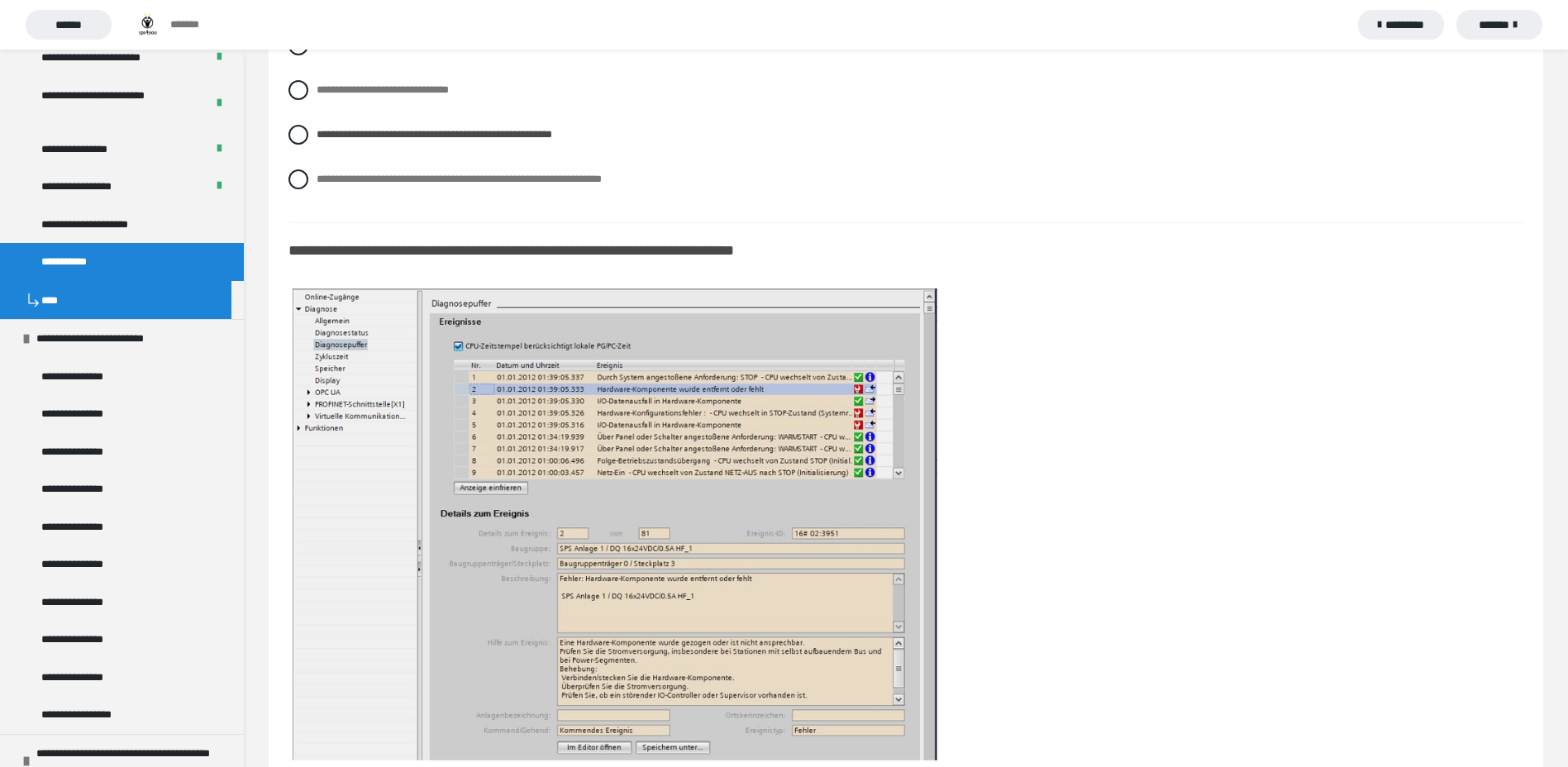 scroll, scrollTop: 5455, scrollLeft: 0, axis: vertical 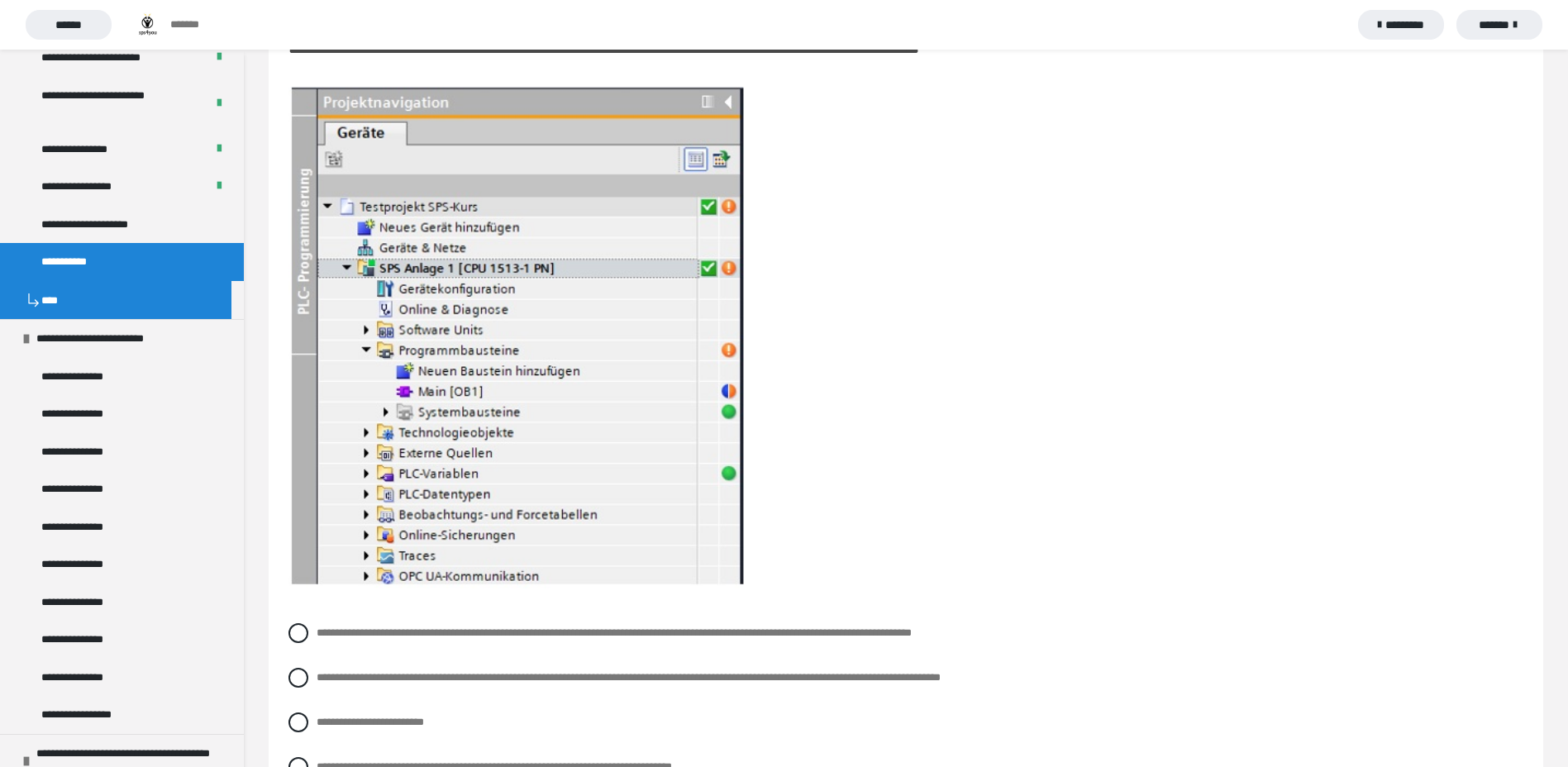 click at bounding box center [298, 633] 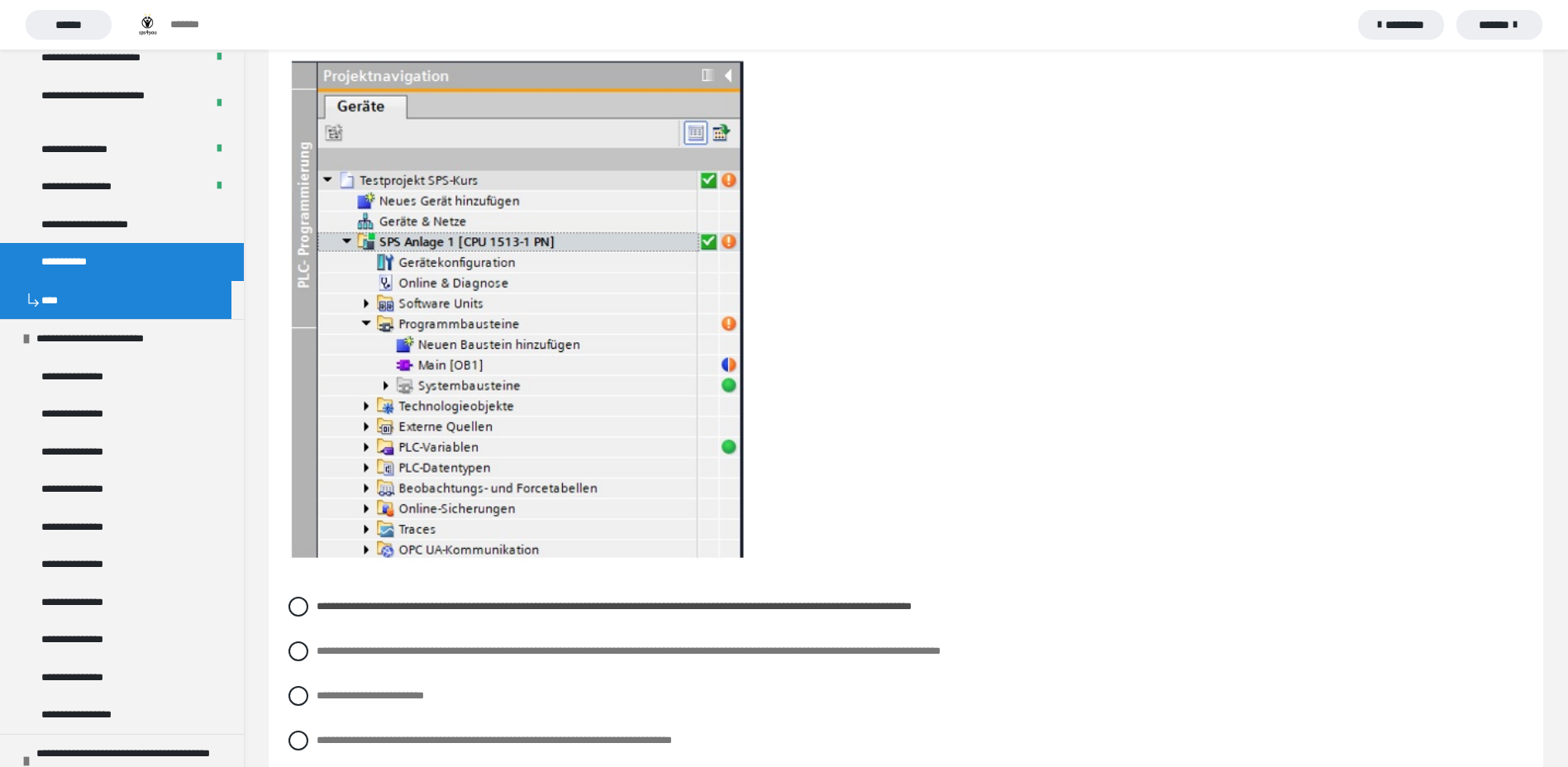 scroll, scrollTop: 6364, scrollLeft: 0, axis: vertical 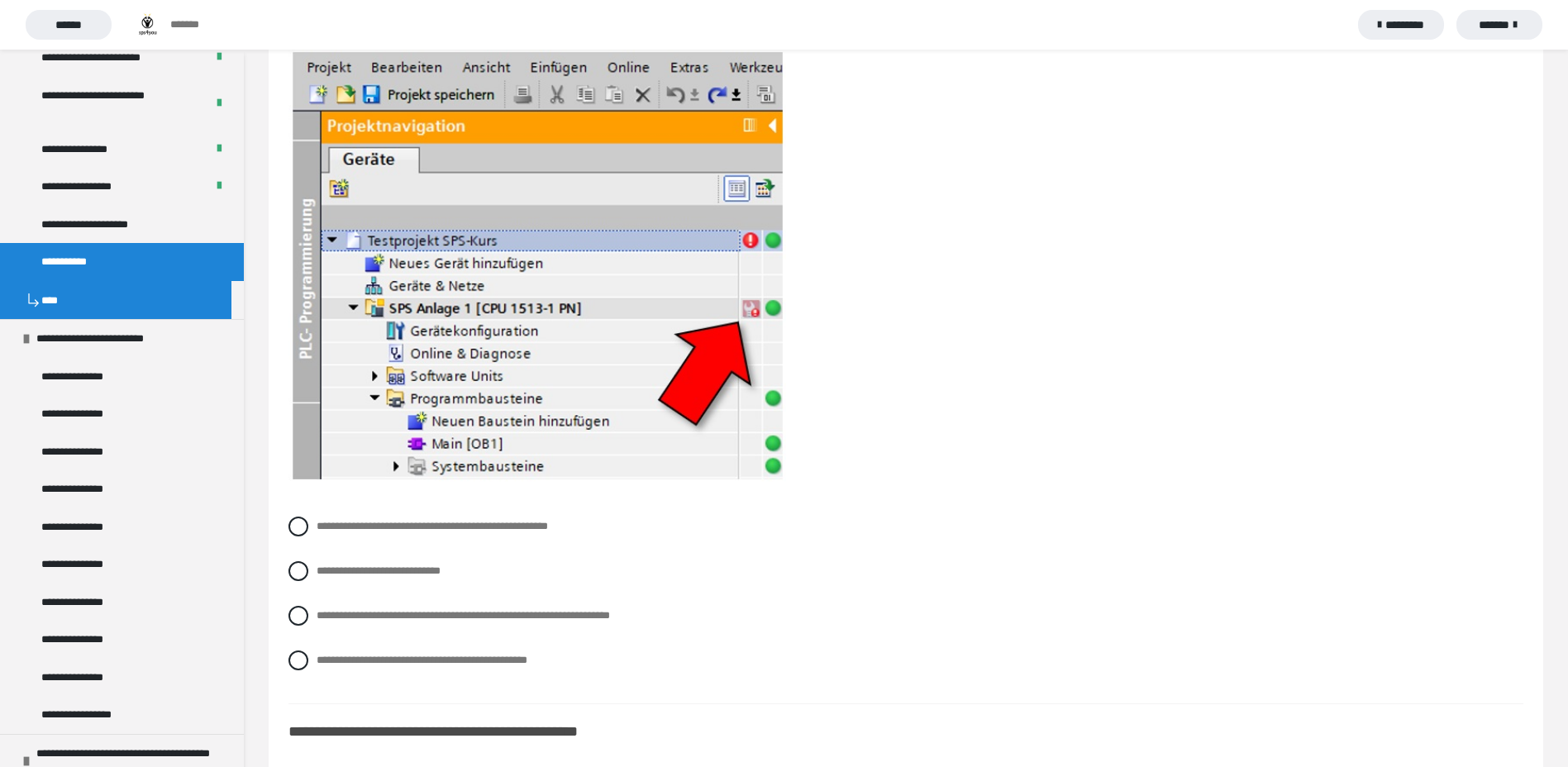 click at bounding box center [298, 616] 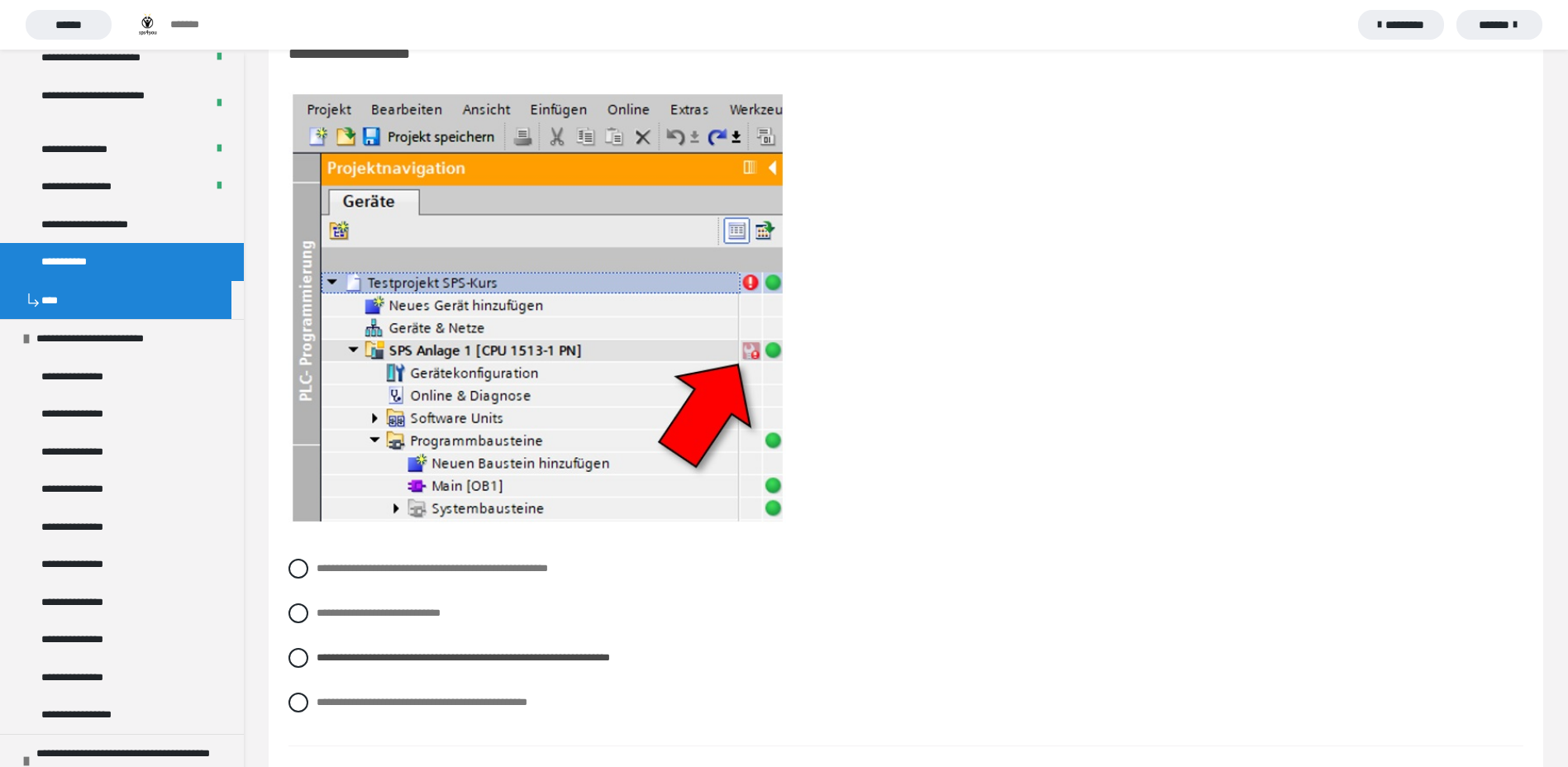 scroll, scrollTop: 7191, scrollLeft: 0, axis: vertical 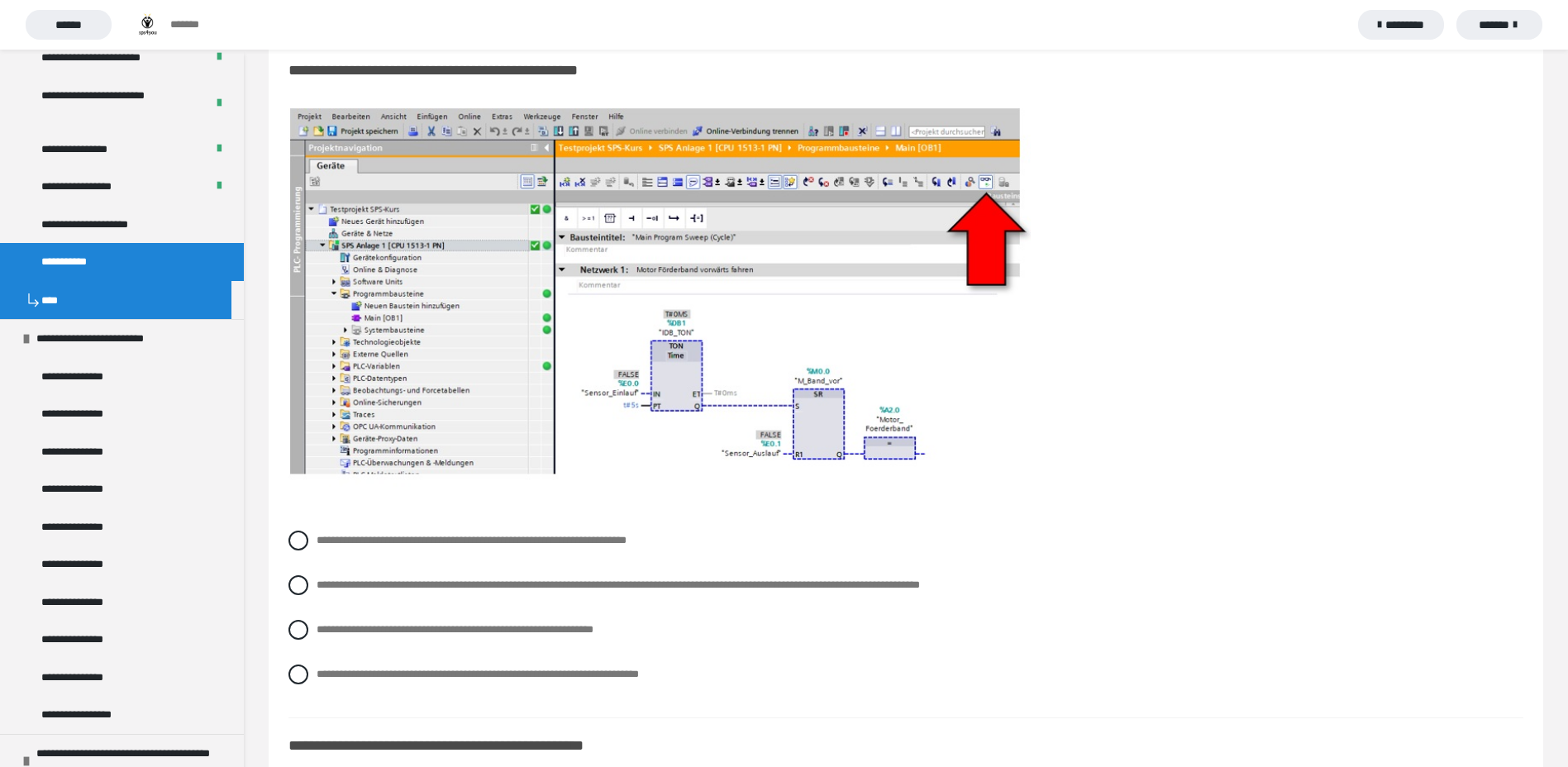 click at bounding box center (298, 585) 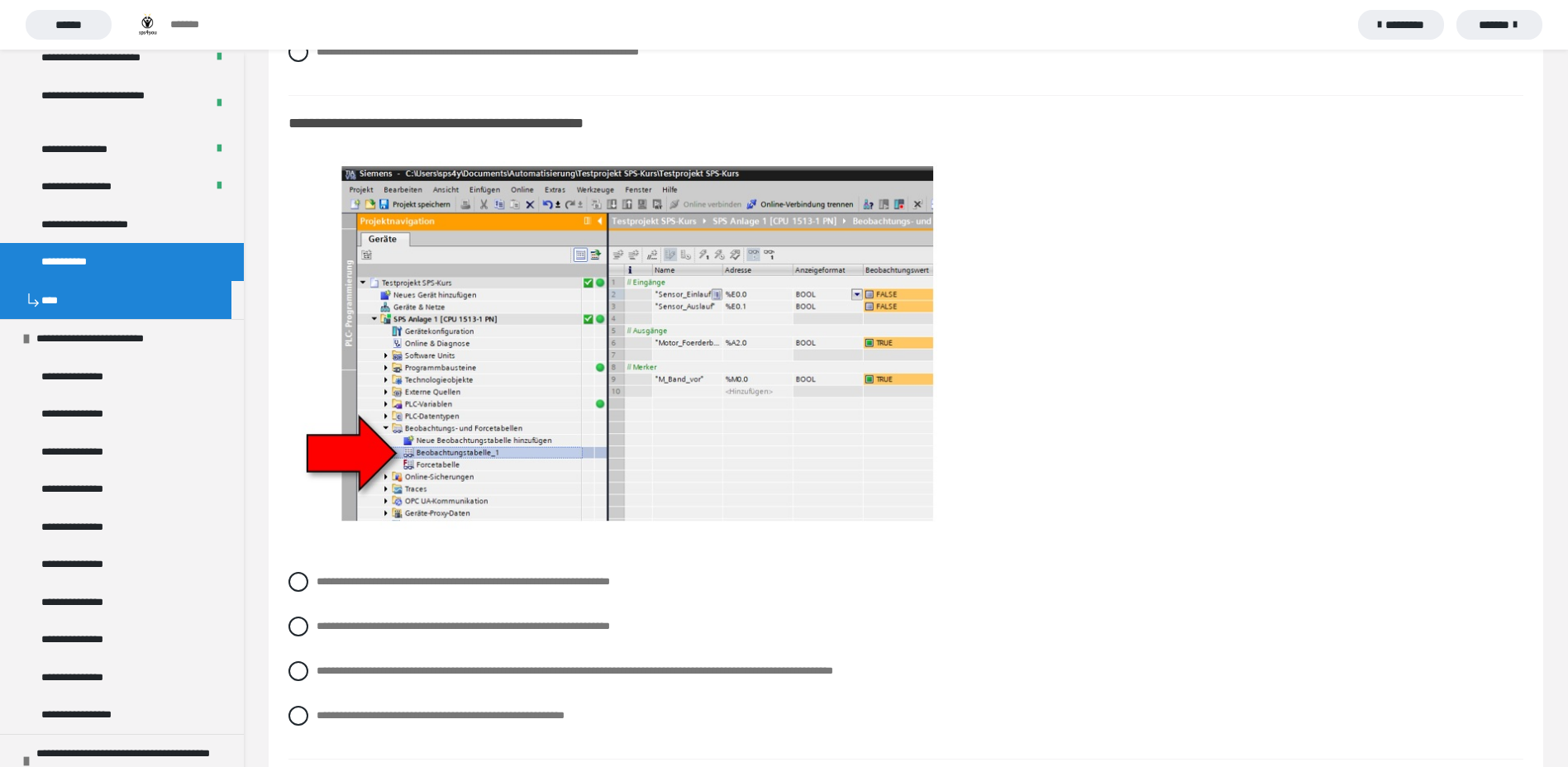 scroll, scrollTop: 8596, scrollLeft: 0, axis: vertical 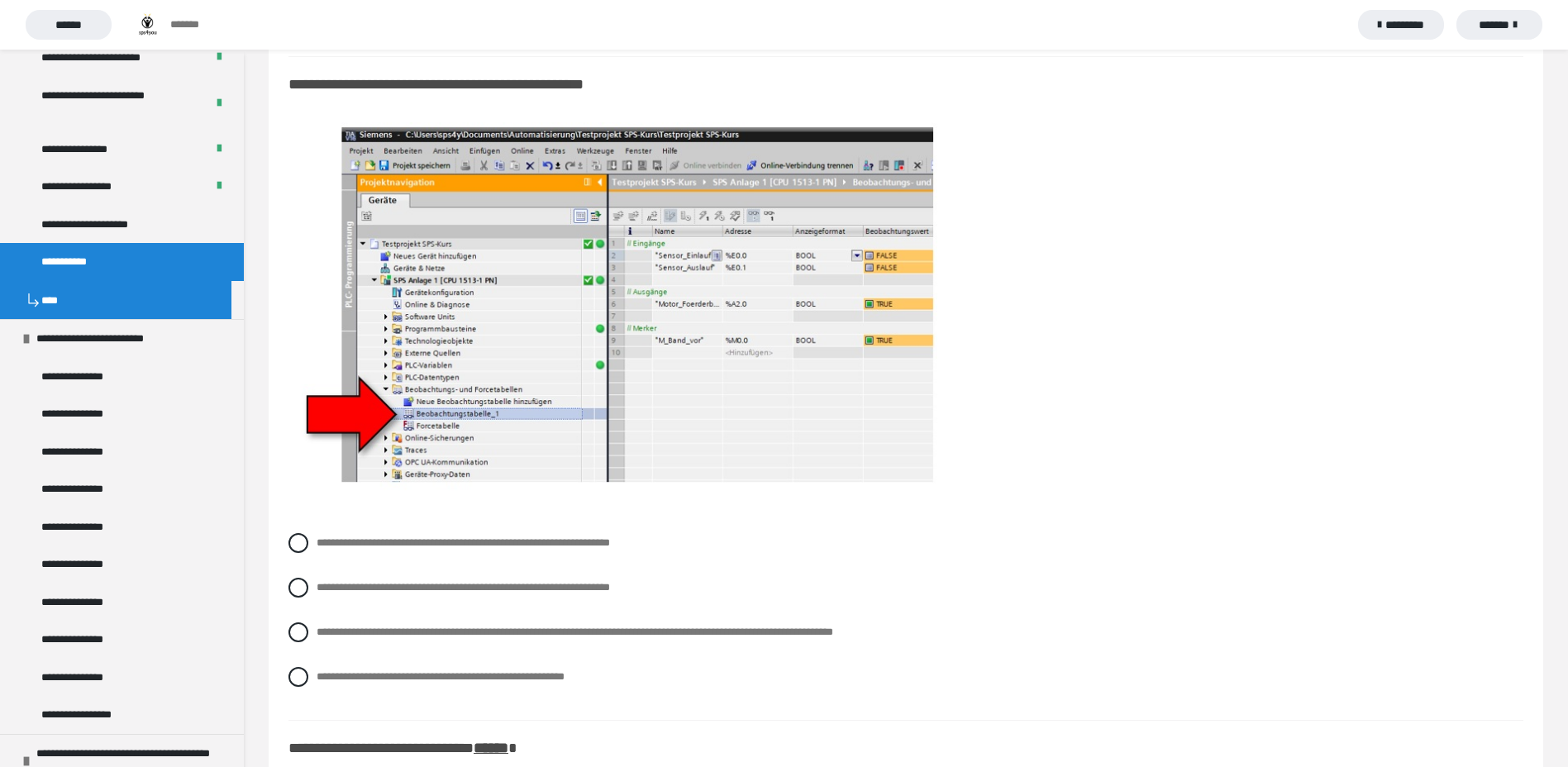 click at bounding box center [298, 632] 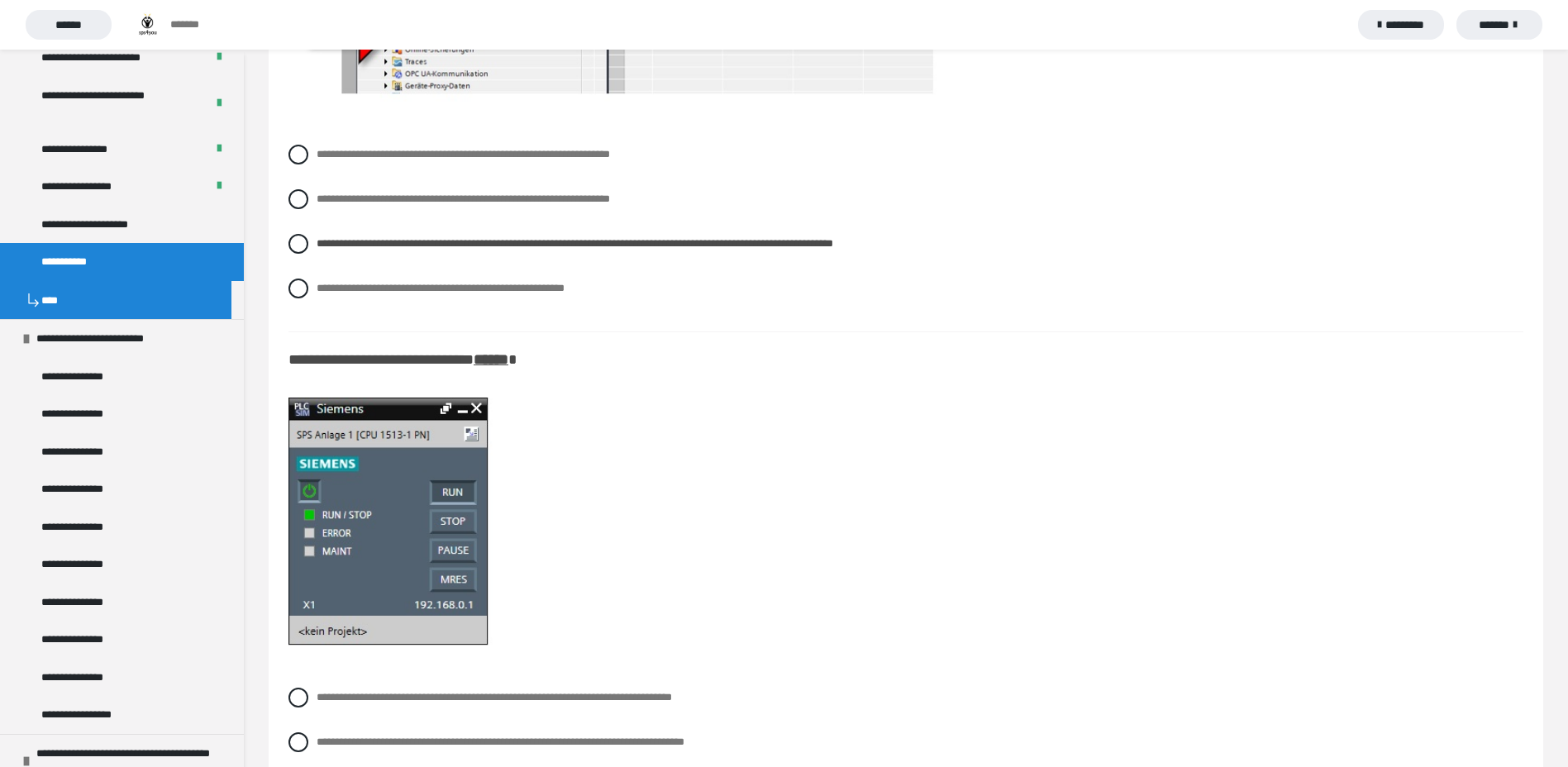 scroll, scrollTop: 9092, scrollLeft: 0, axis: vertical 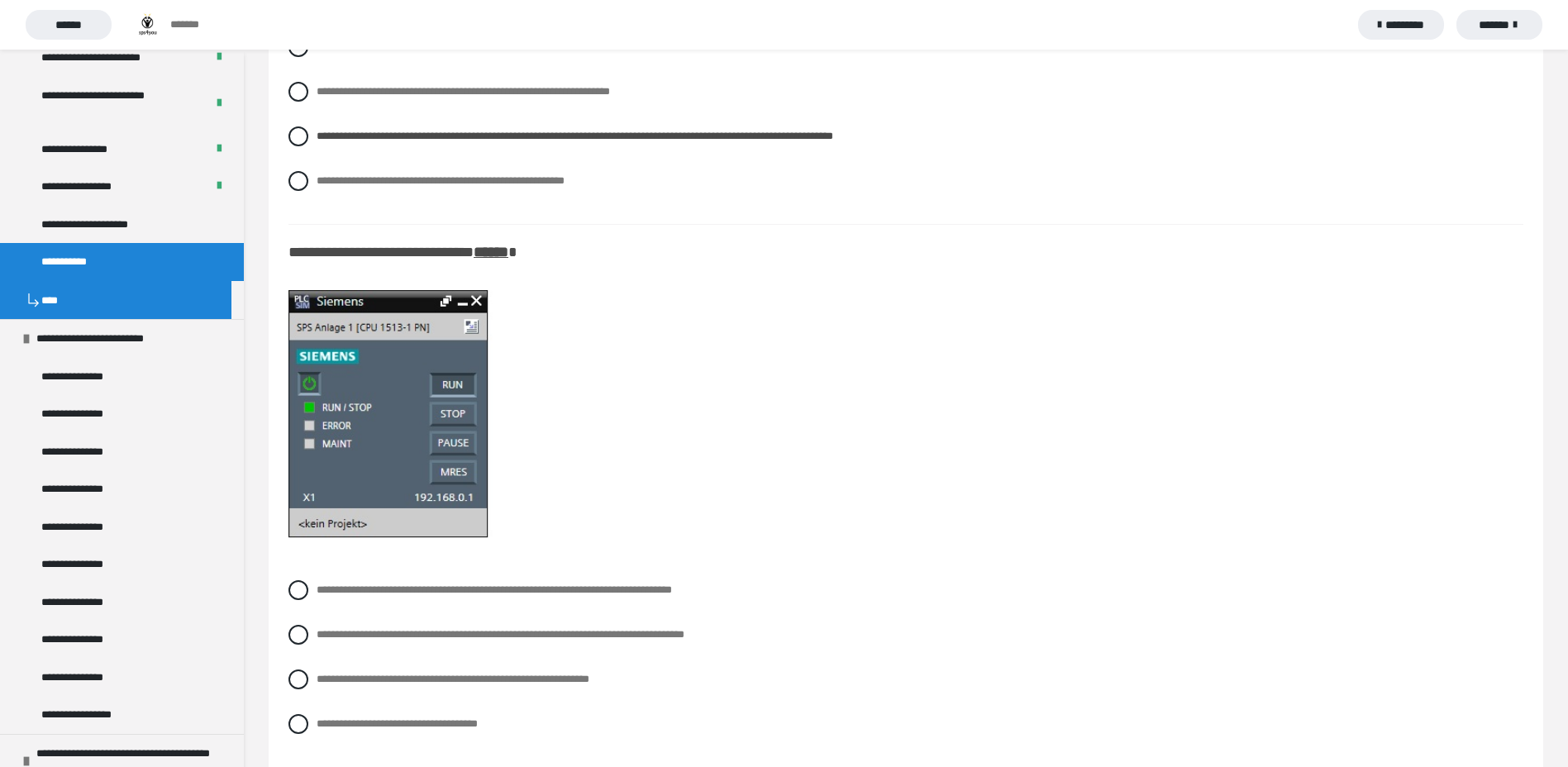 click at bounding box center [298, 635] 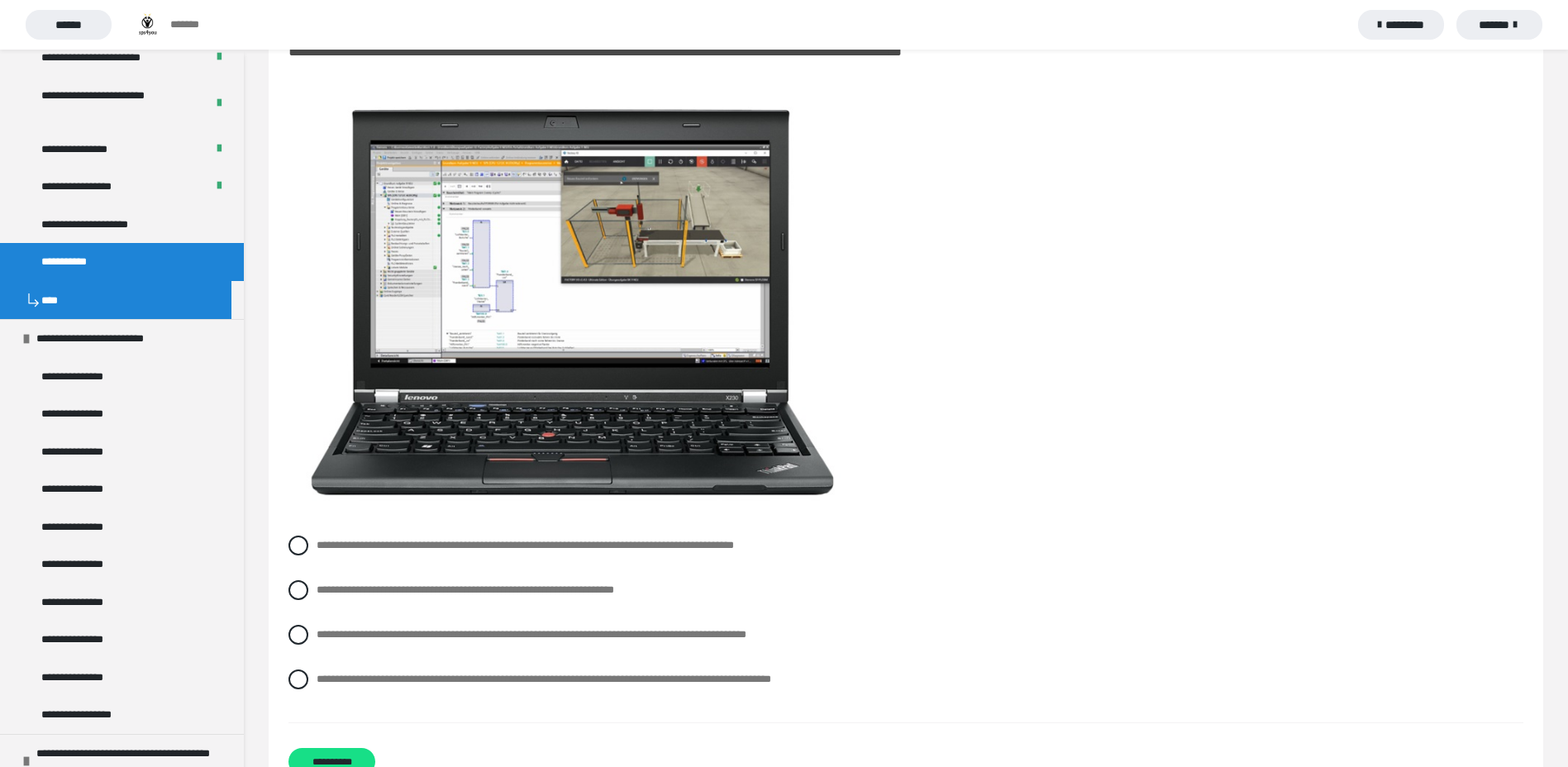 scroll, scrollTop: 9888, scrollLeft: 0, axis: vertical 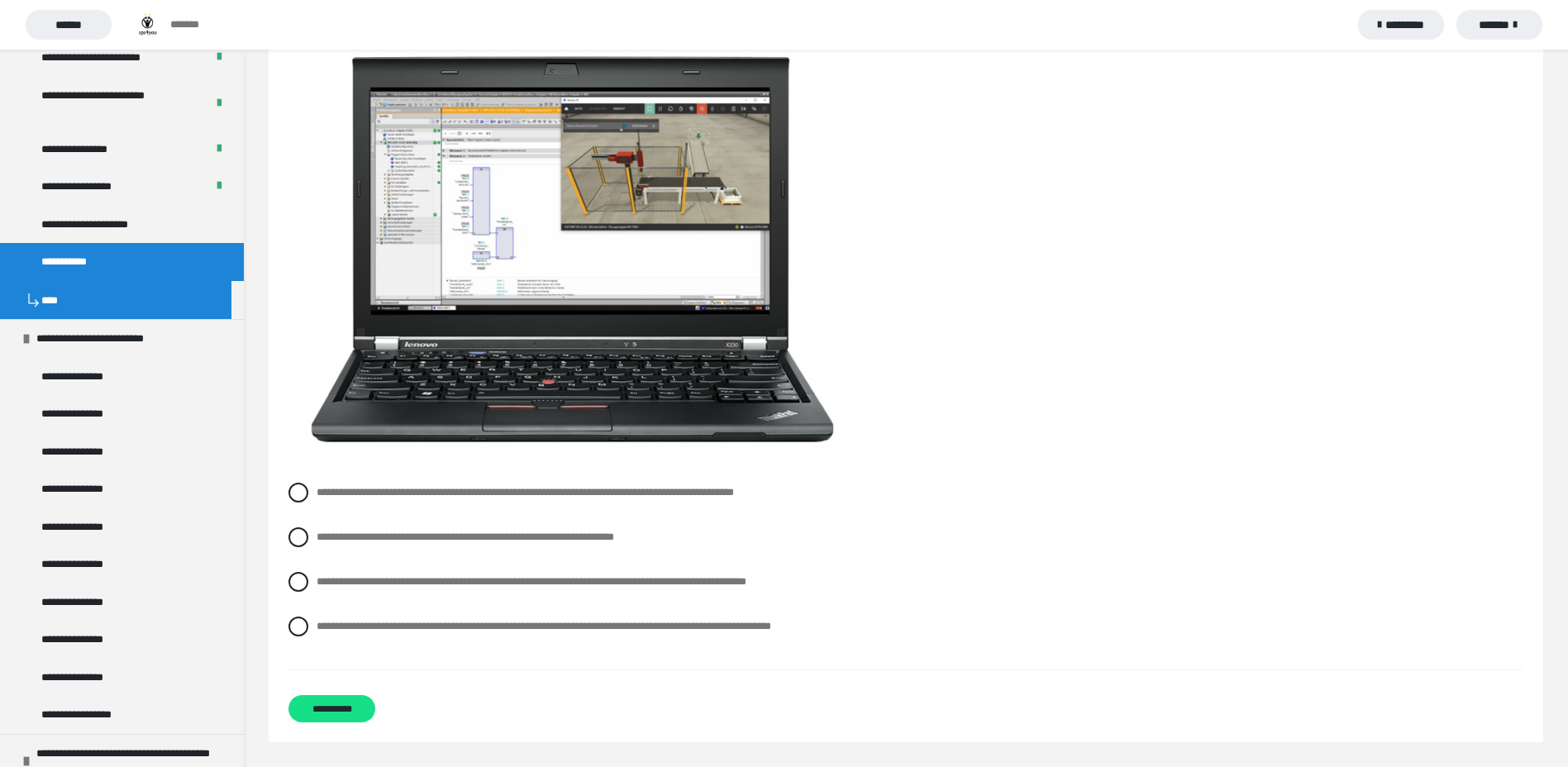 click at bounding box center (298, 626) 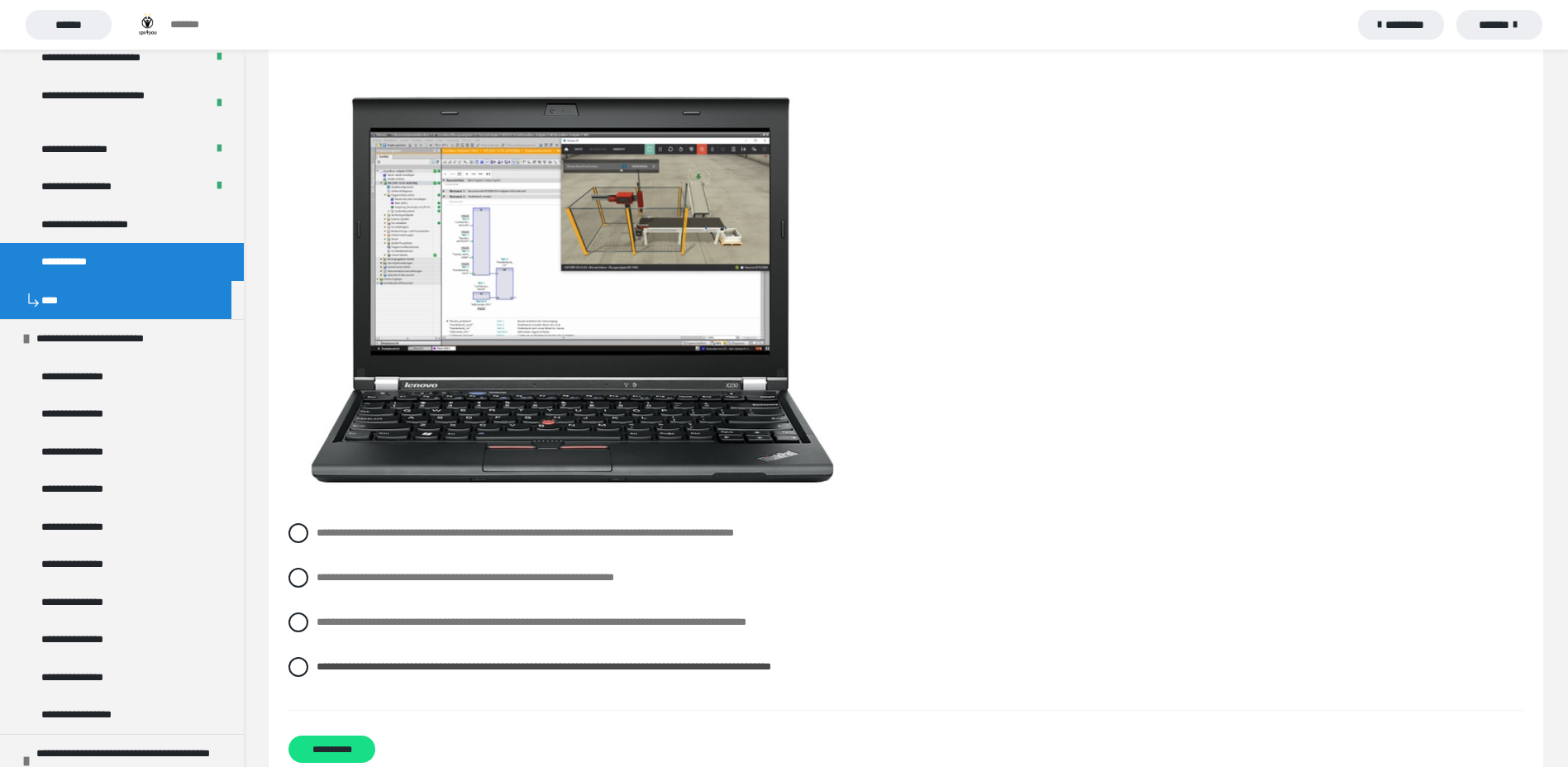scroll, scrollTop: 9888, scrollLeft: 0, axis: vertical 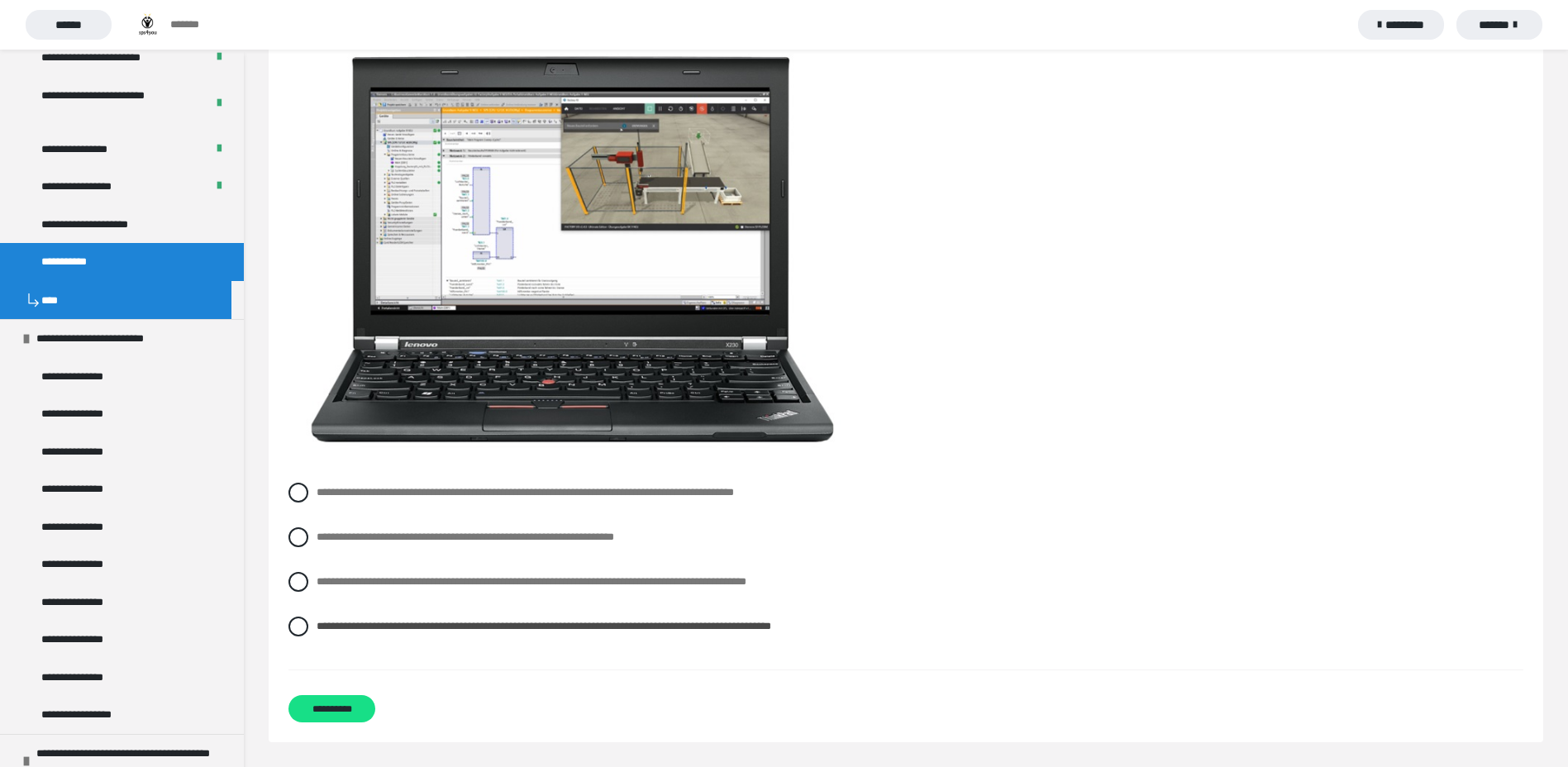 click on "**********" at bounding box center (331, 708) 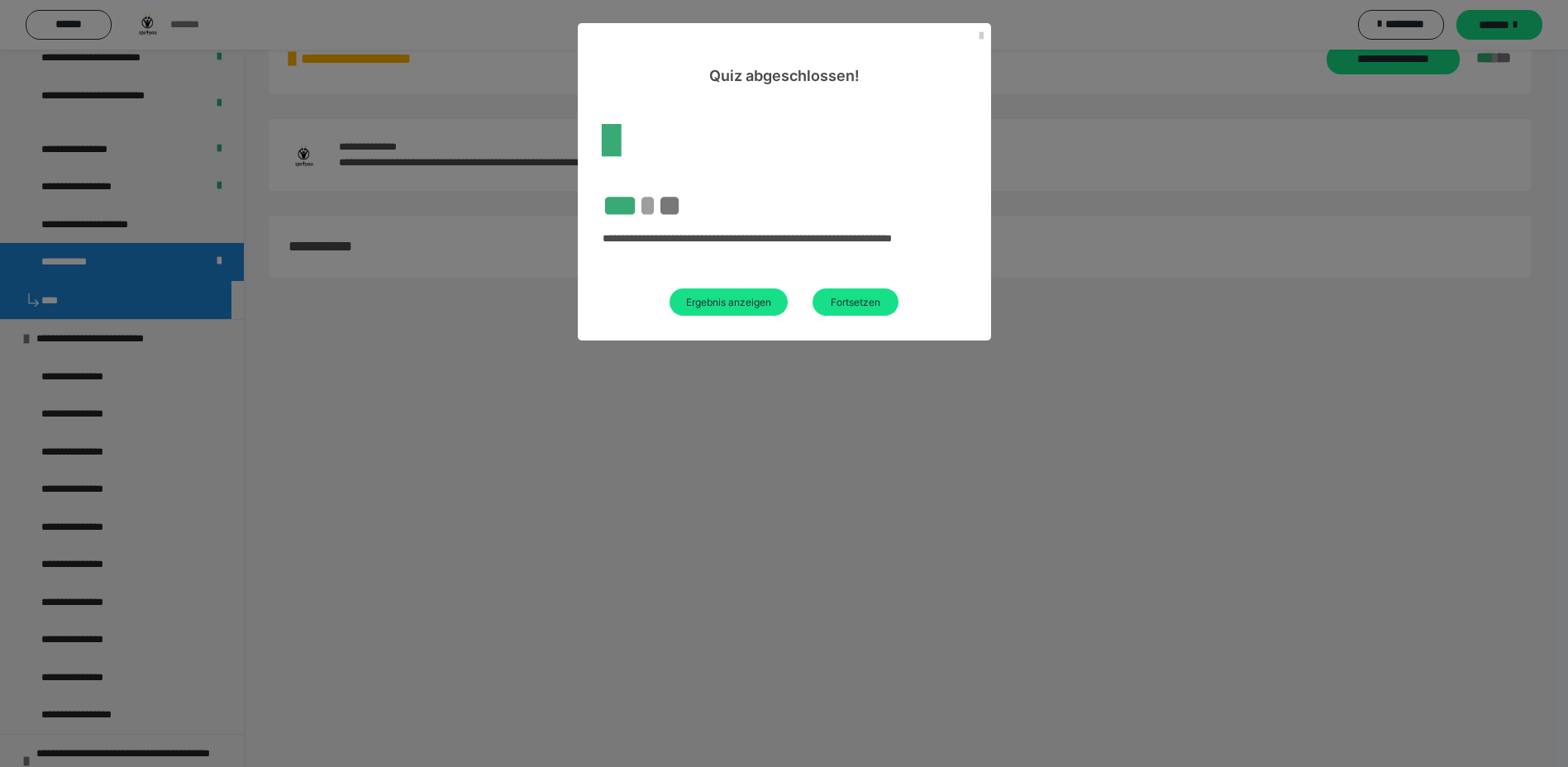 scroll, scrollTop: 50, scrollLeft: 0, axis: vertical 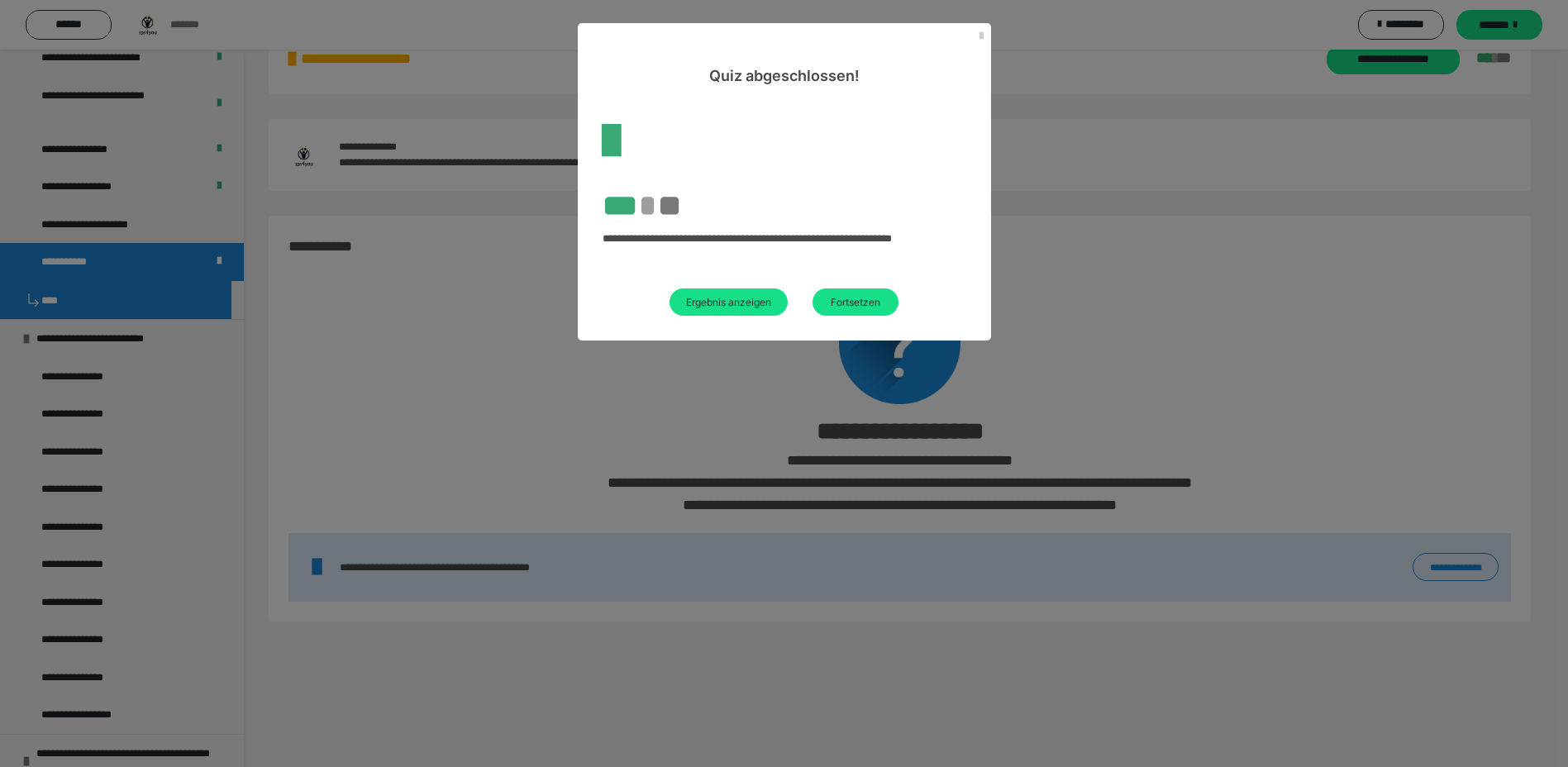 click on "Ergebnis anzeigen" at bounding box center (728, 302) 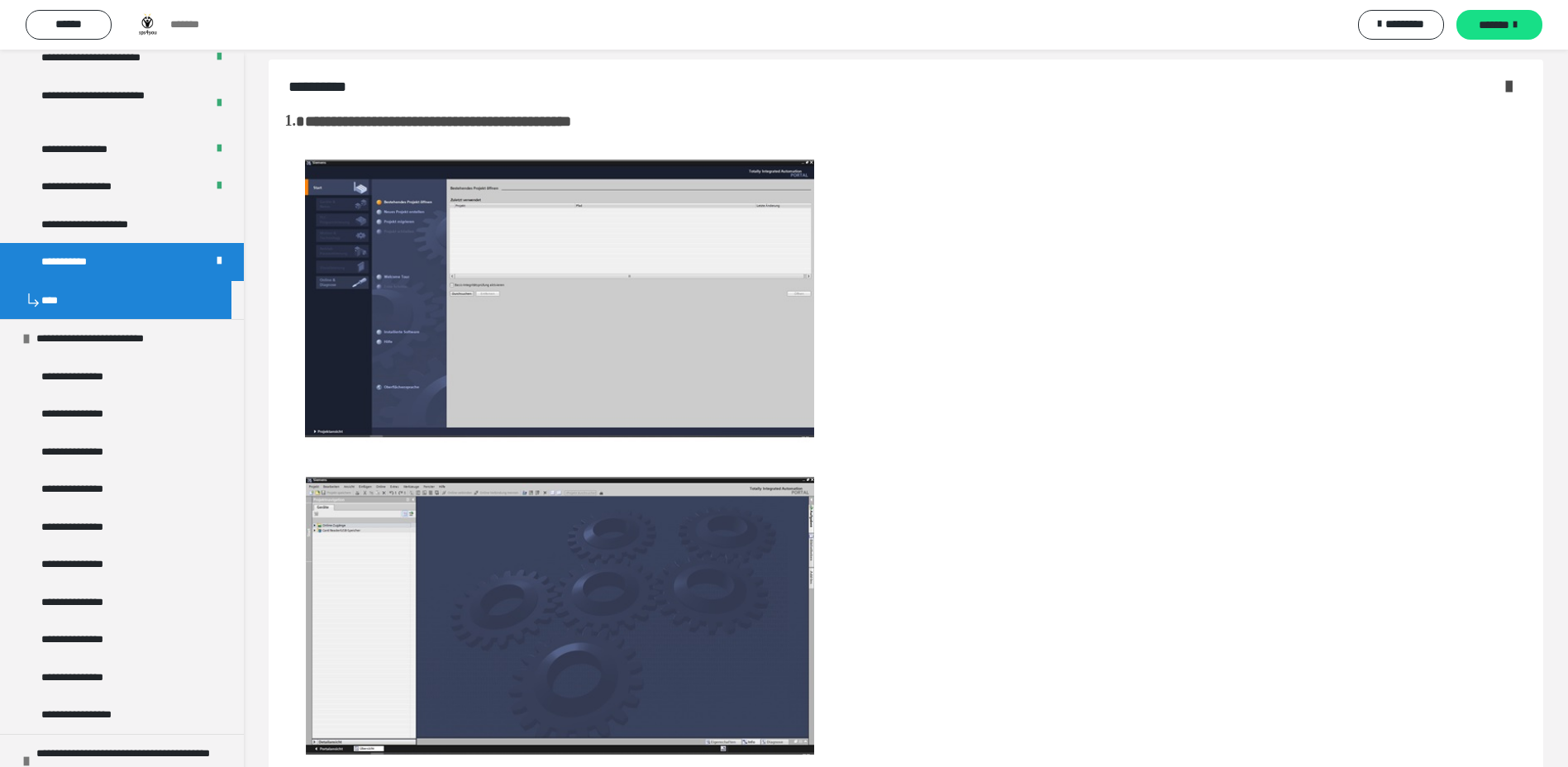 scroll, scrollTop: 0, scrollLeft: 0, axis: both 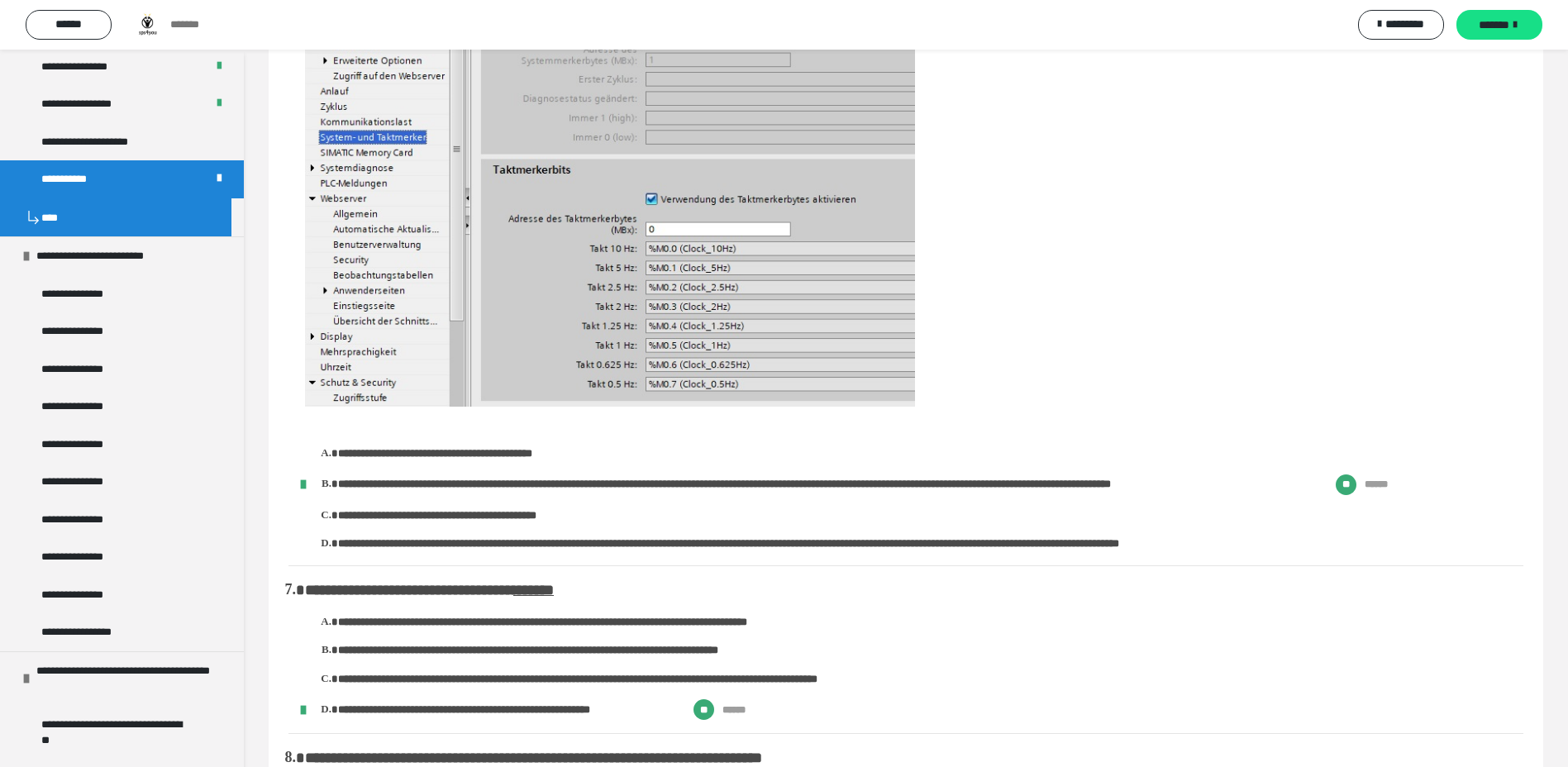 click on "**********" at bounding box center [79, 294] 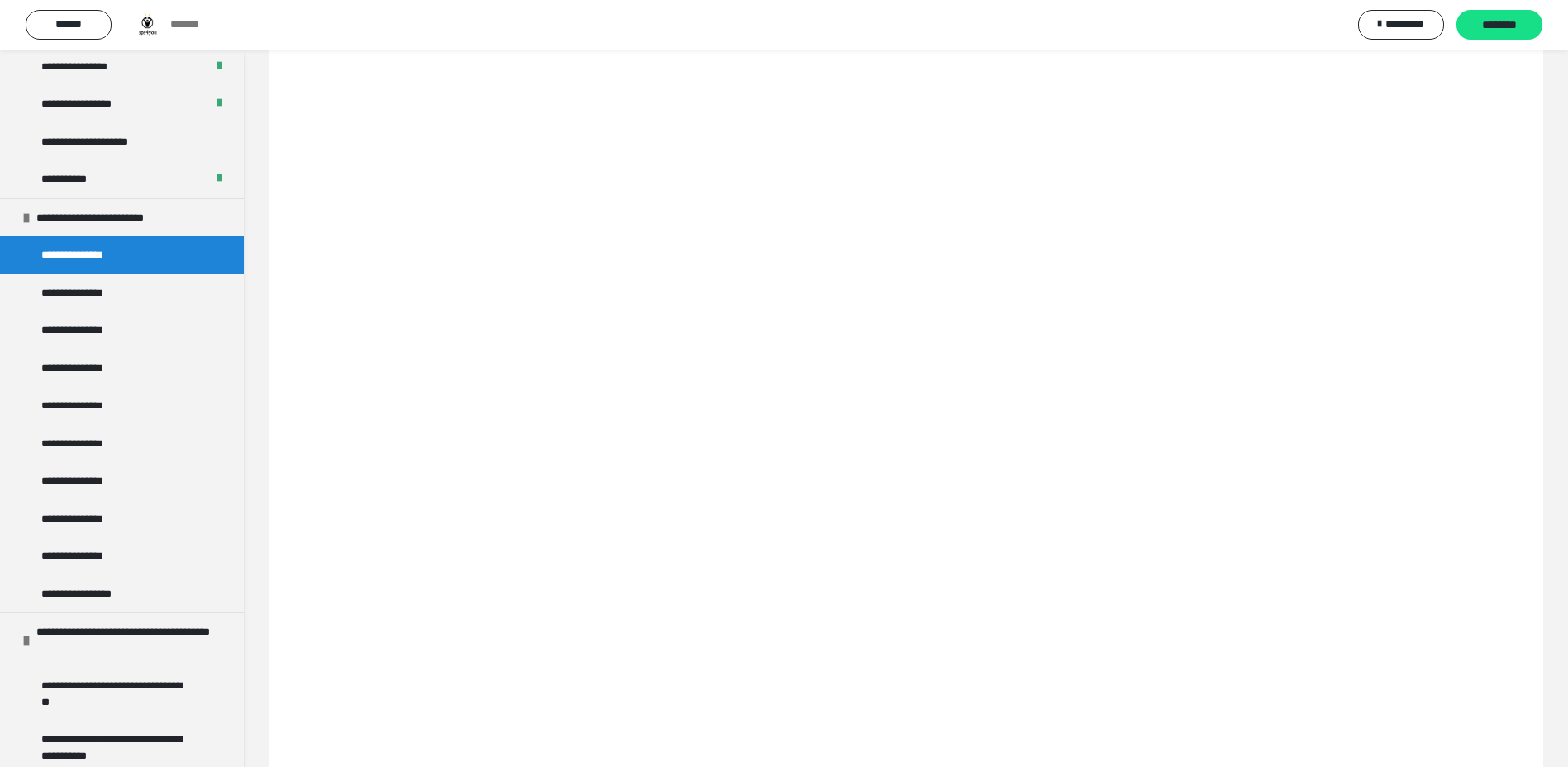 scroll, scrollTop: 331, scrollLeft: 0, axis: vertical 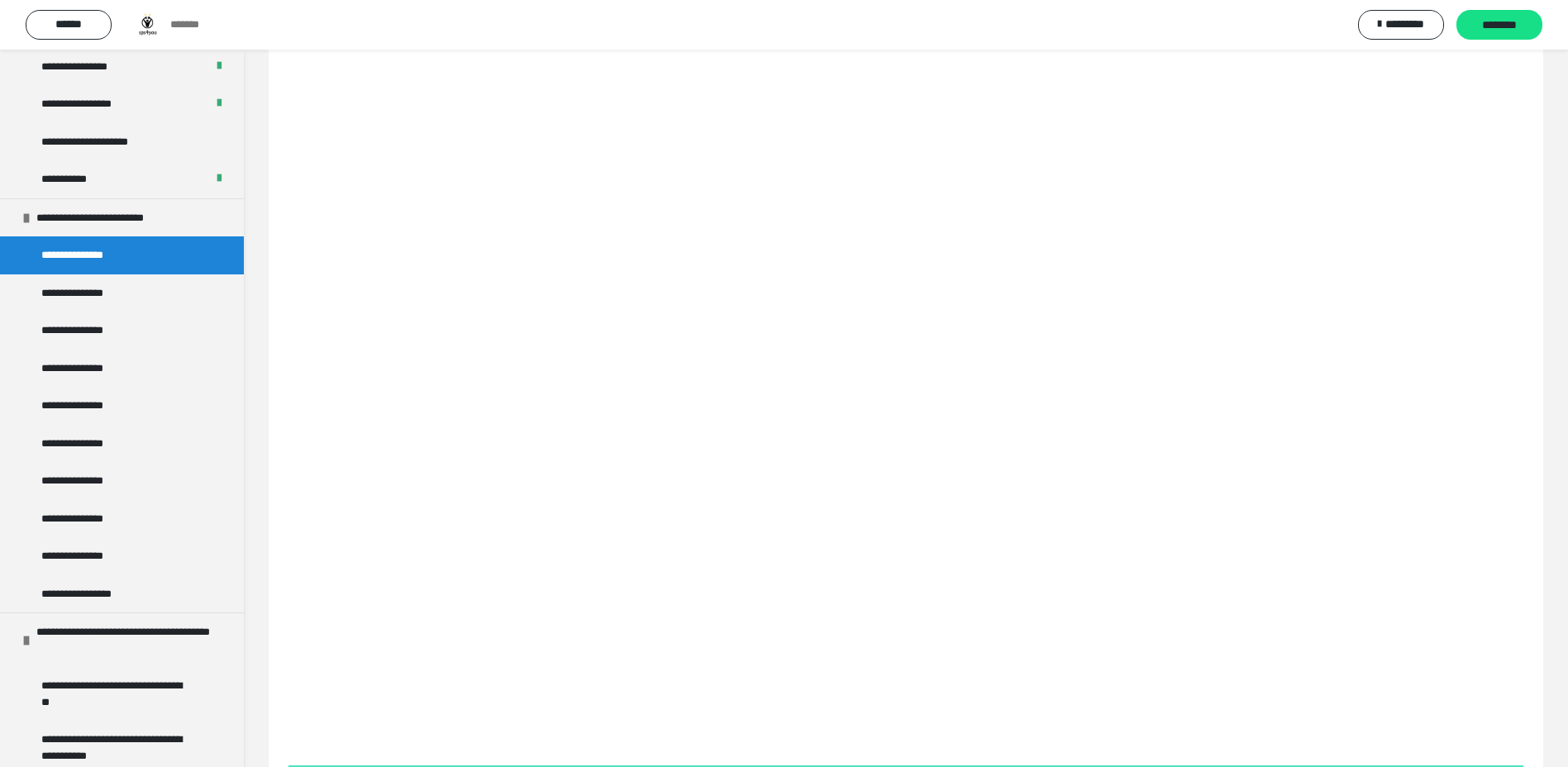 click on "**********" at bounding box center [79, 255] 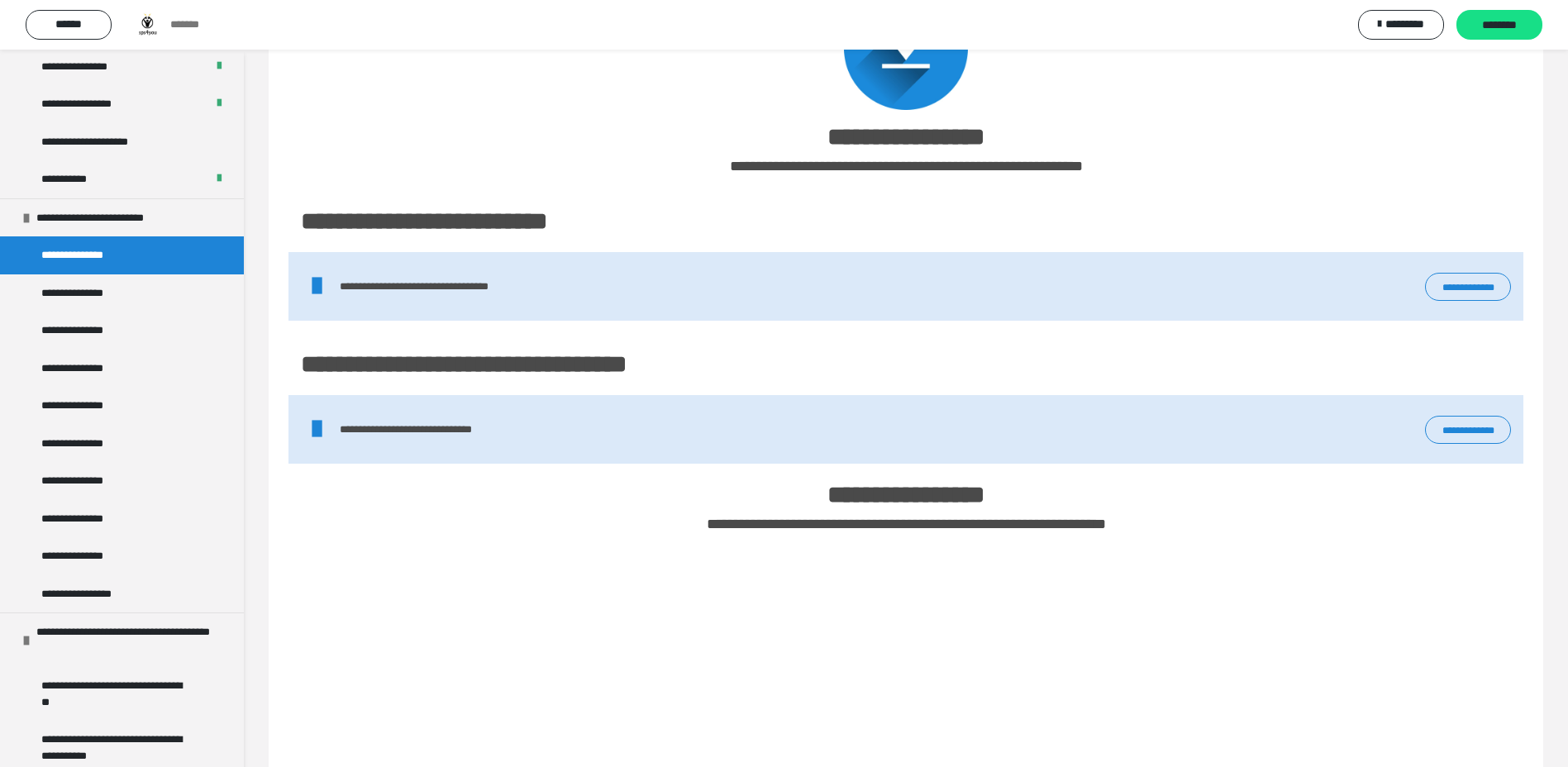scroll, scrollTop: 926, scrollLeft: 0, axis: vertical 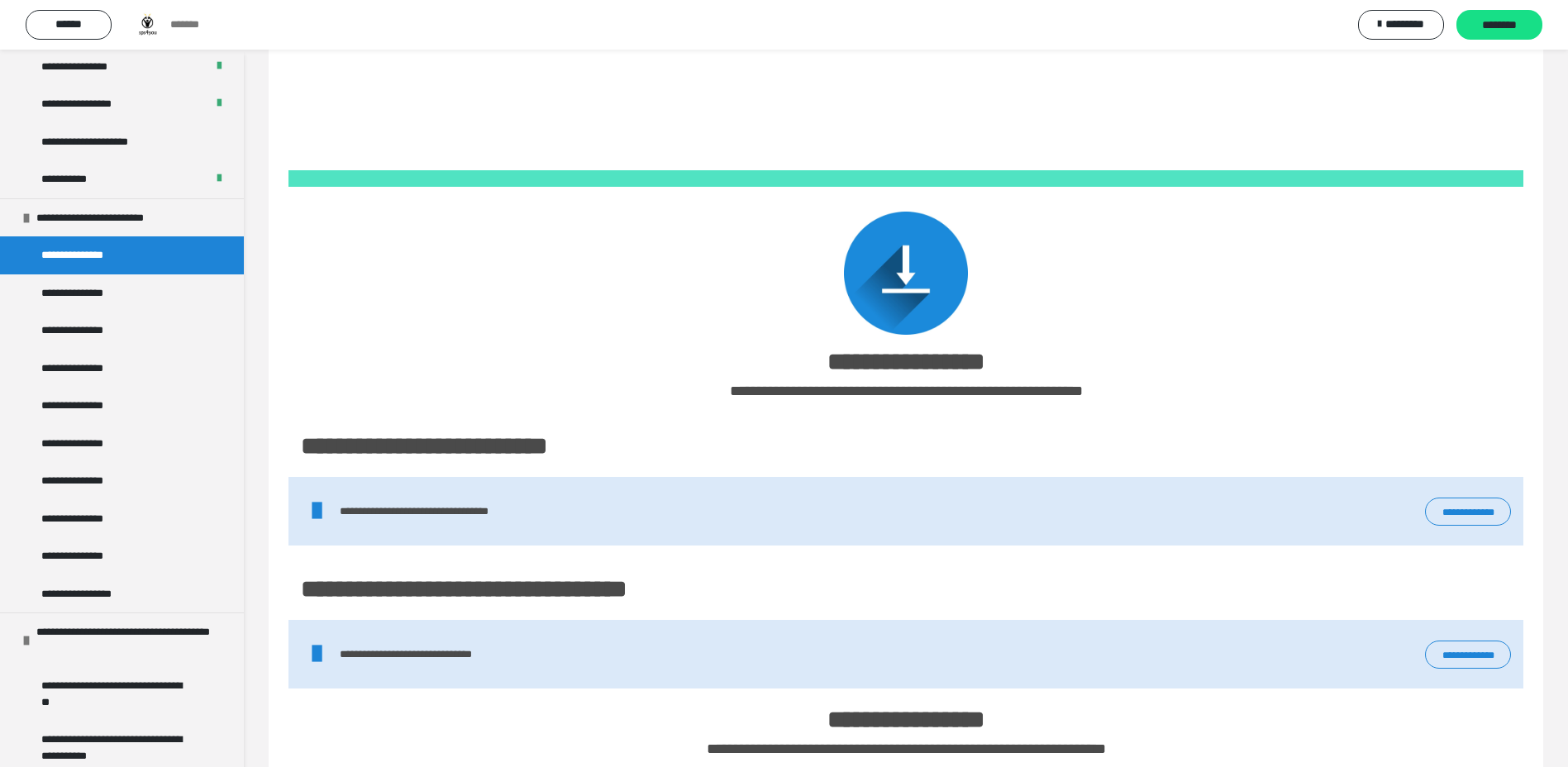 click on "**********" at bounding box center [1468, 512] 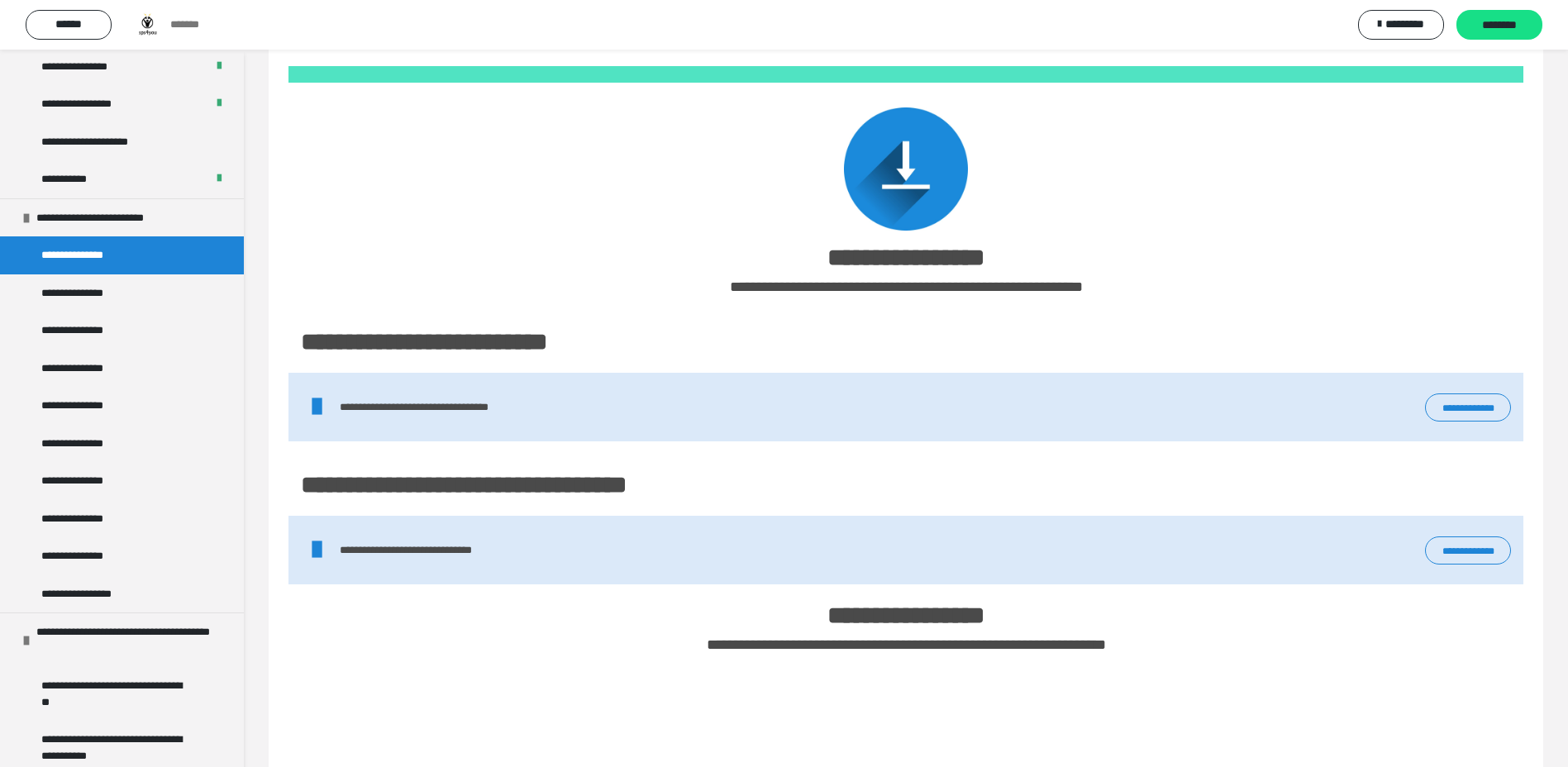 scroll, scrollTop: 926, scrollLeft: 0, axis: vertical 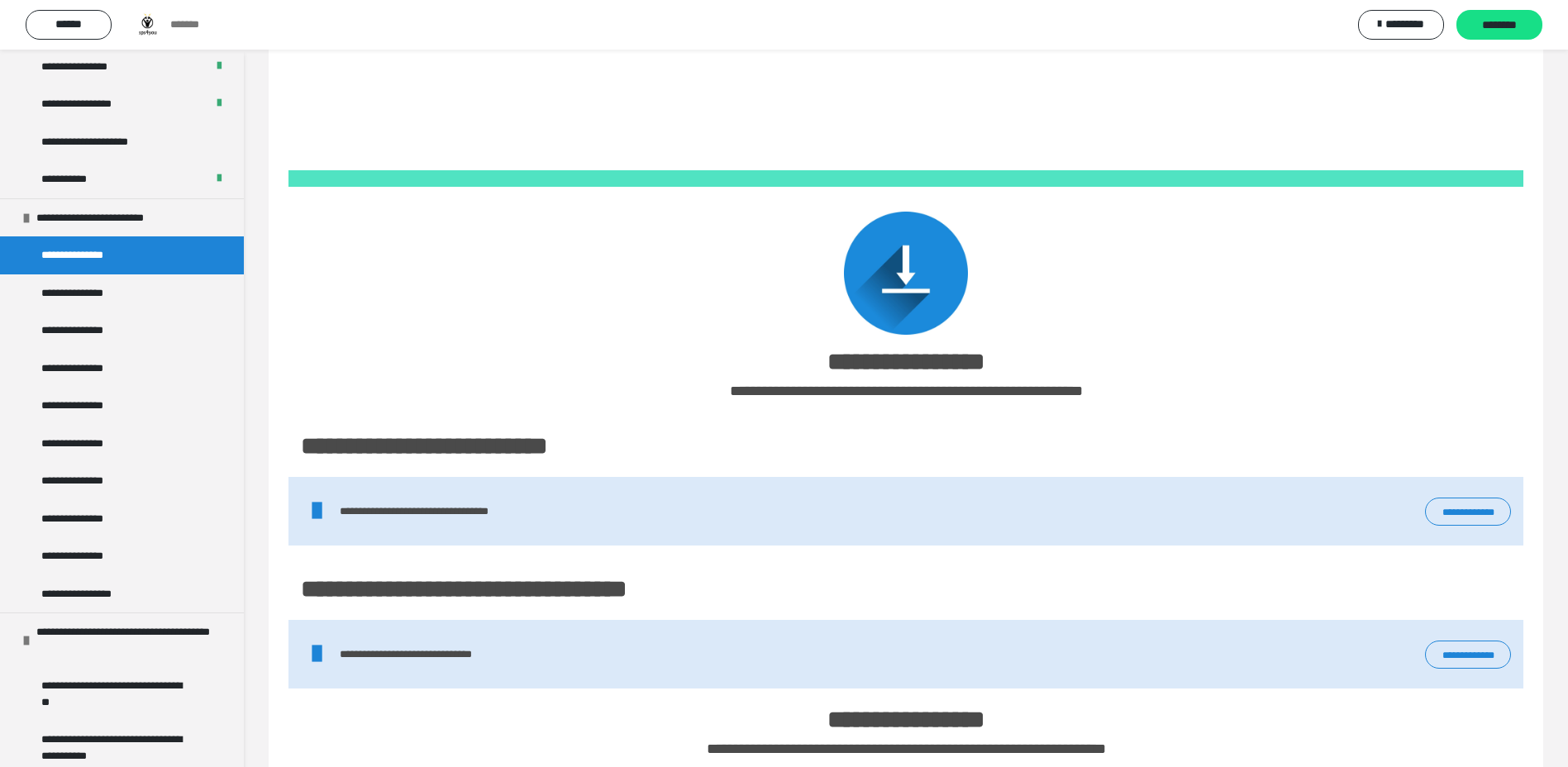 click on "**********" at bounding box center (1468, 655) 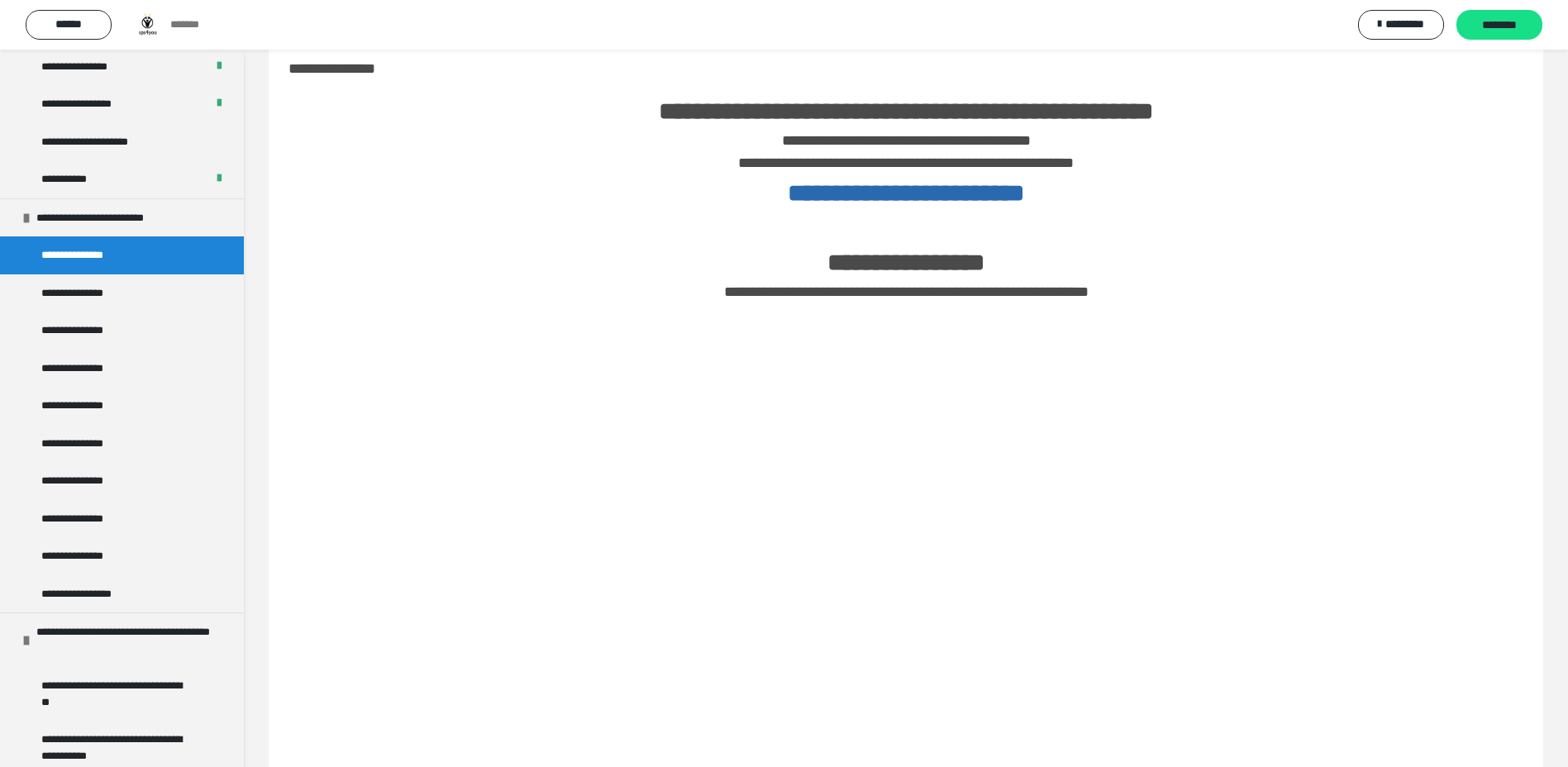 scroll, scrollTop: 0, scrollLeft: 0, axis: both 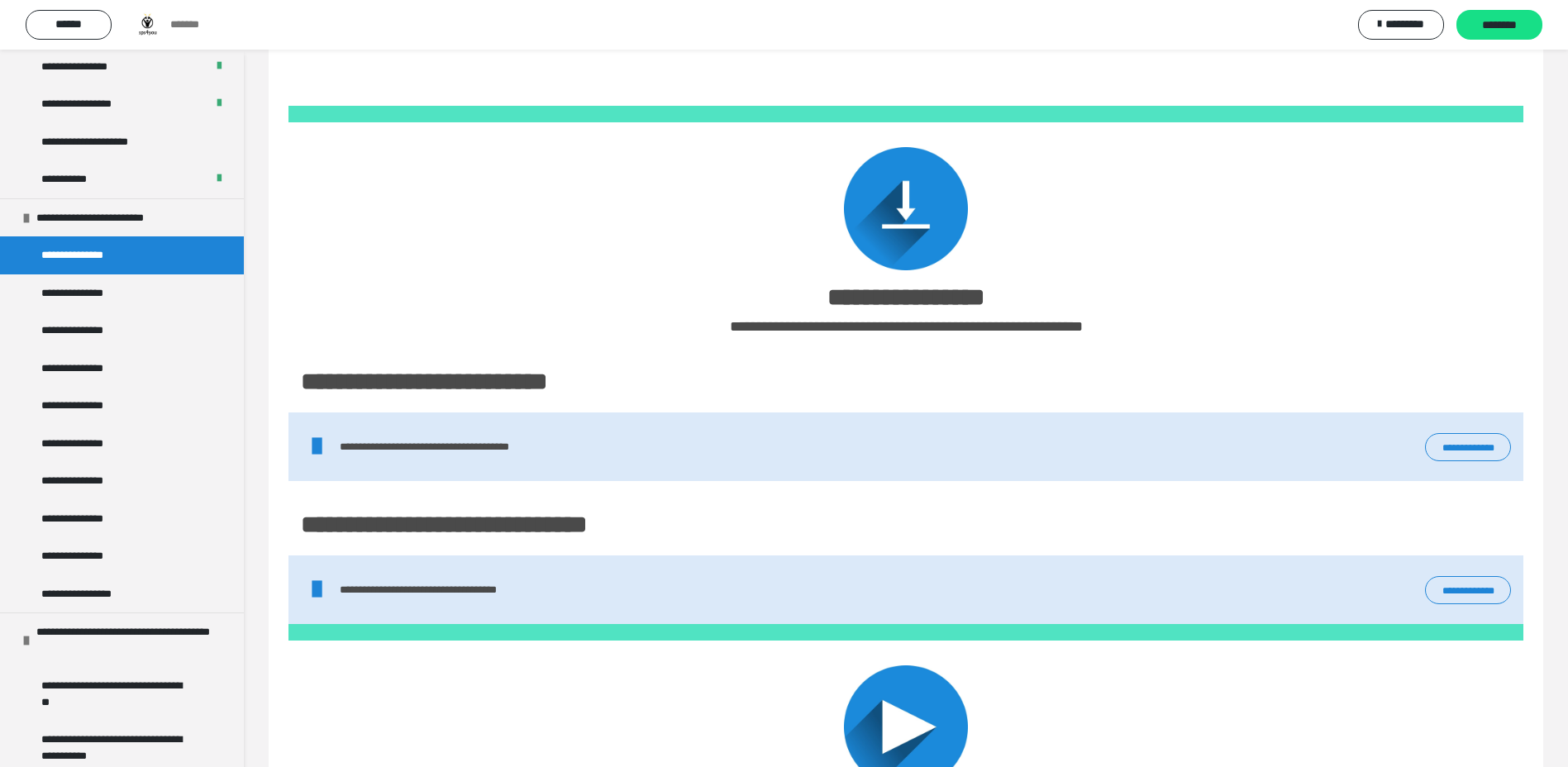 click on "**********" at bounding box center (1468, 590) 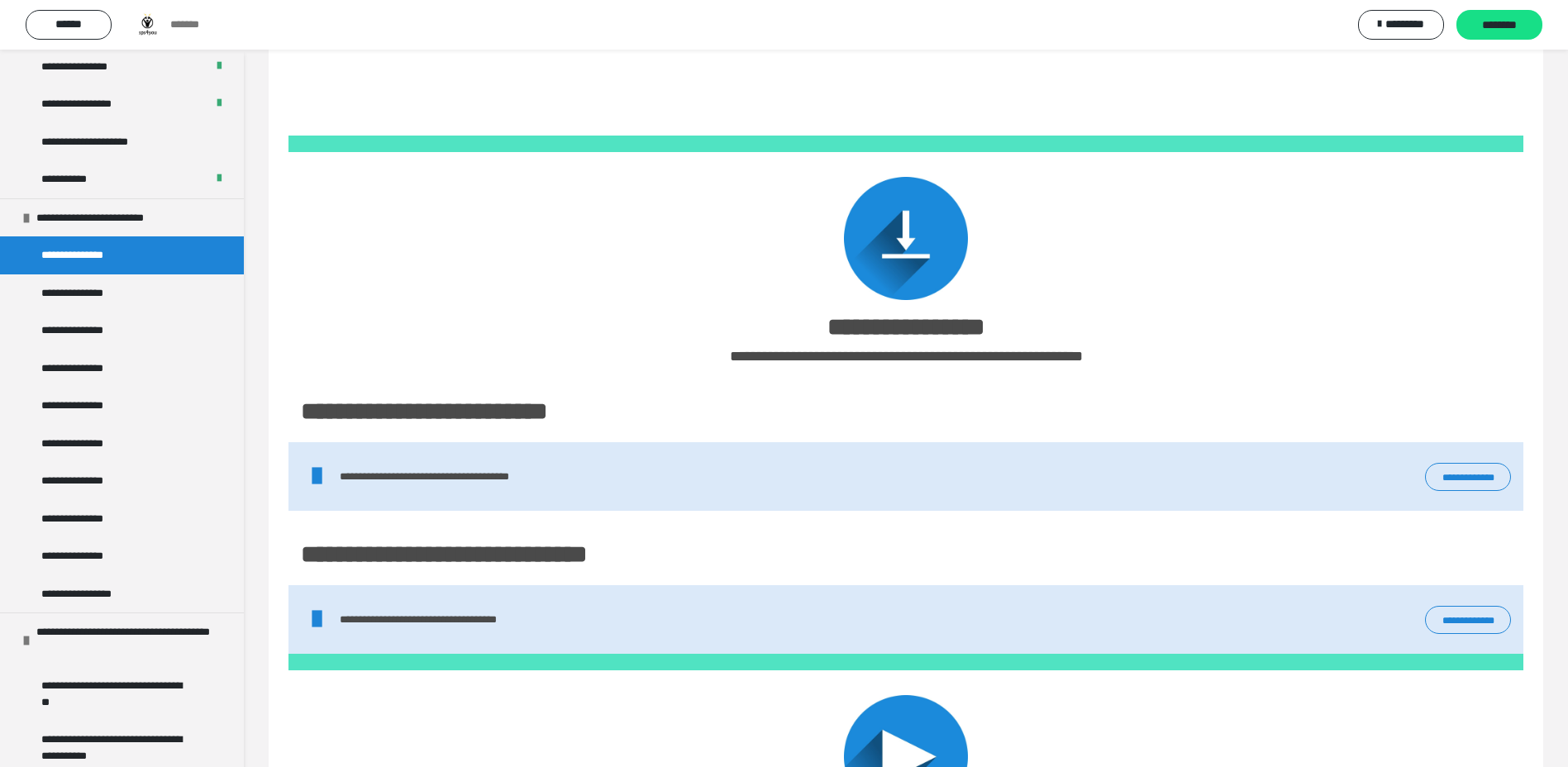 scroll, scrollTop: 2232, scrollLeft: 0, axis: vertical 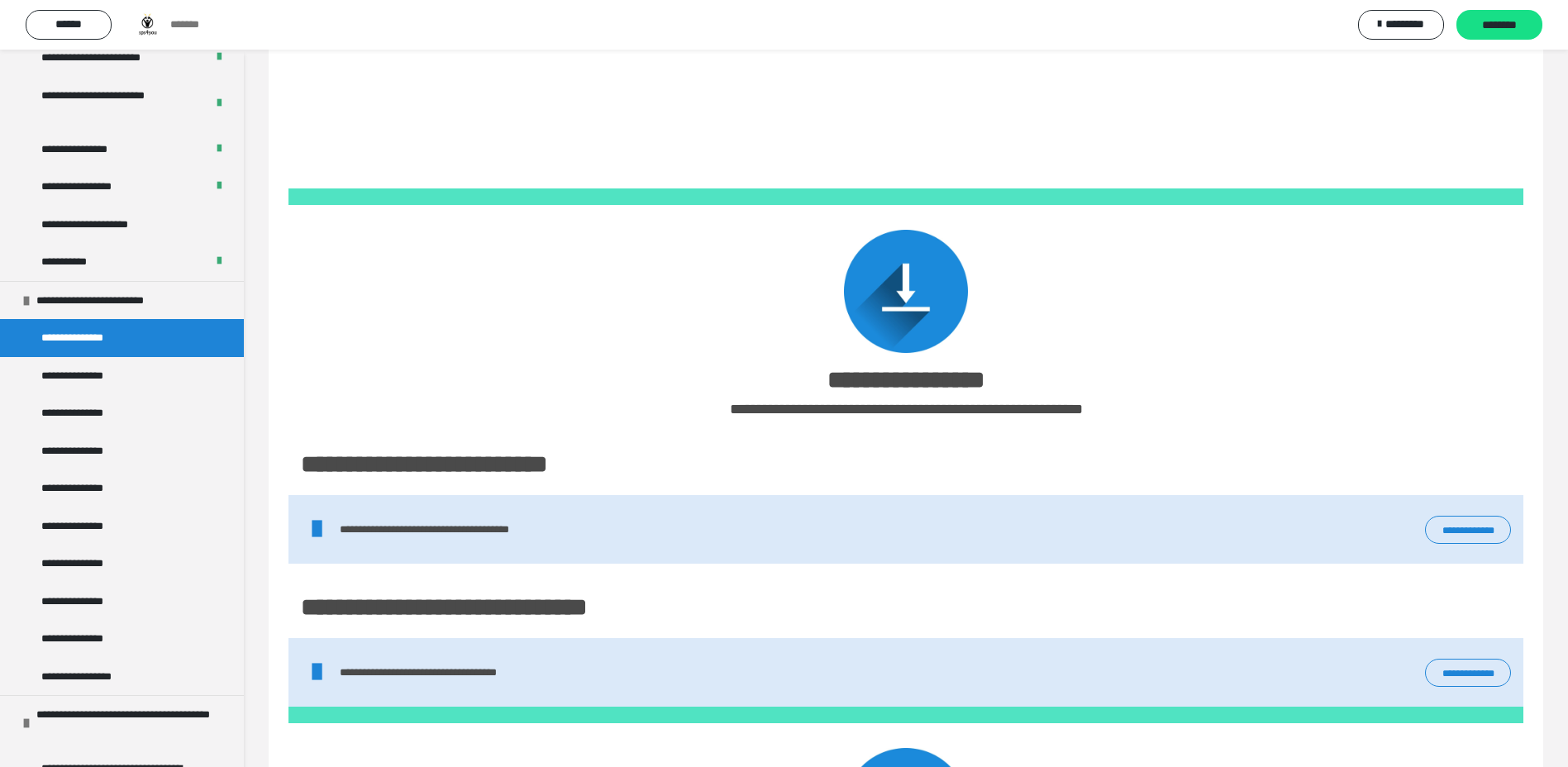 click on "********" at bounding box center (1499, 26) 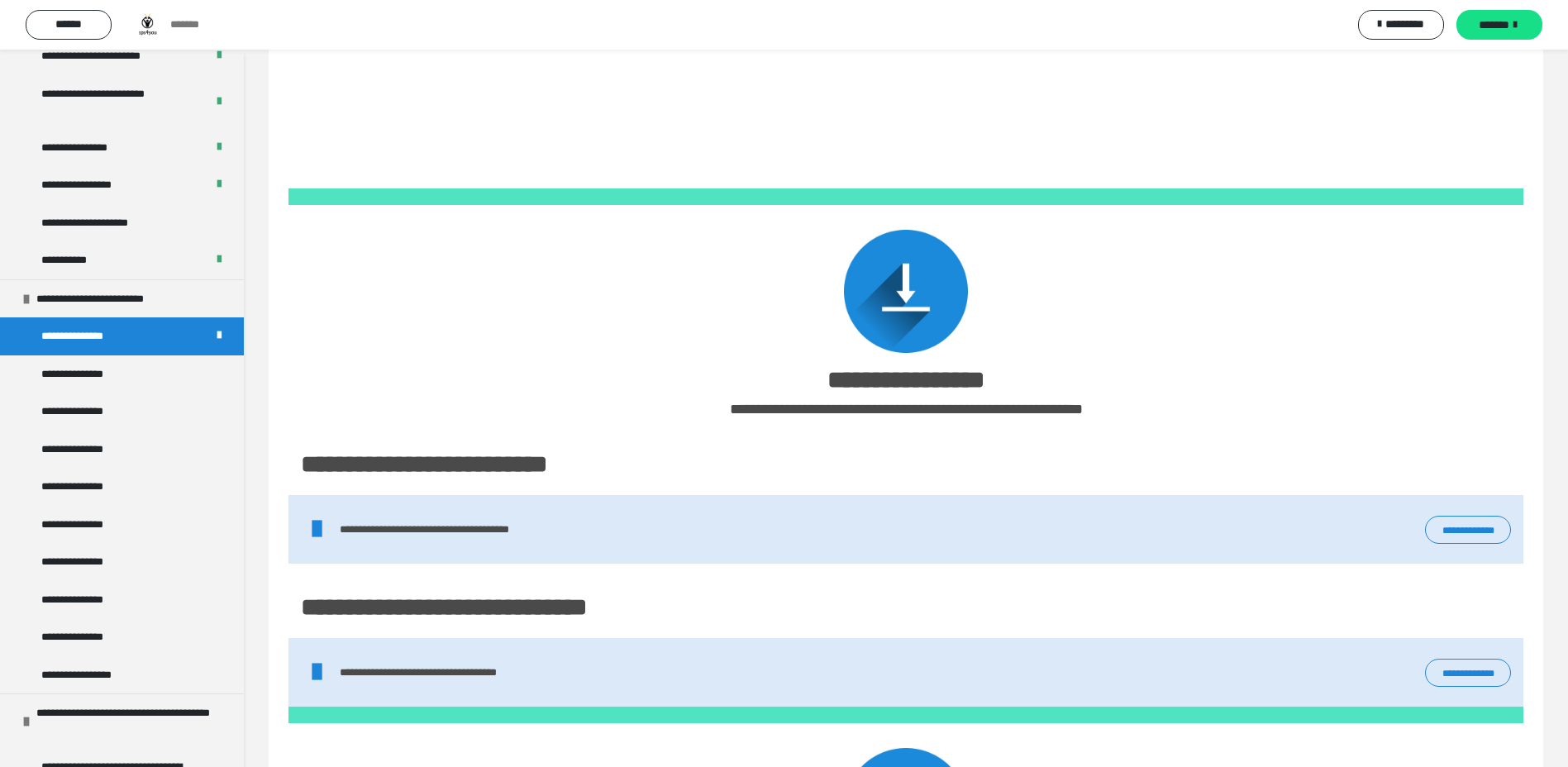 scroll, scrollTop: 2727, scrollLeft: 0, axis: vertical 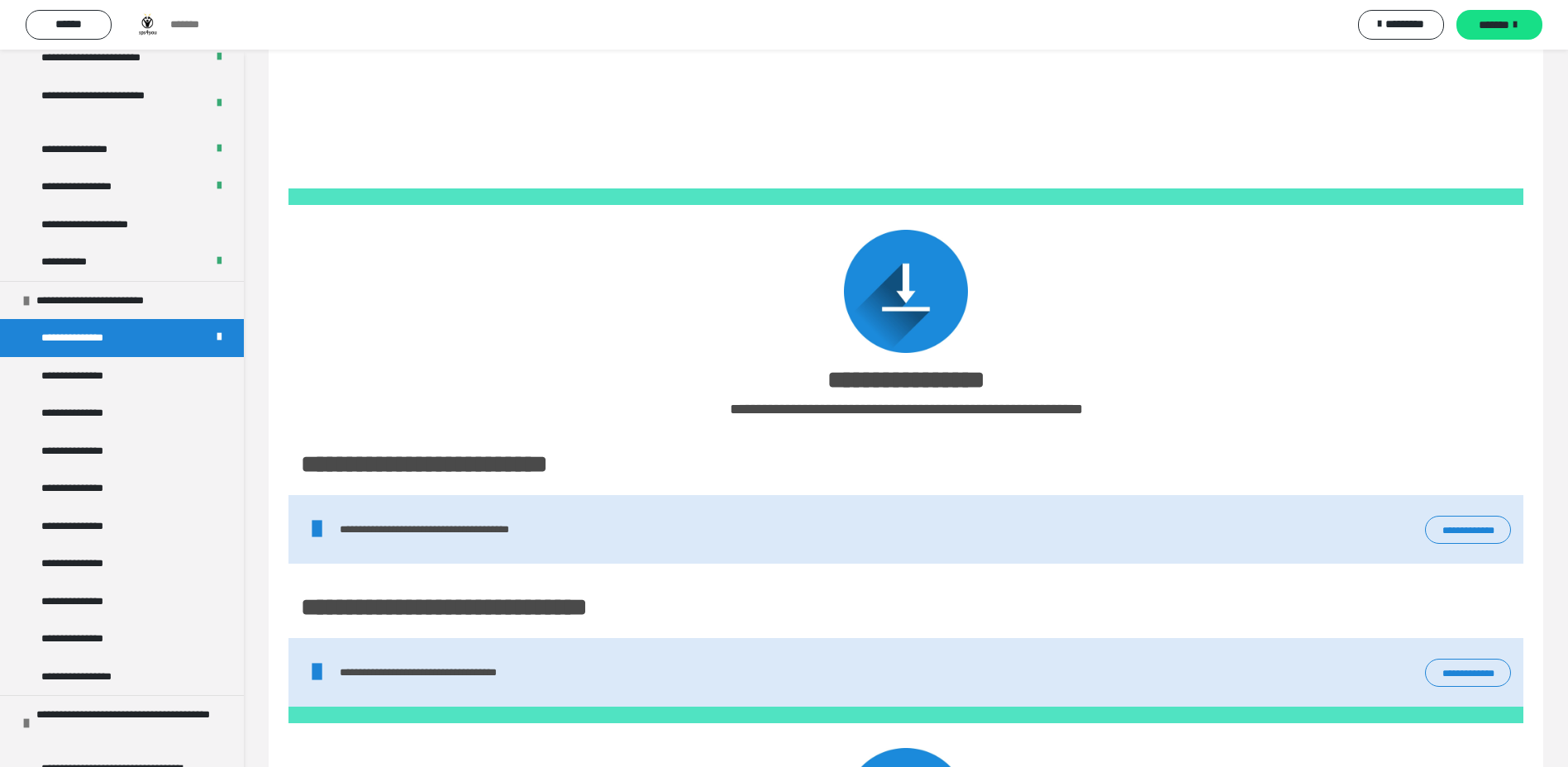 click on "**********" at bounding box center (81, 376) 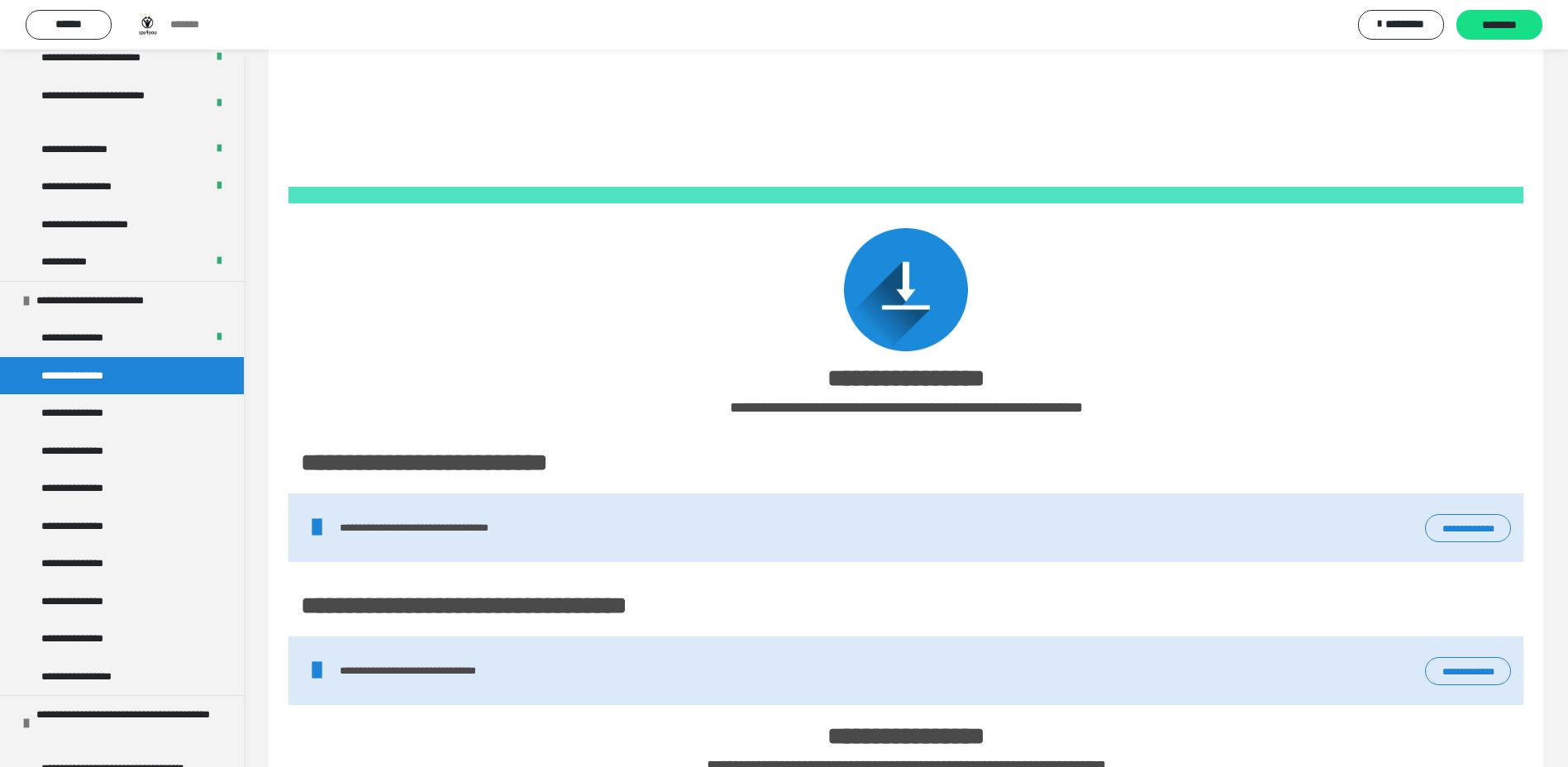 scroll, scrollTop: 1074, scrollLeft: 0, axis: vertical 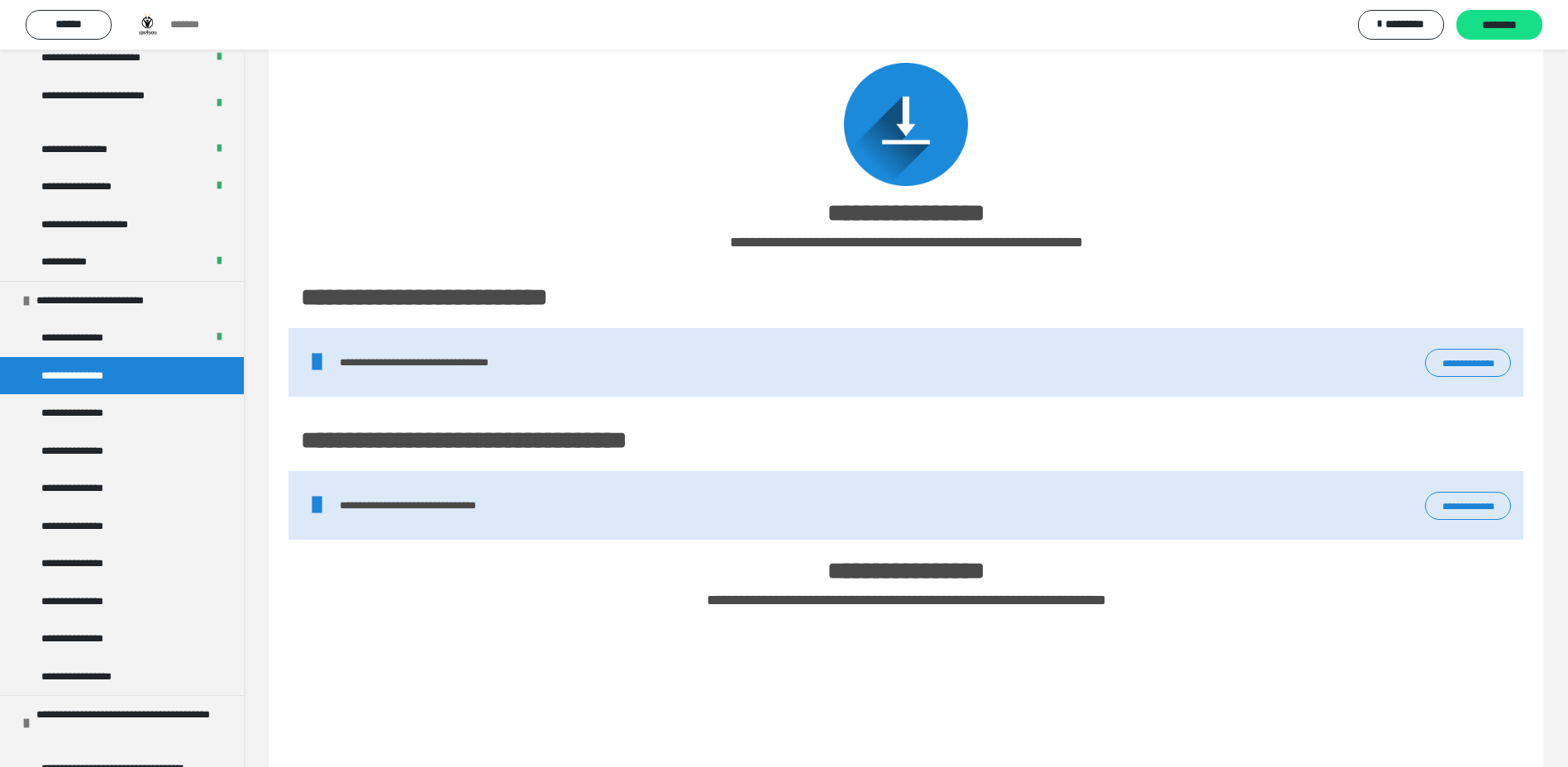 click on "**********" at bounding box center (1468, 363) 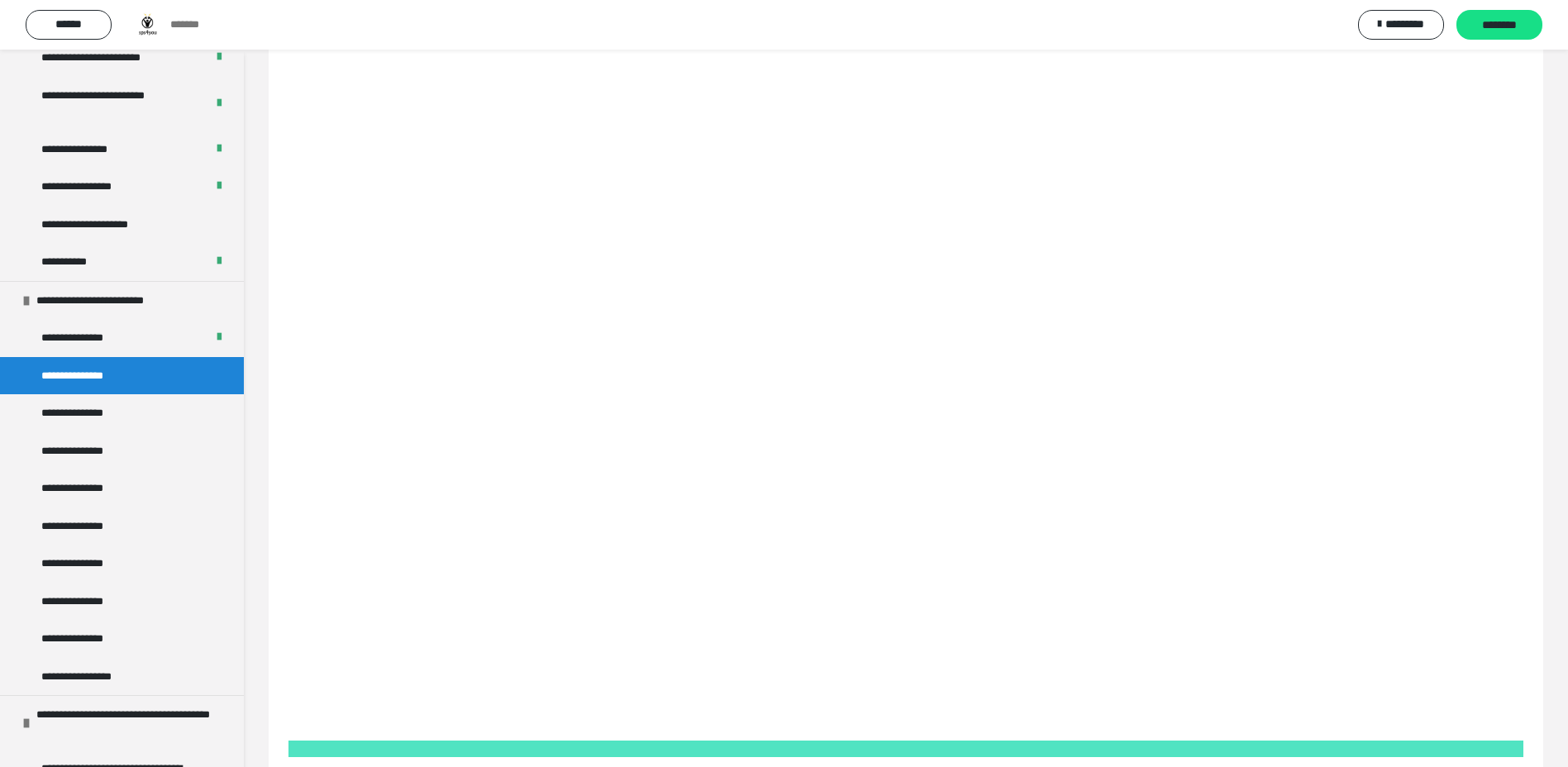 scroll, scrollTop: 1603, scrollLeft: 0, axis: vertical 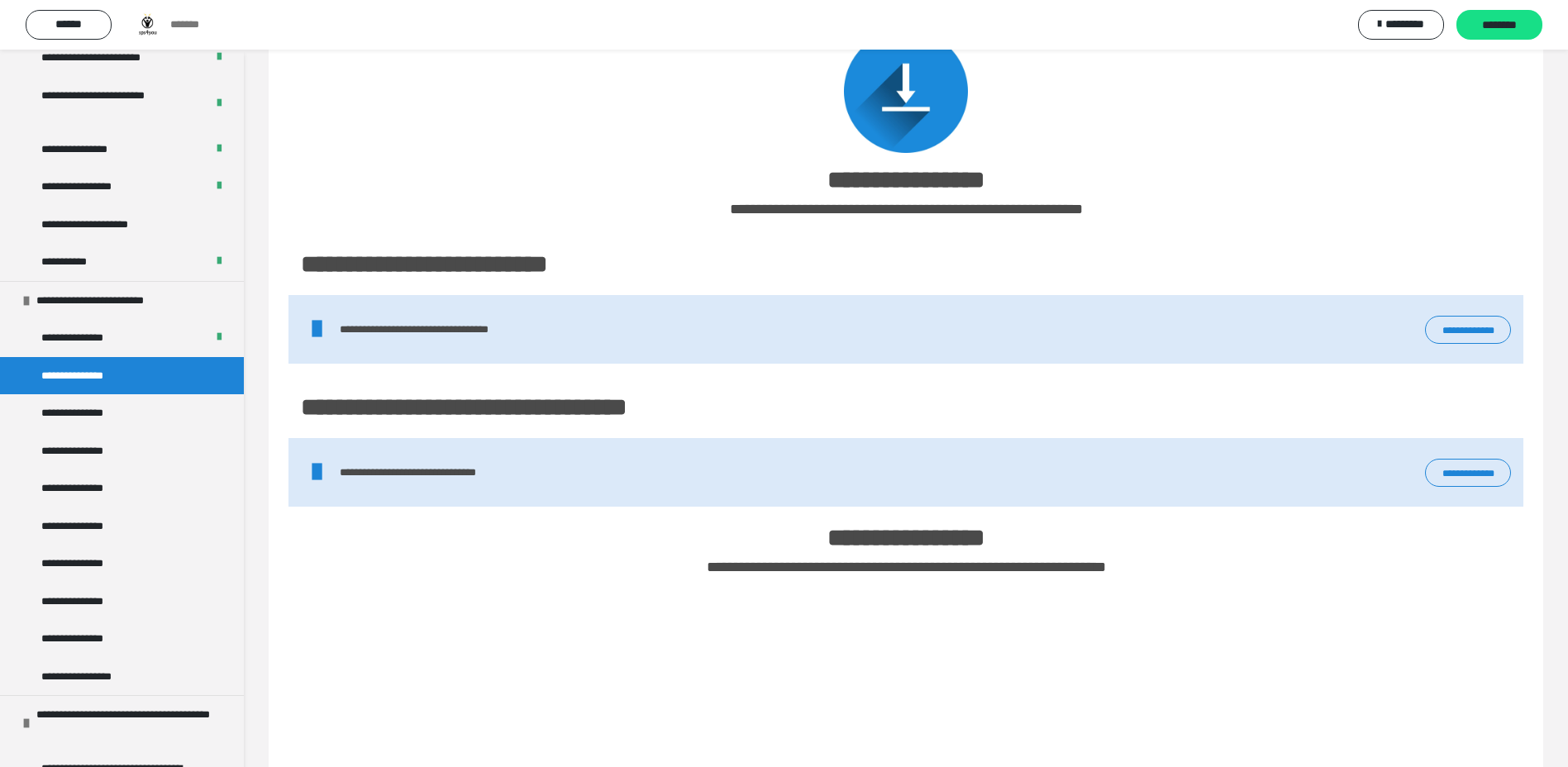 click on "**********" at bounding box center [1468, 473] 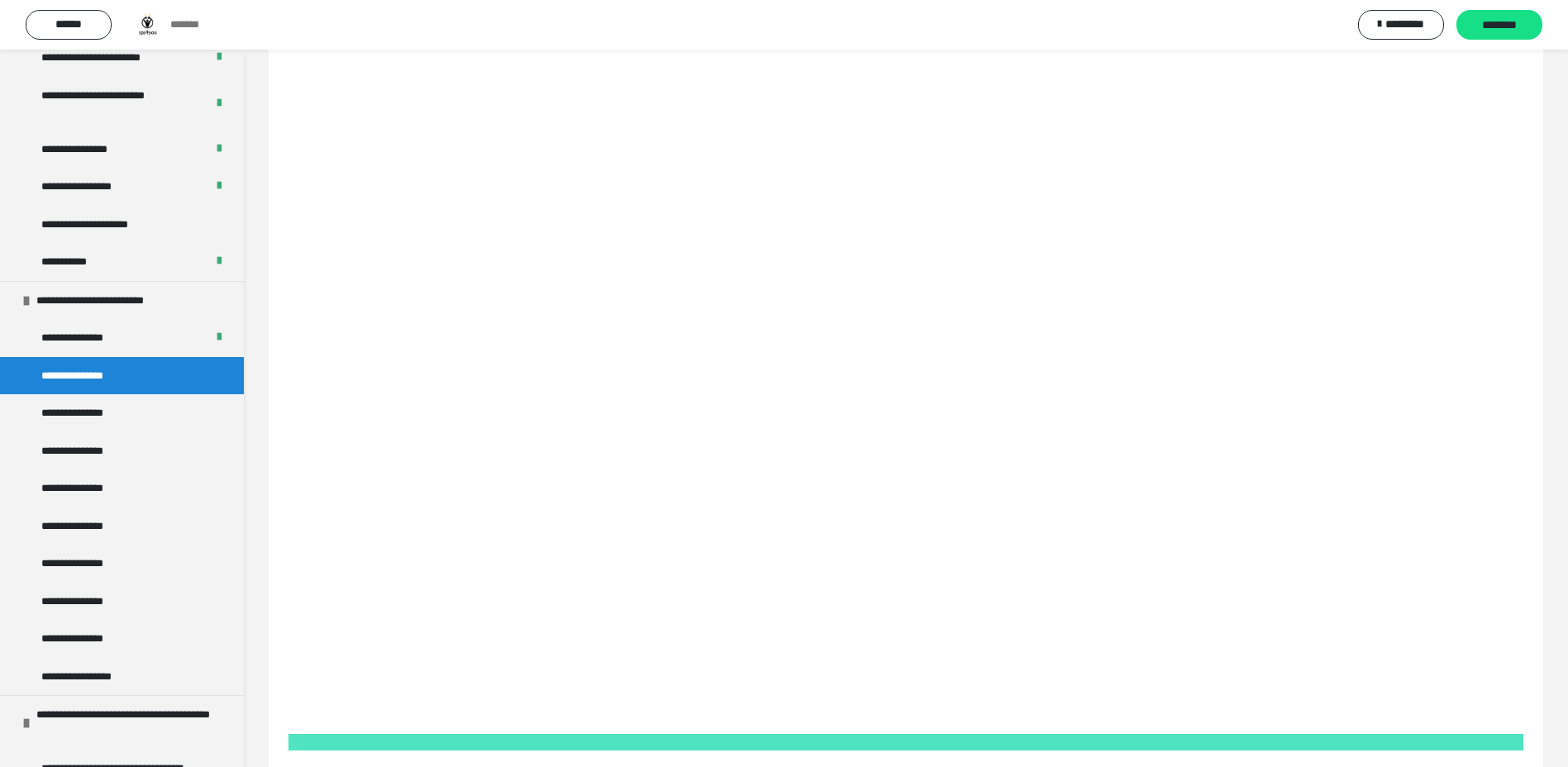 scroll, scrollTop: 1438, scrollLeft: 0, axis: vertical 